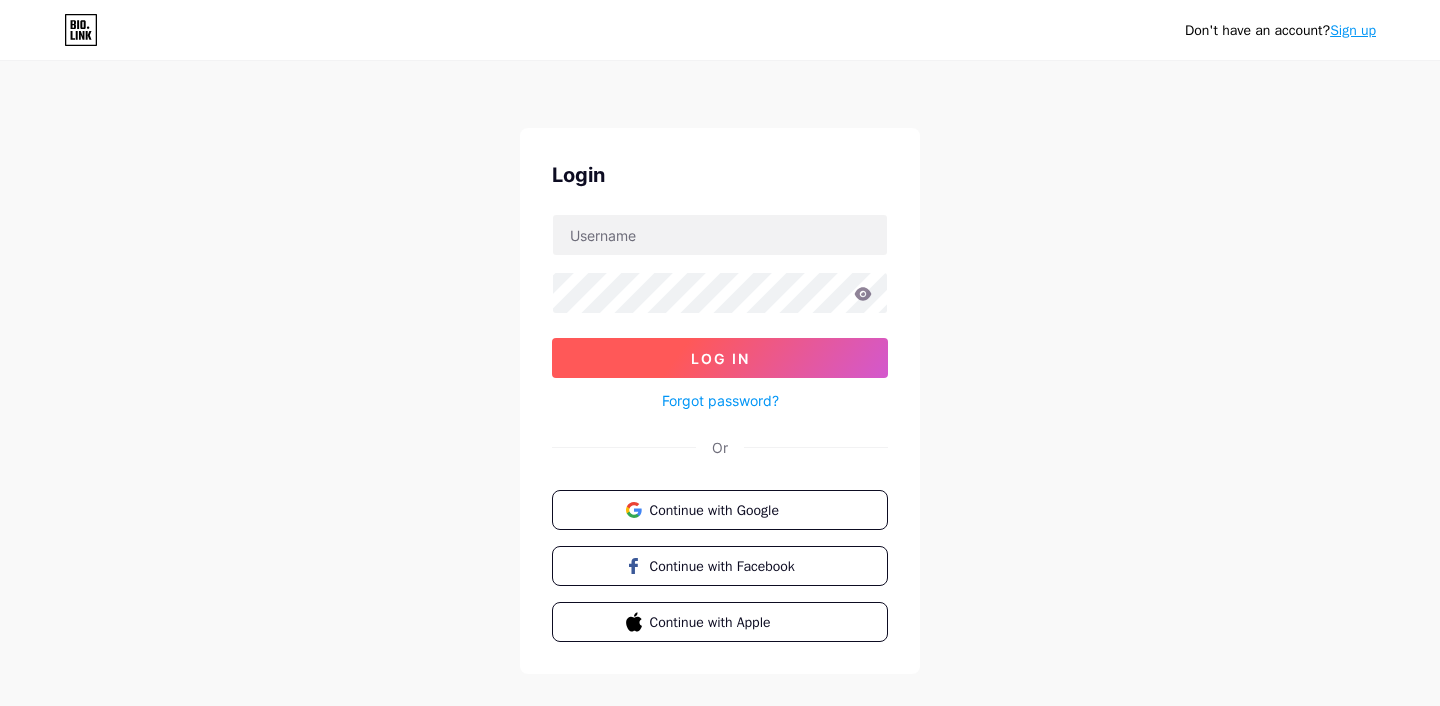scroll, scrollTop: 0, scrollLeft: 0, axis: both 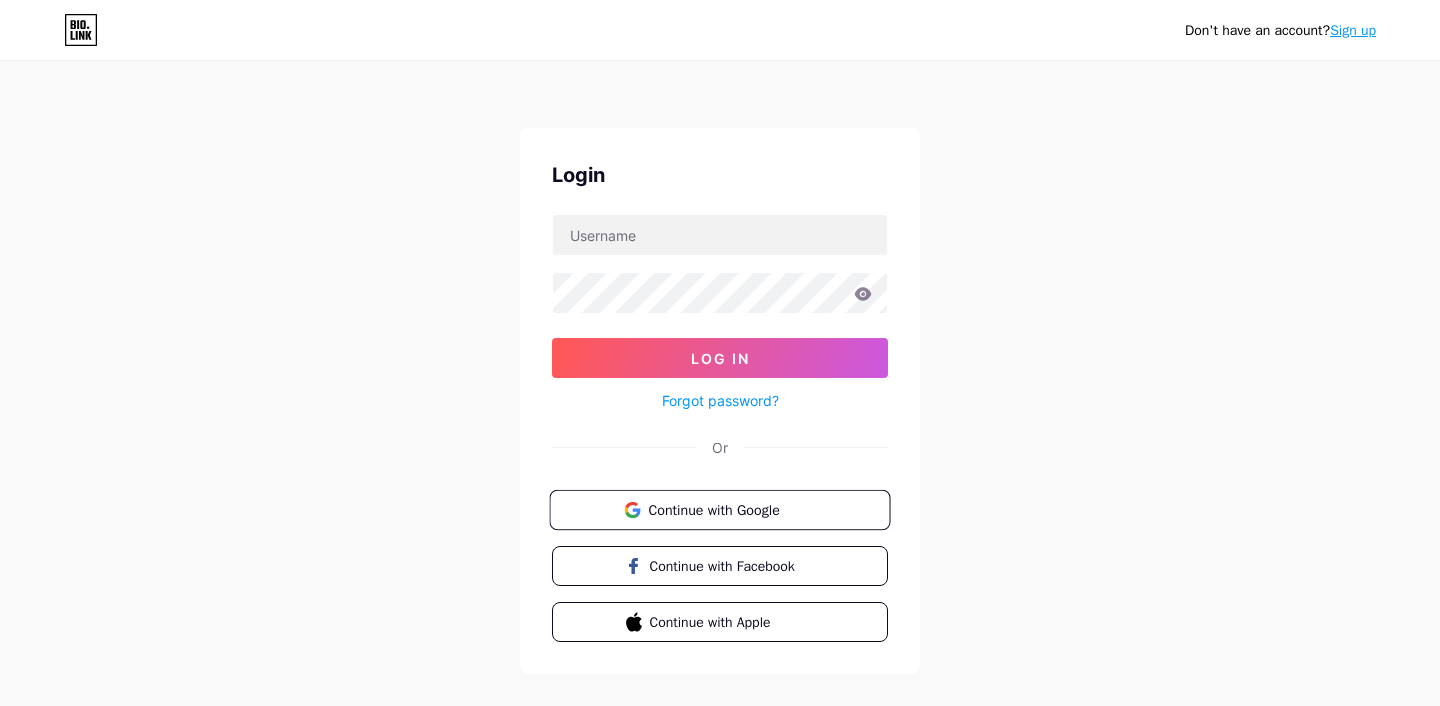 click on "Continue with Google" at bounding box center (731, 509) 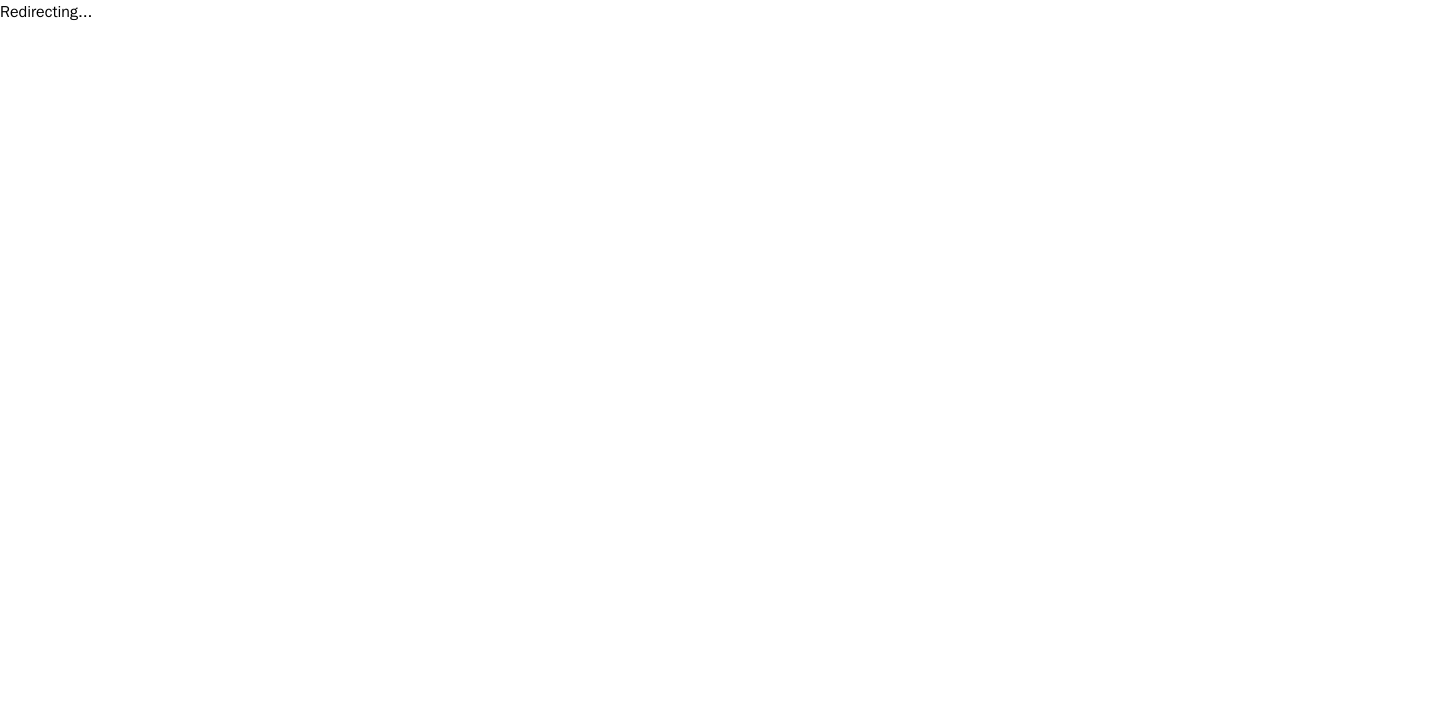 scroll, scrollTop: 0, scrollLeft: 0, axis: both 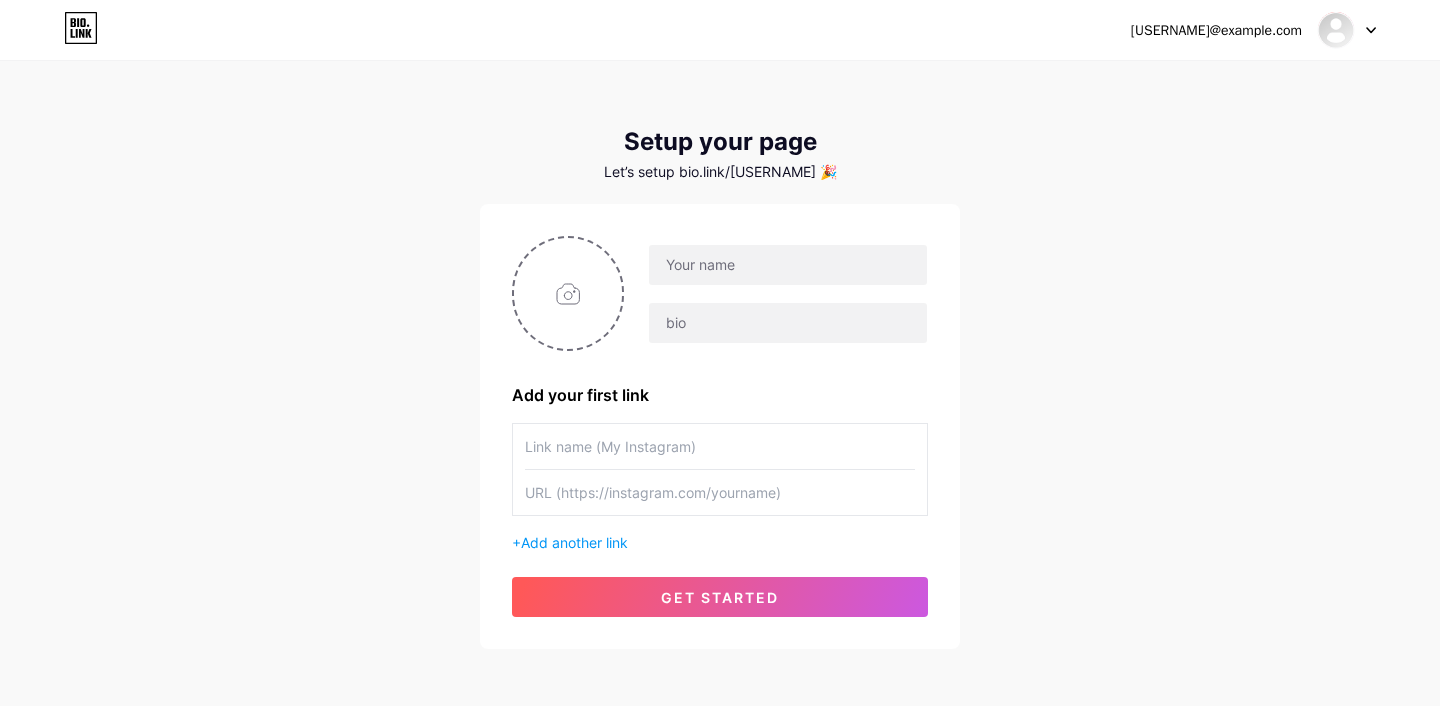 click at bounding box center [1347, 30] 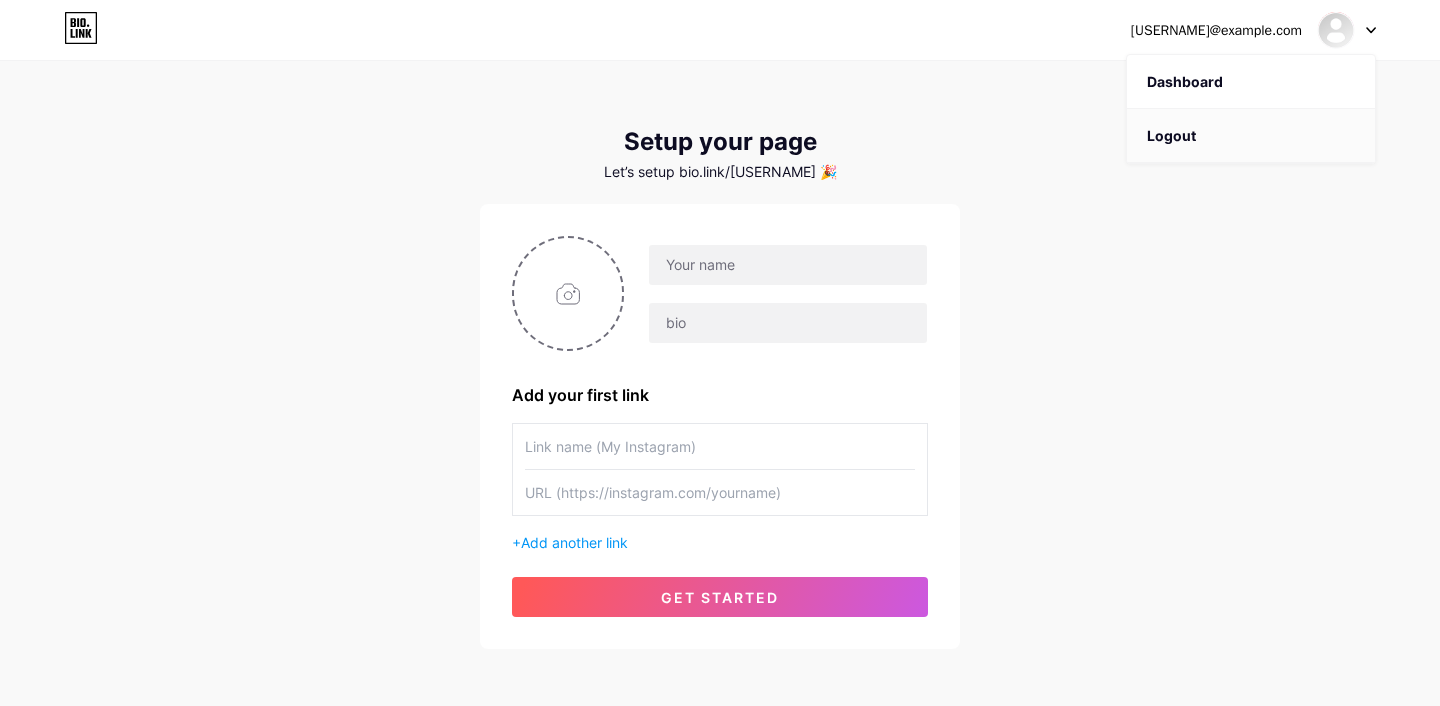 click on "Logout" at bounding box center (1251, 136) 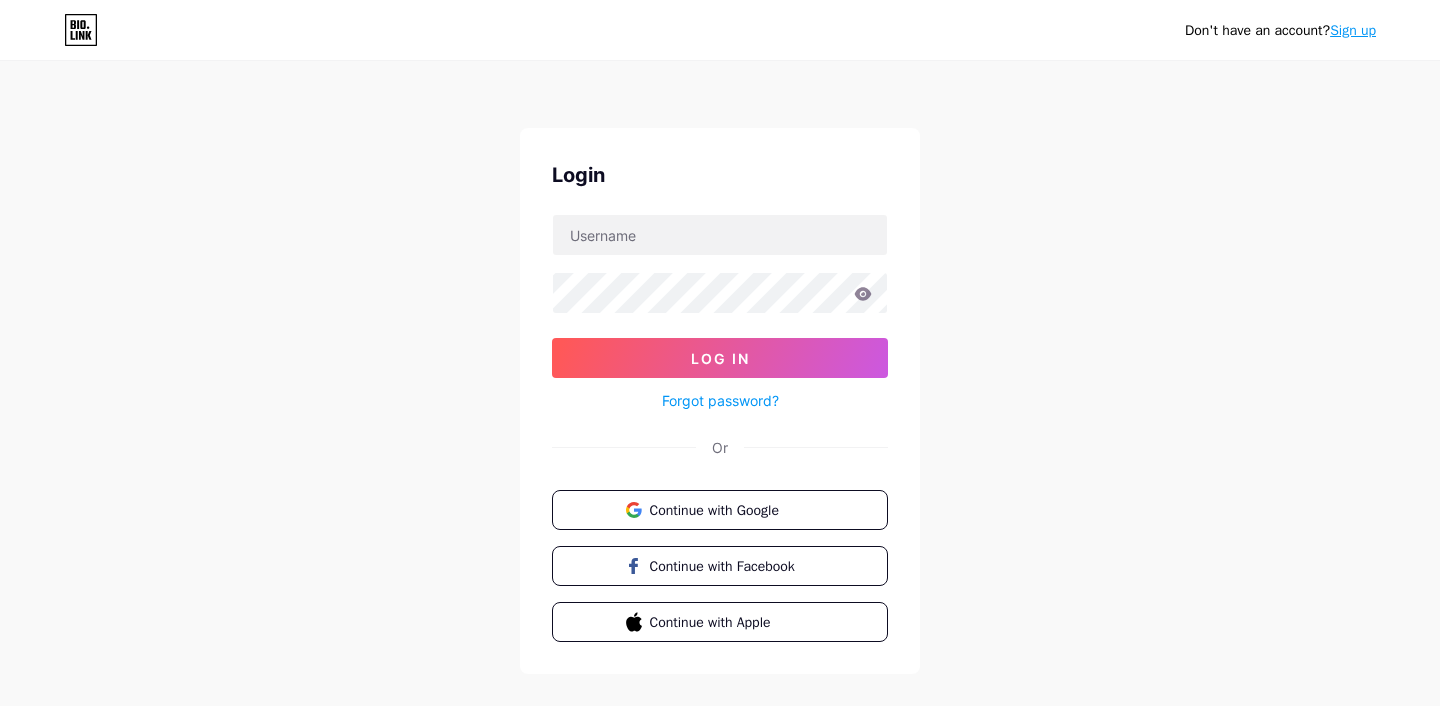 click on "Sign up" at bounding box center [1353, 30] 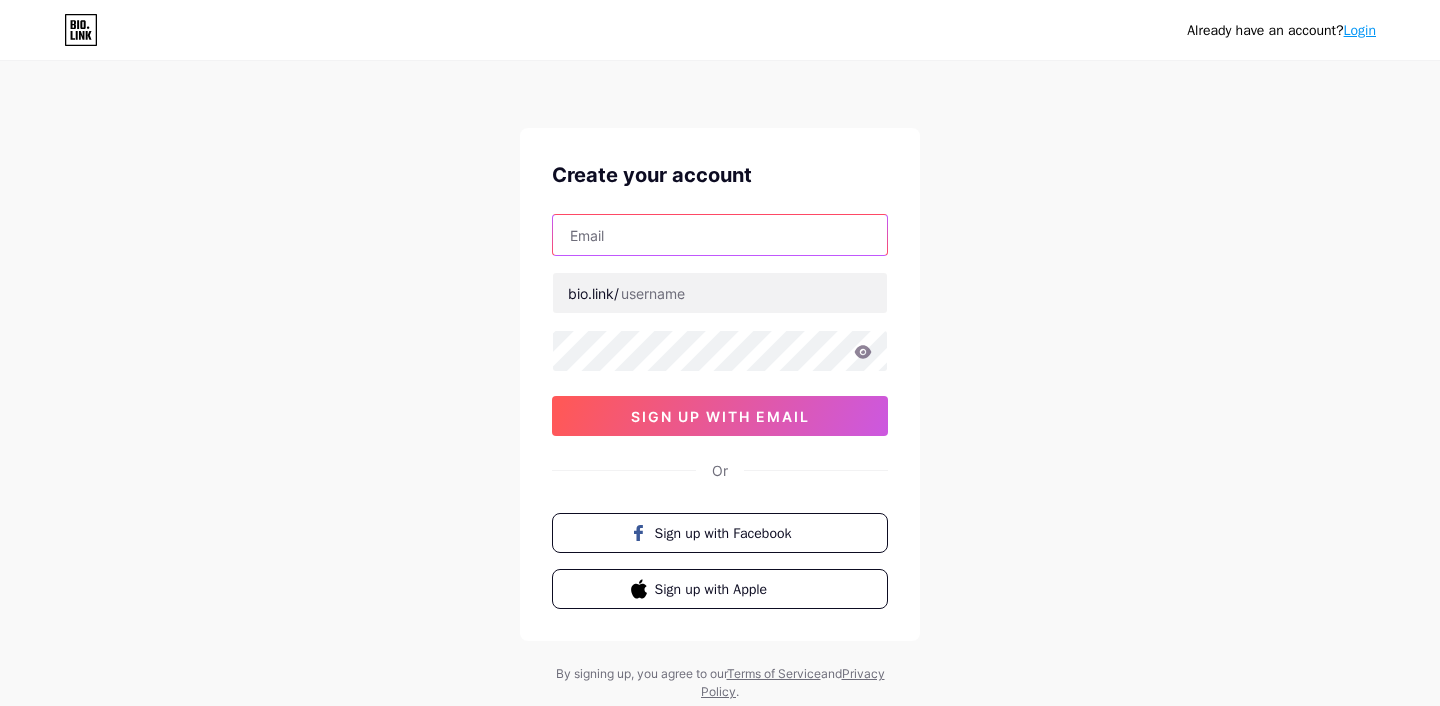 click at bounding box center (720, 235) 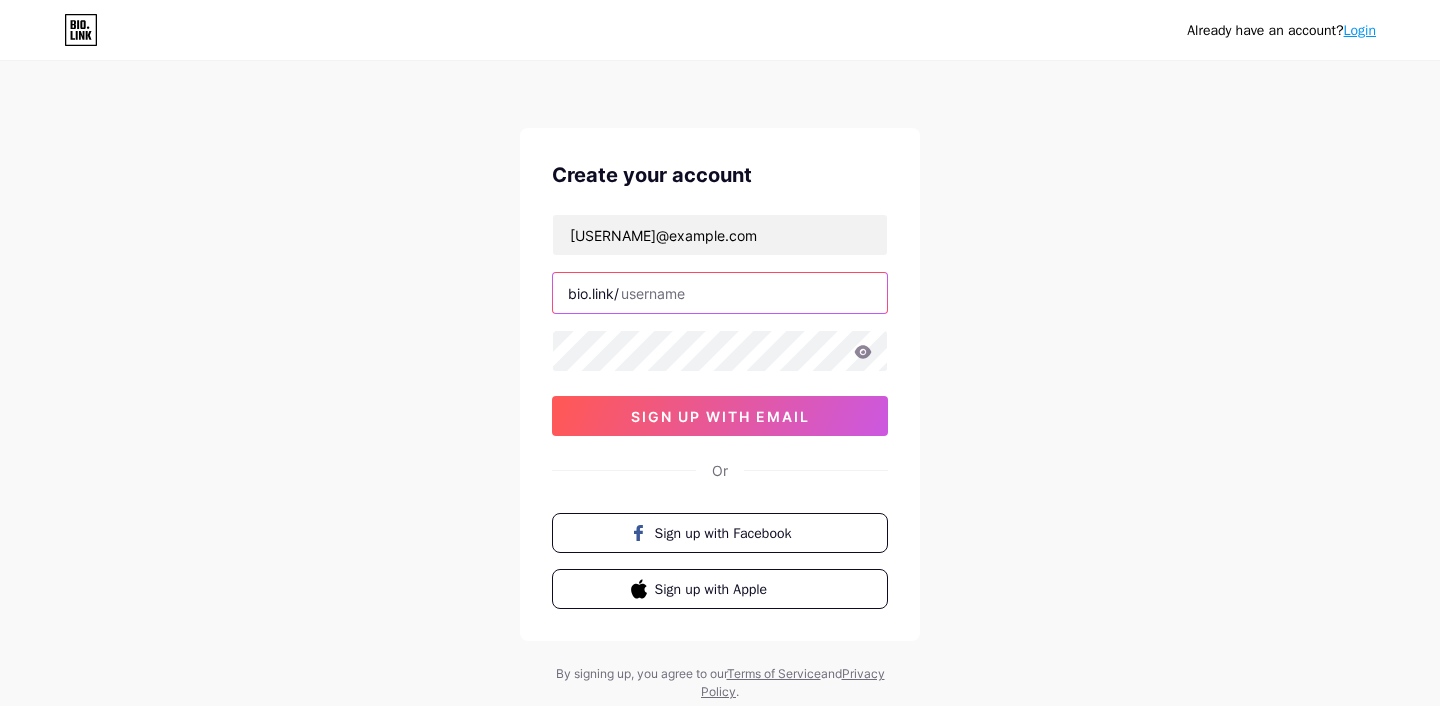 click at bounding box center [720, 293] 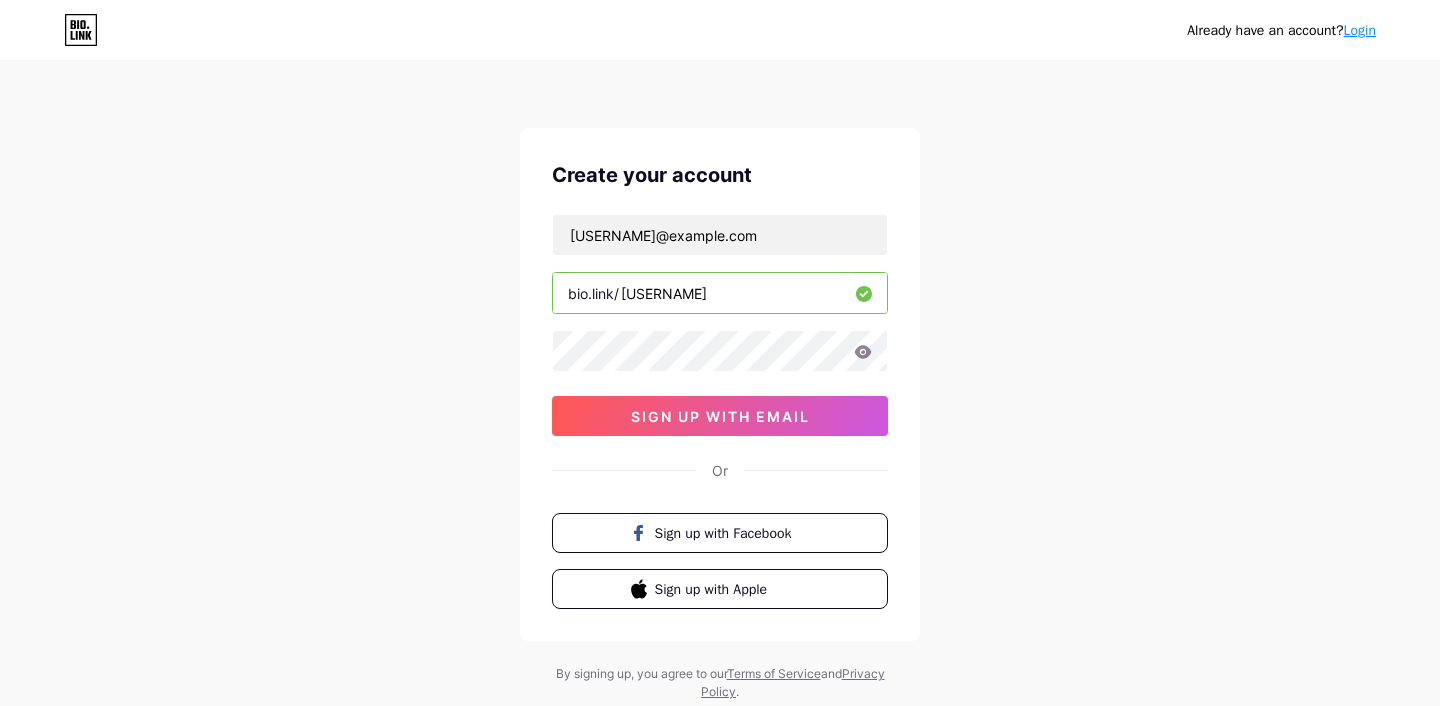 type on "tratasteofficial" 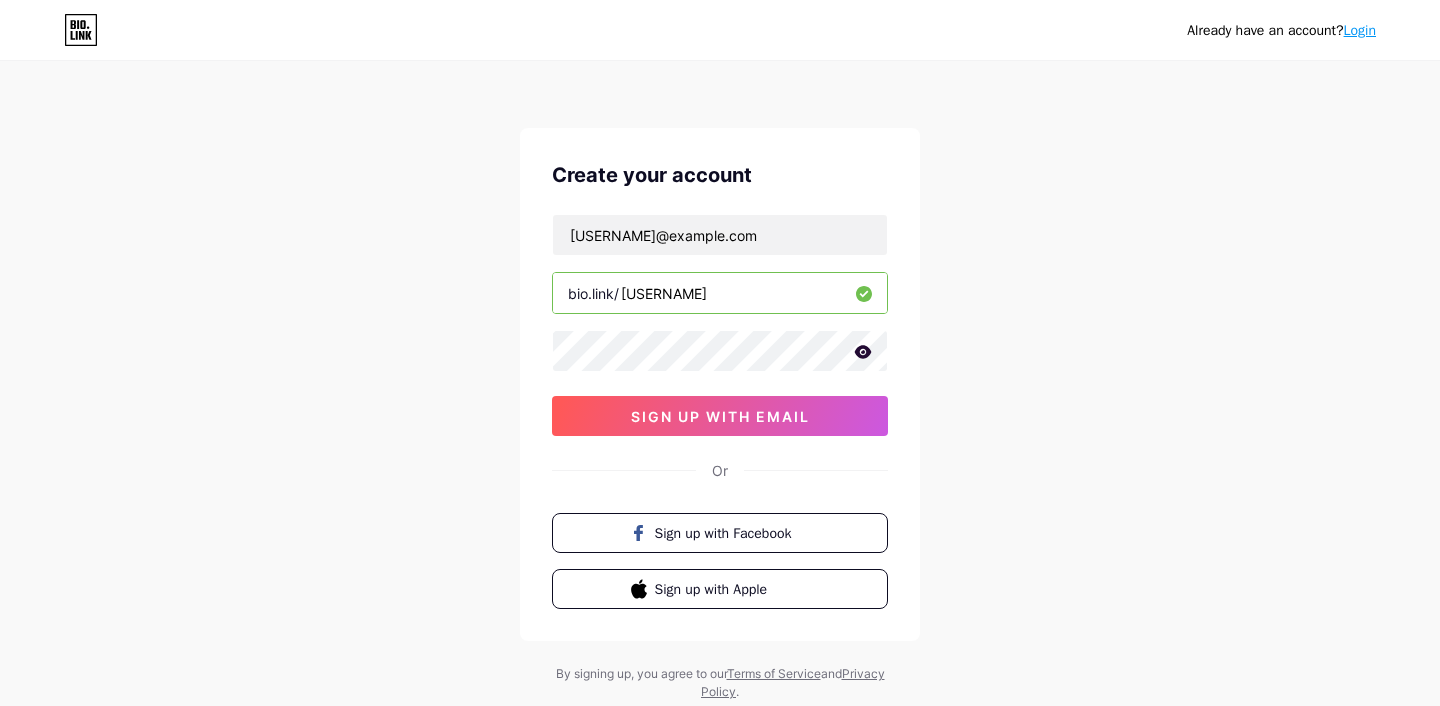 click 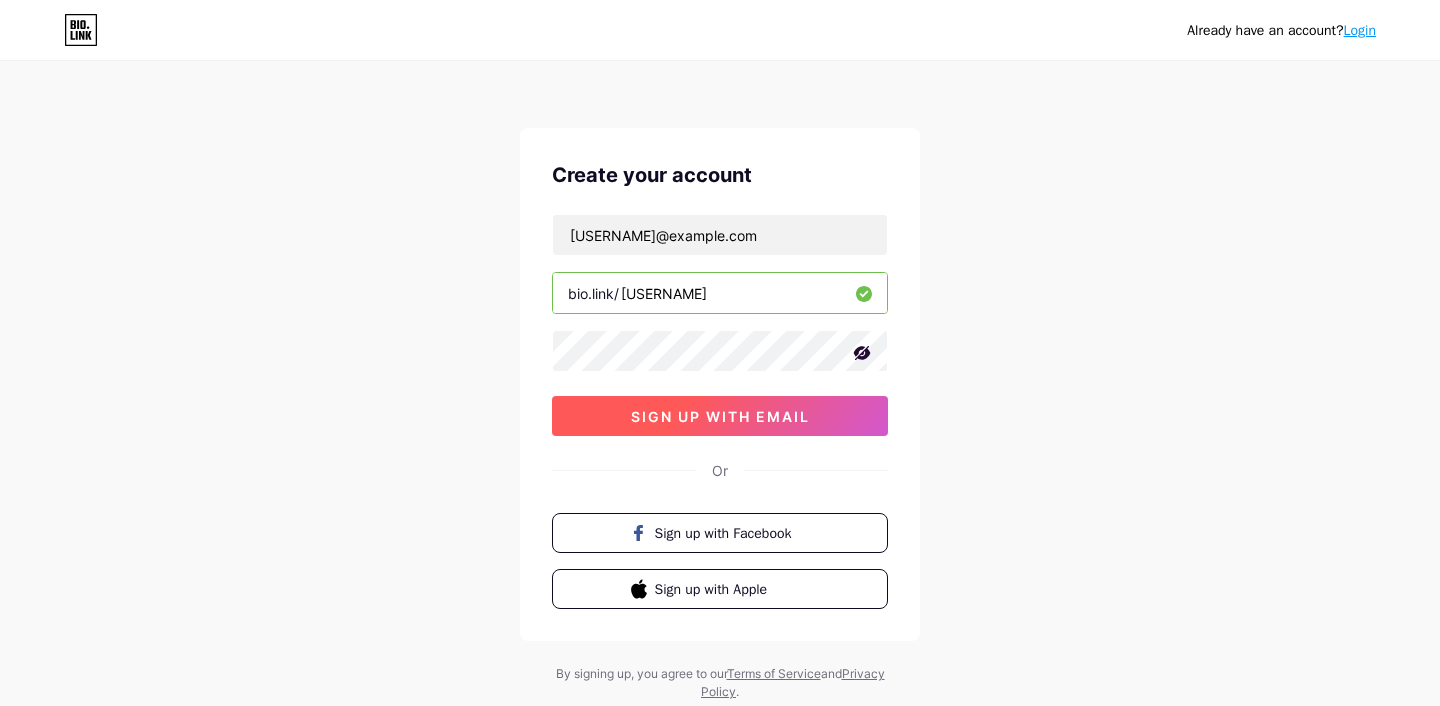 click on "sign up with email" at bounding box center [720, 416] 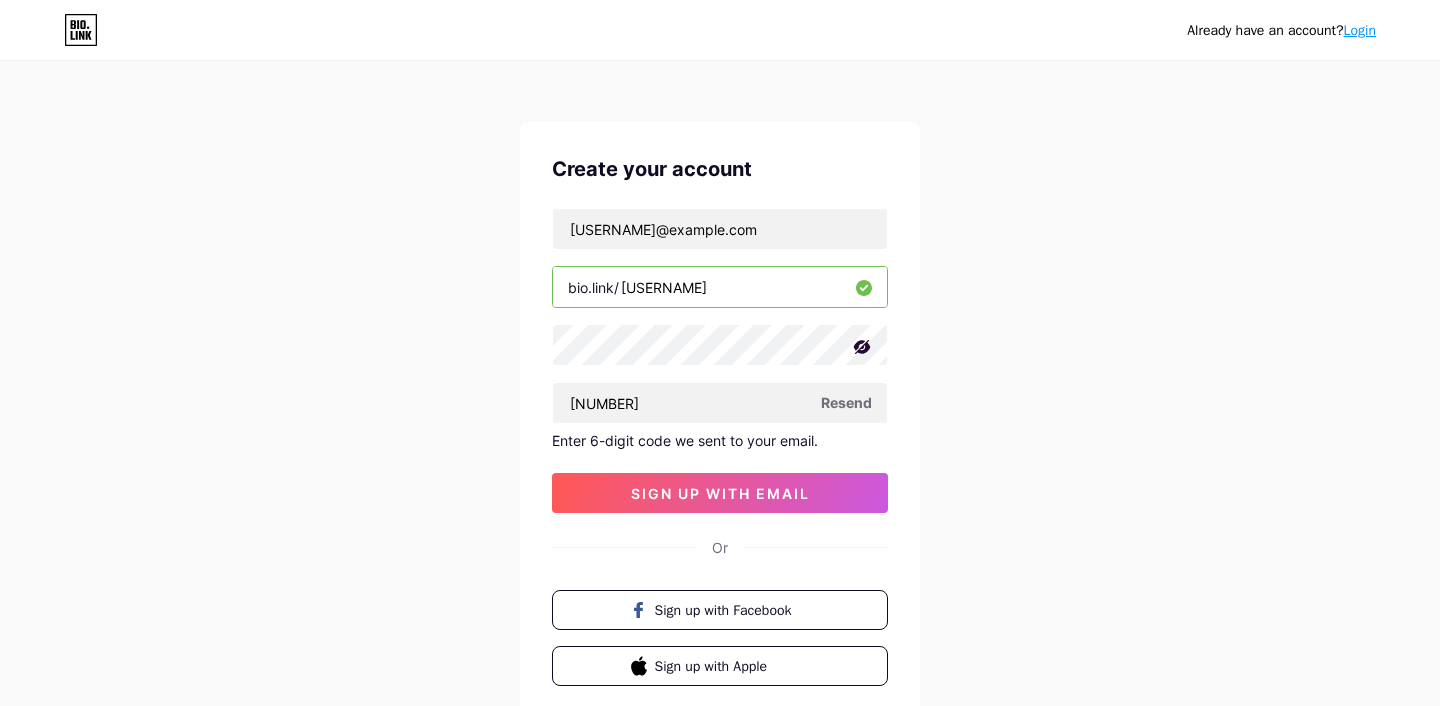 scroll, scrollTop: 0, scrollLeft: 0, axis: both 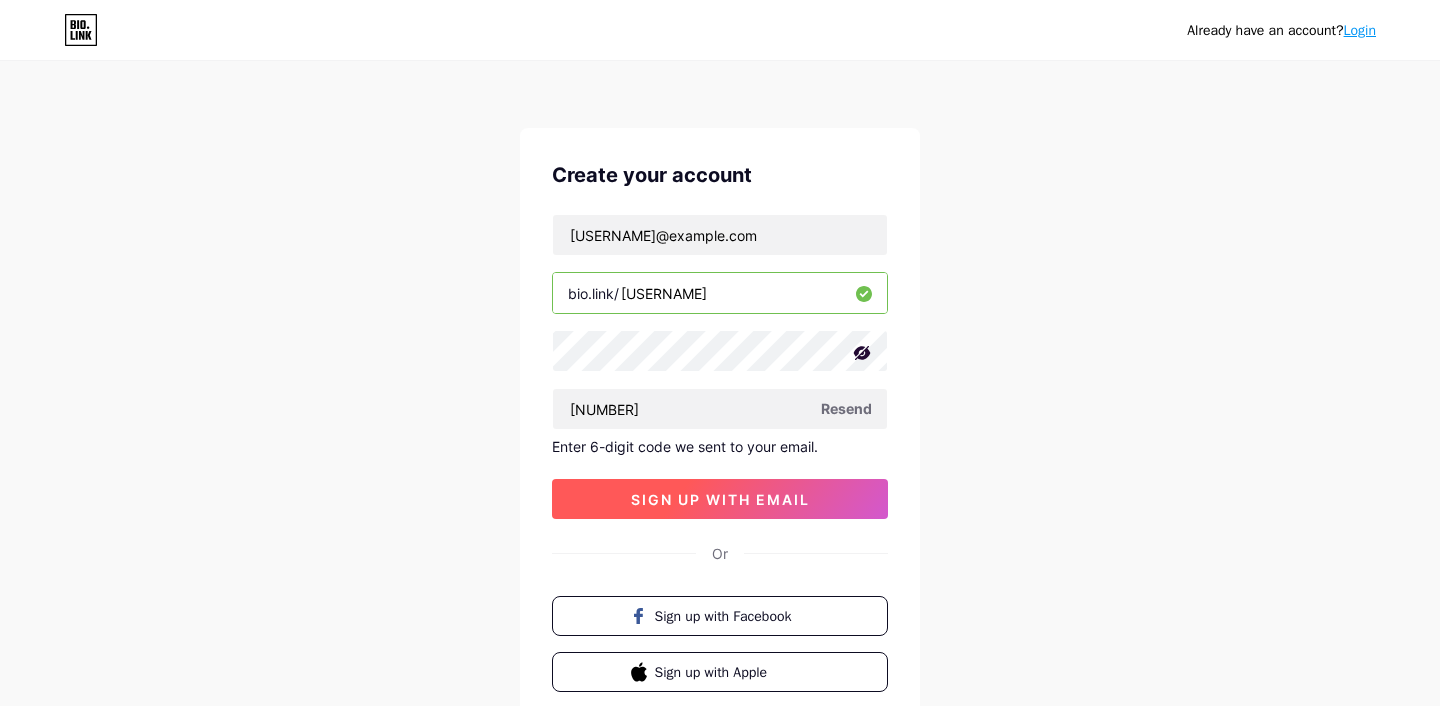 type on "266101" 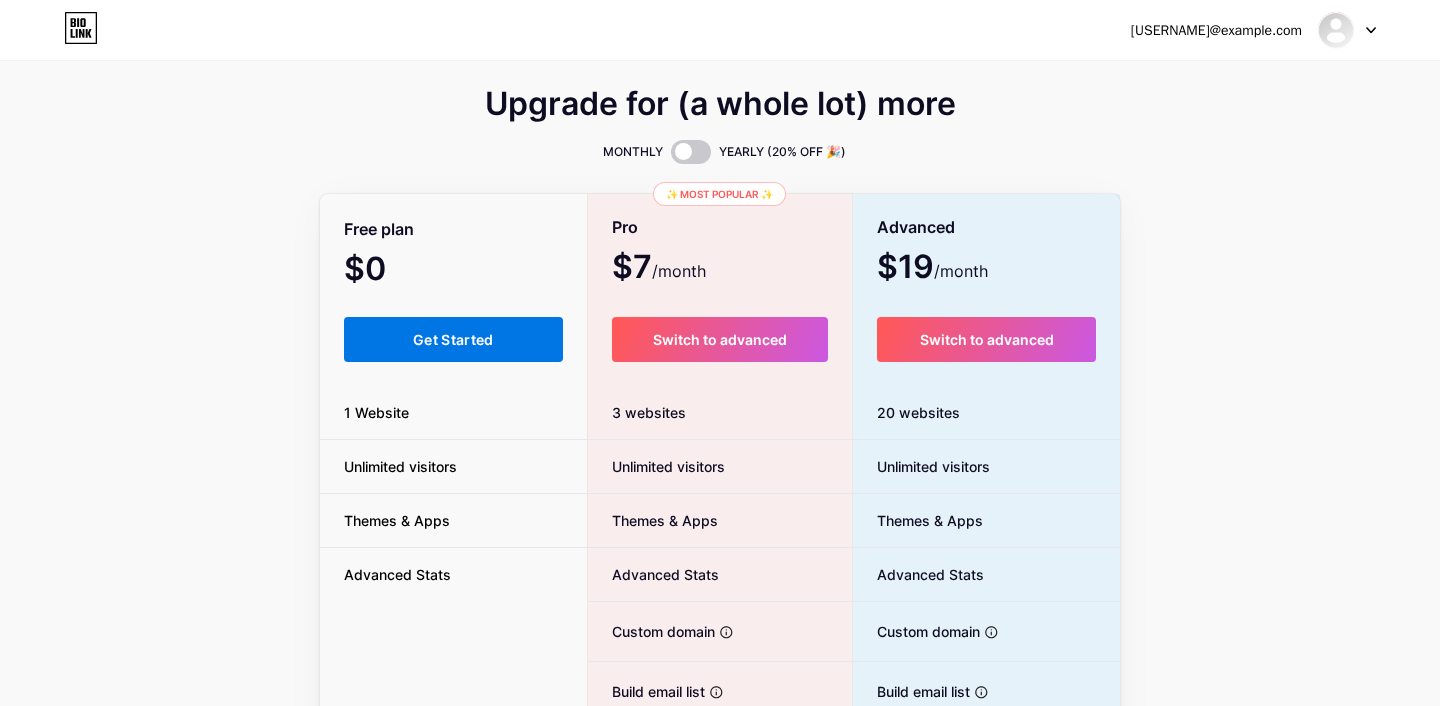 click on "Get Started" at bounding box center (453, 339) 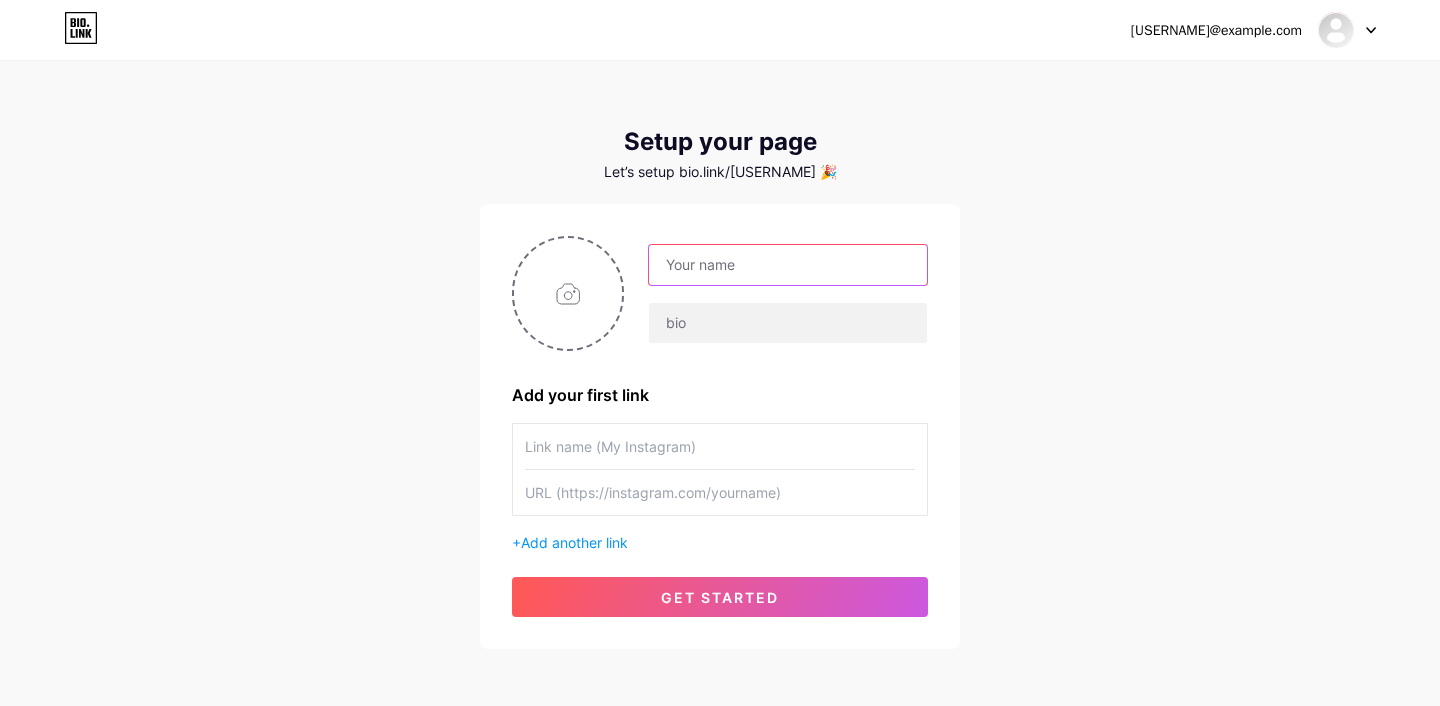 click at bounding box center (788, 265) 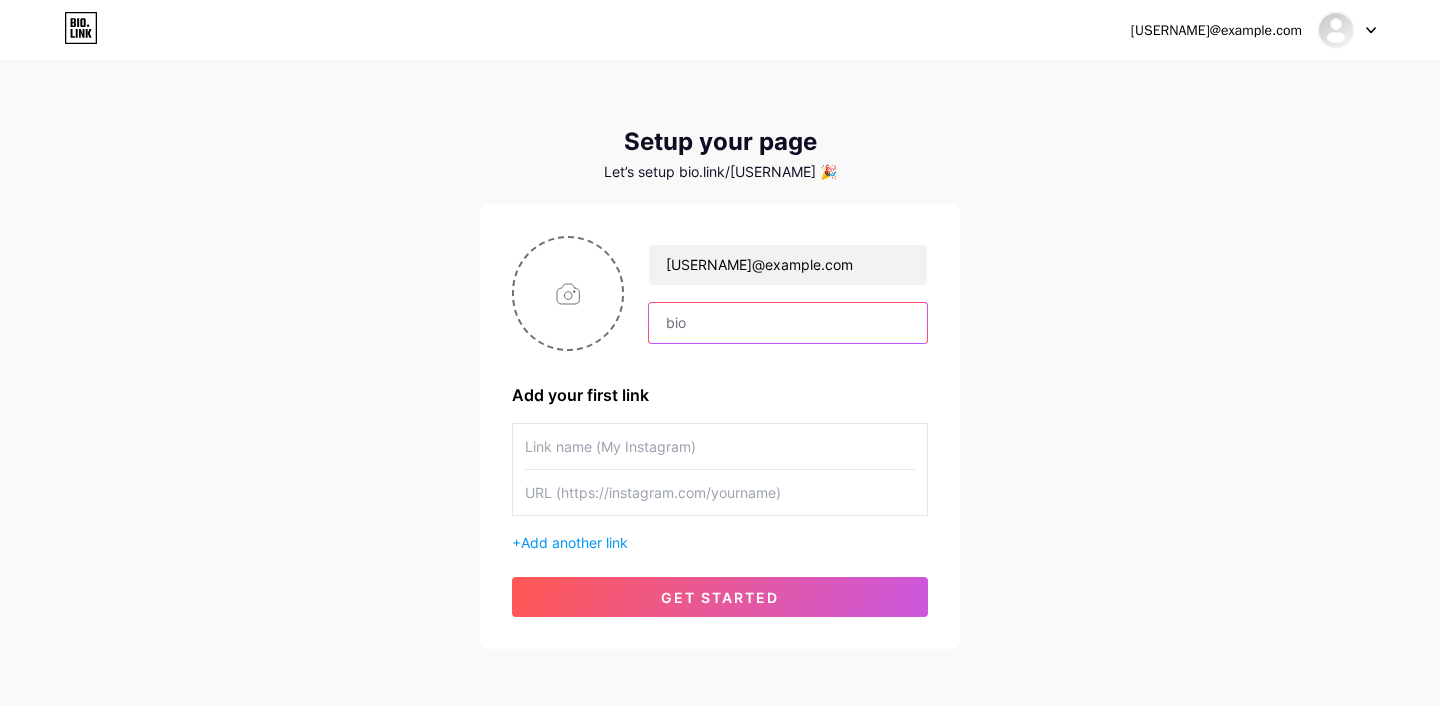 click at bounding box center [788, 323] 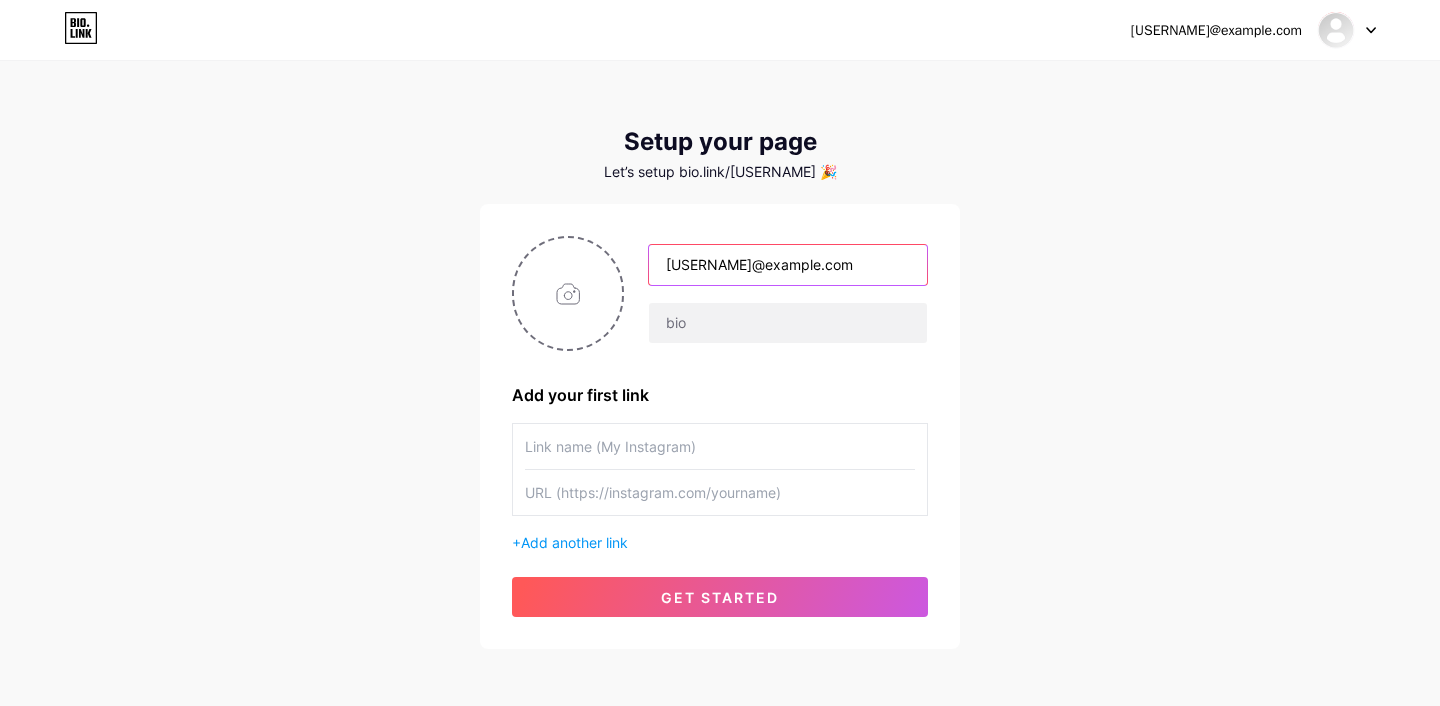 click on "tratasteempire@gmail.com" at bounding box center (788, 265) 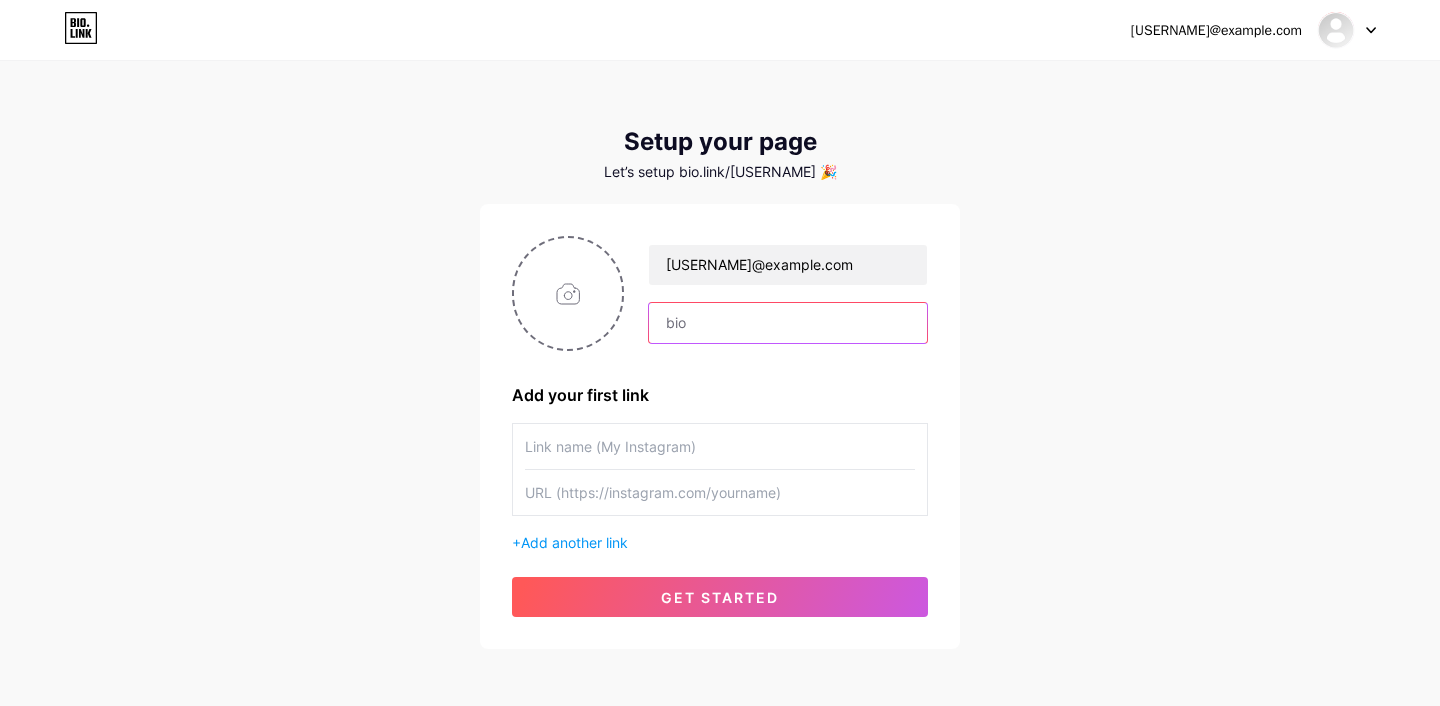 click at bounding box center [788, 323] 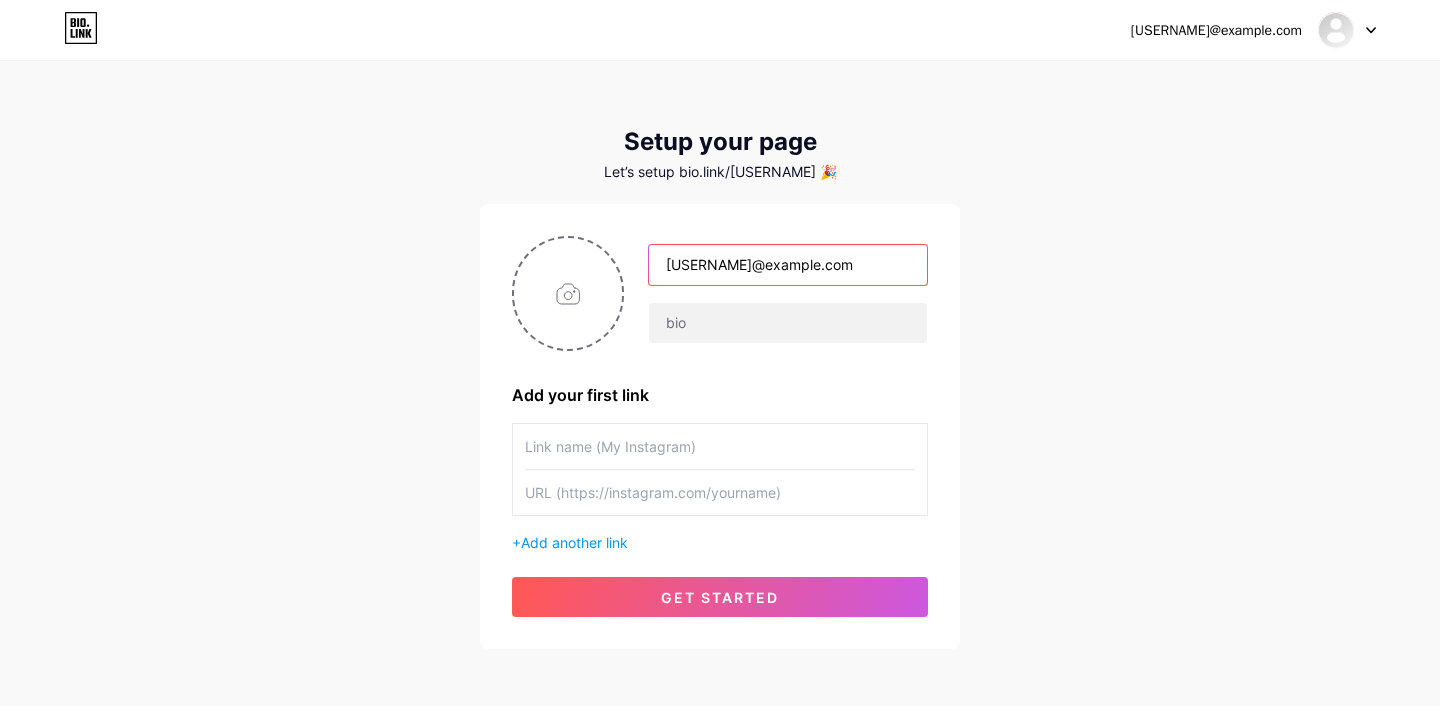 click on "tratasteempire@gmail.com" at bounding box center [788, 265] 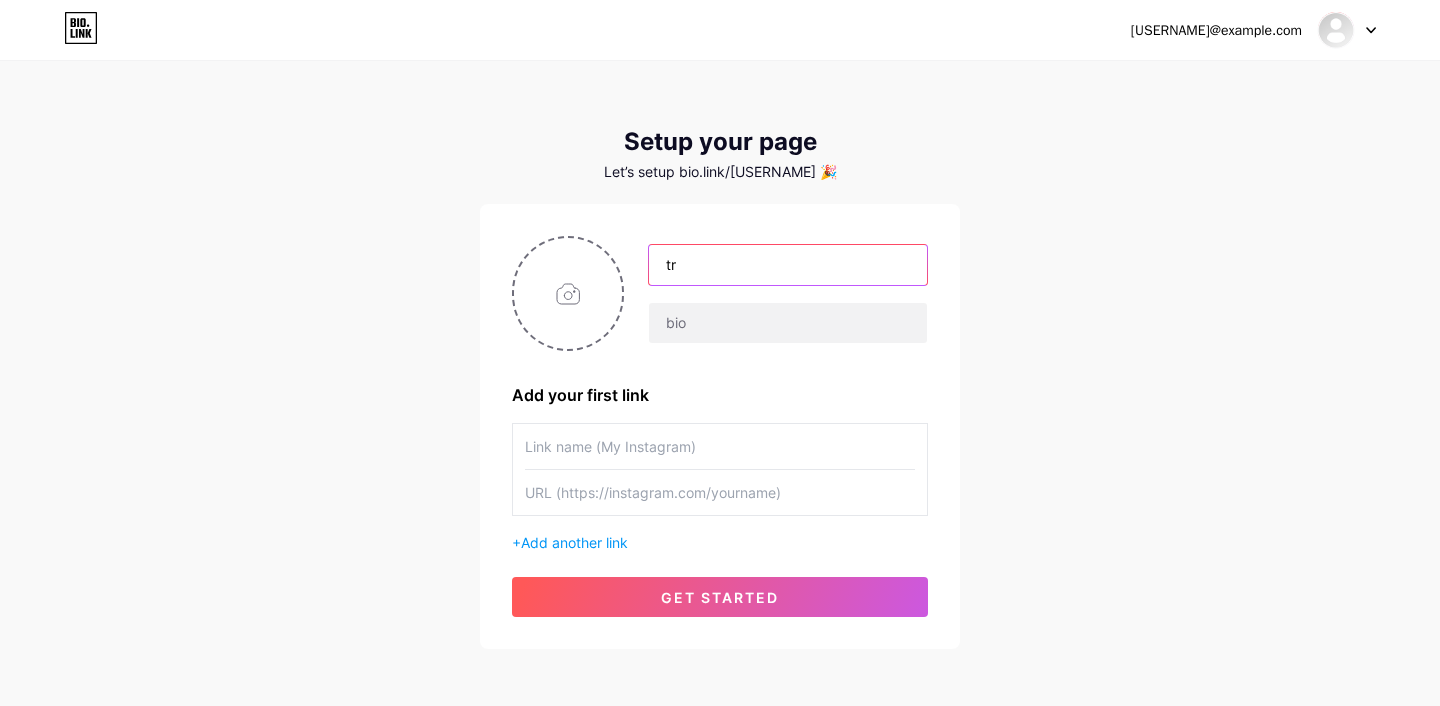 type on "t" 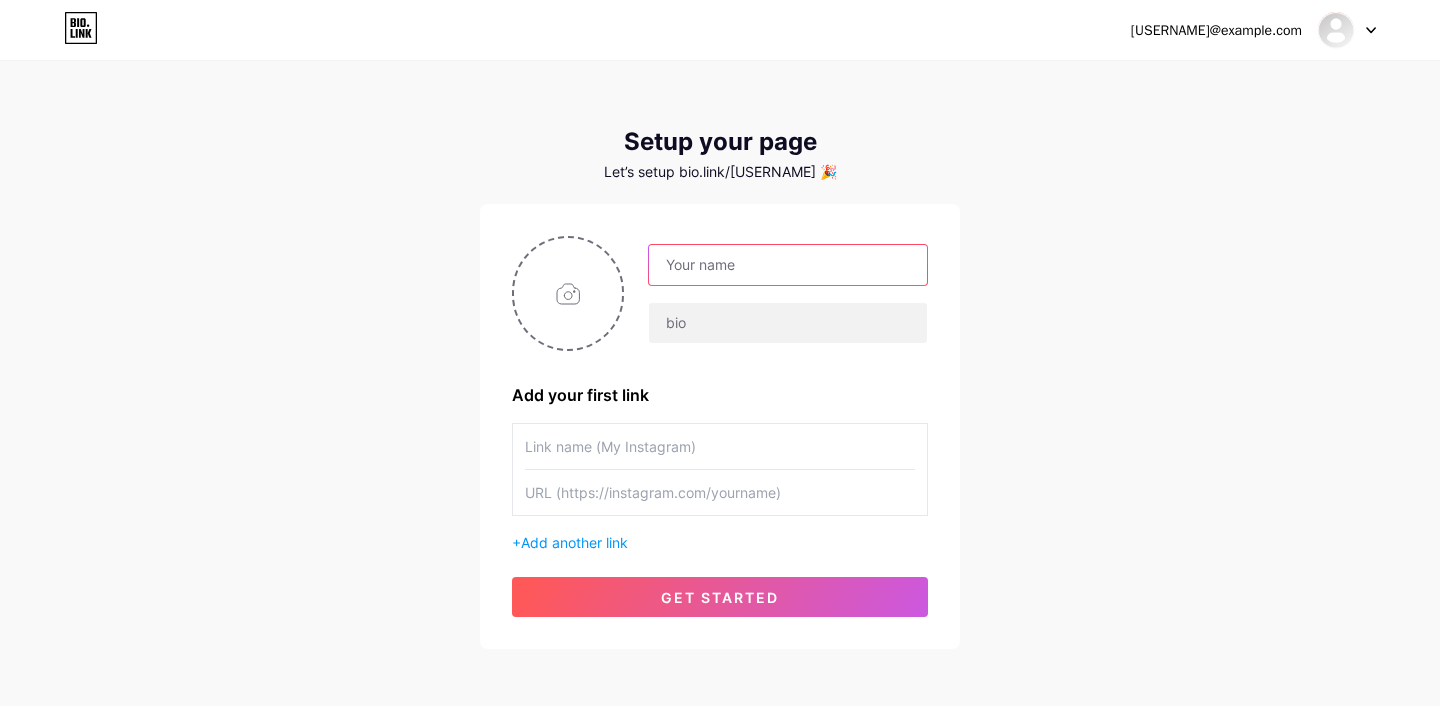 click at bounding box center (788, 265) 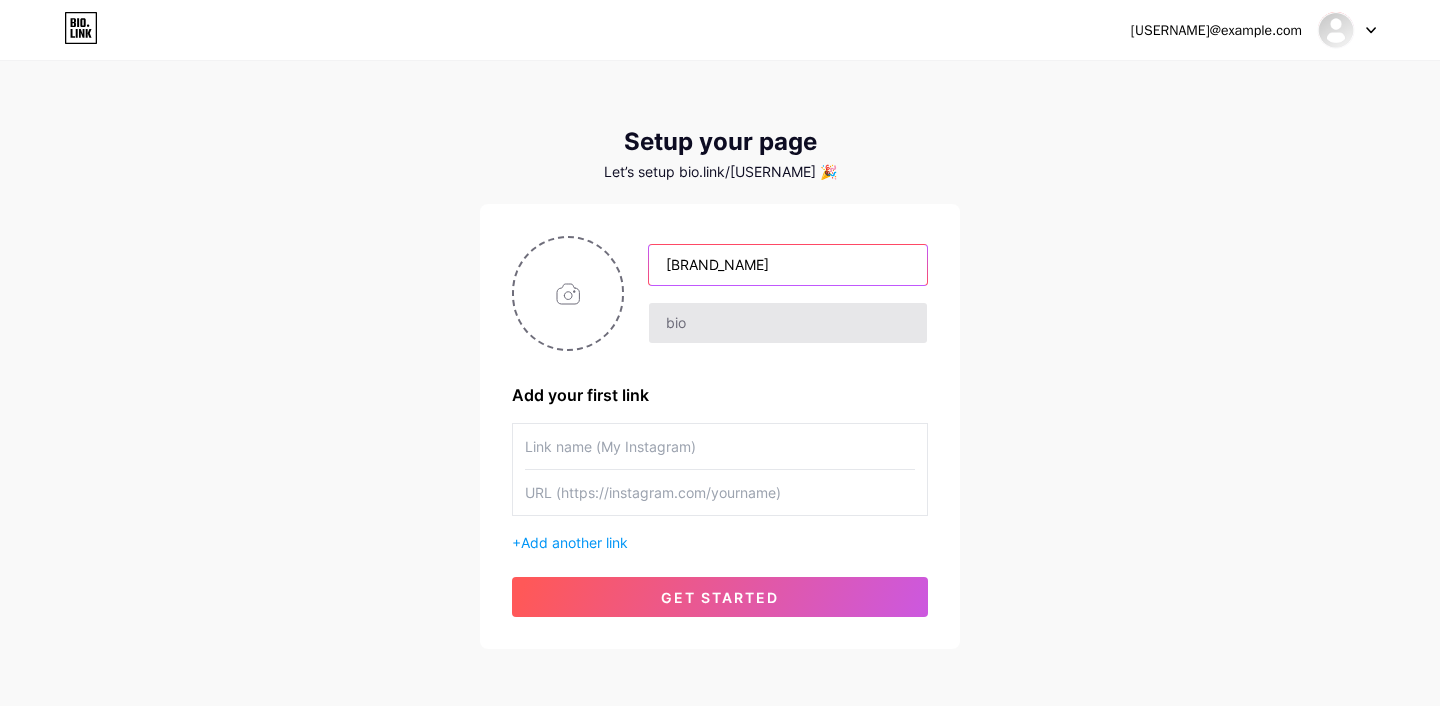 type on "Tra Taste Official" 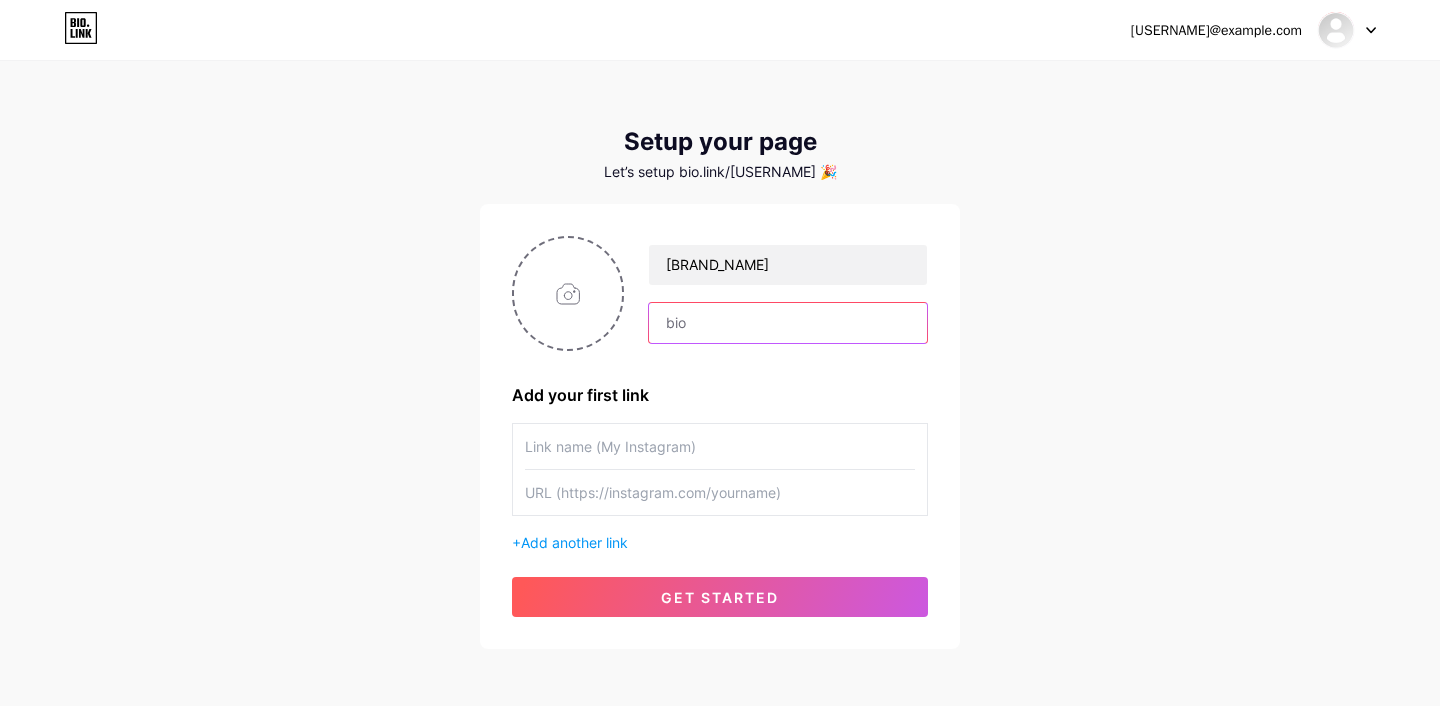 click at bounding box center [788, 323] 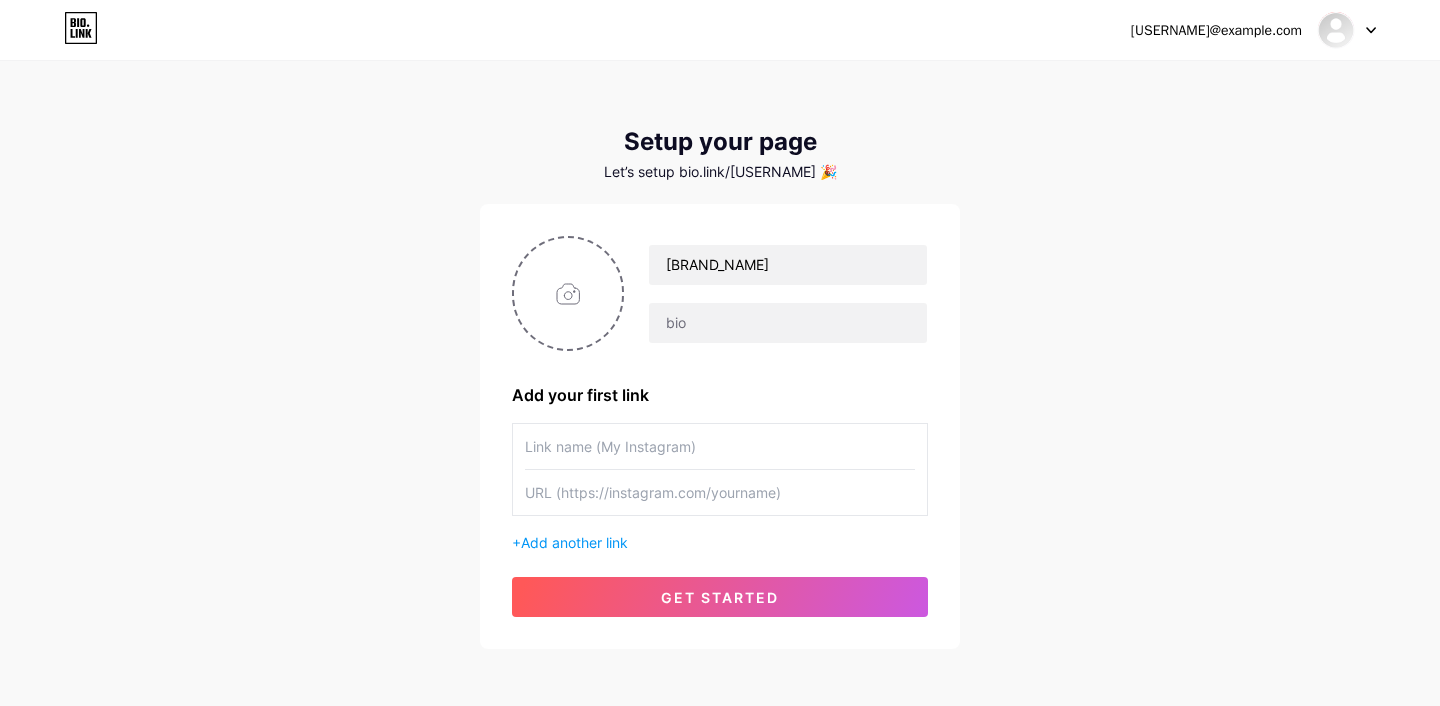 click at bounding box center [720, 446] 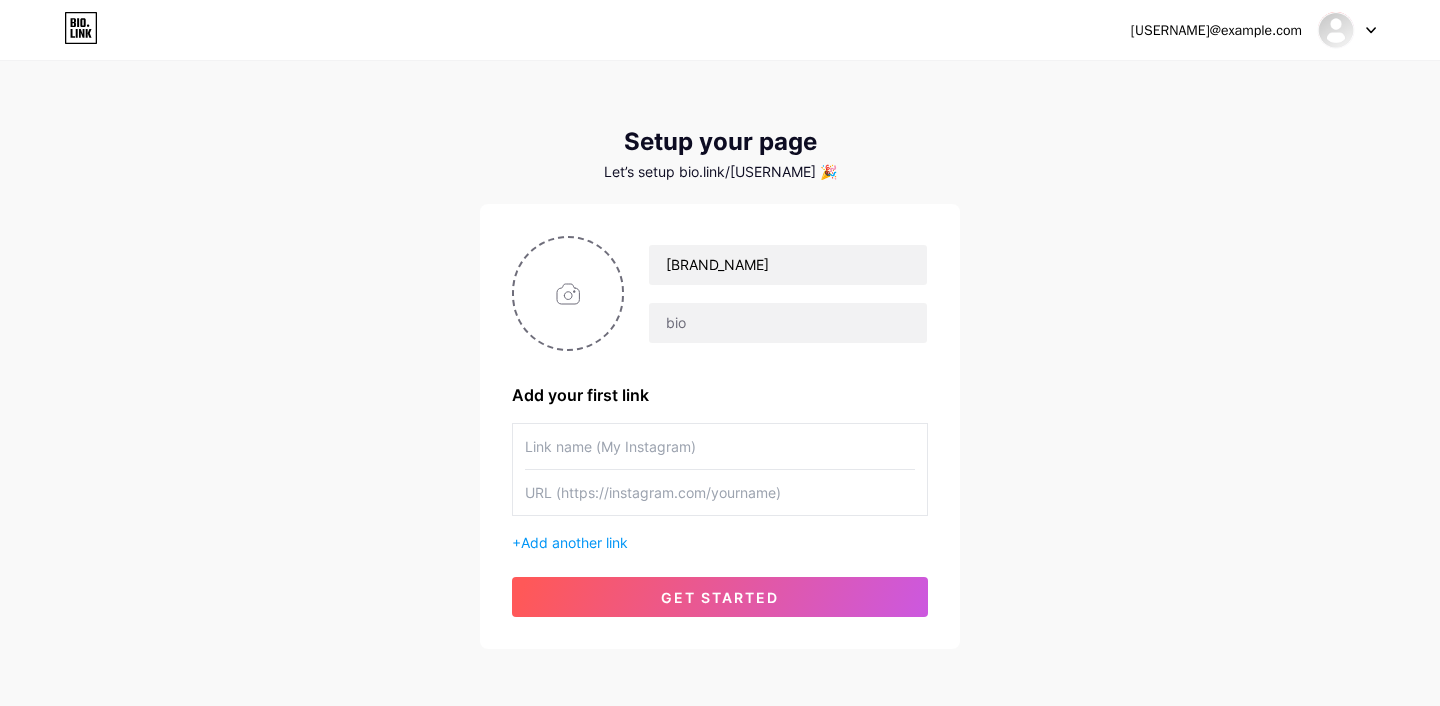 paste on "https://wa.me/[PHONE]" 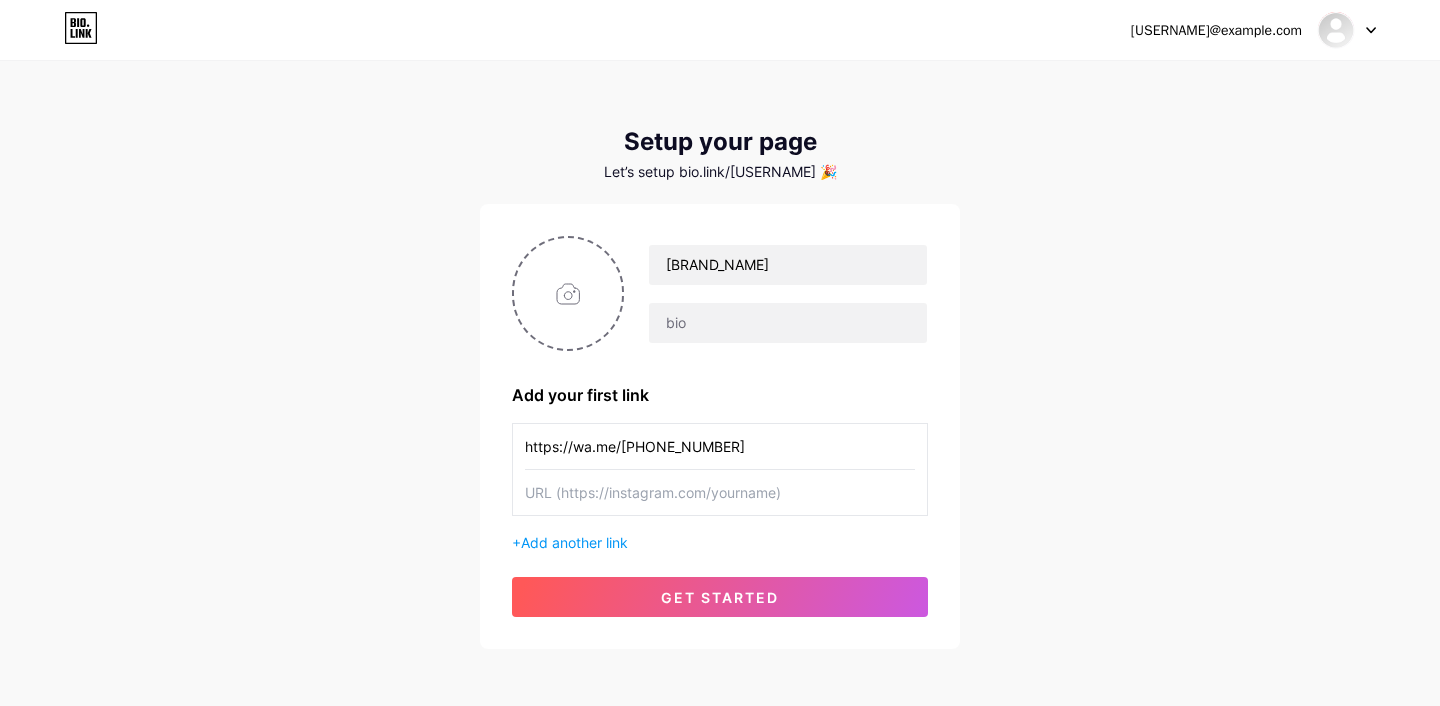 type on "https://wa.me/[PHONE]" 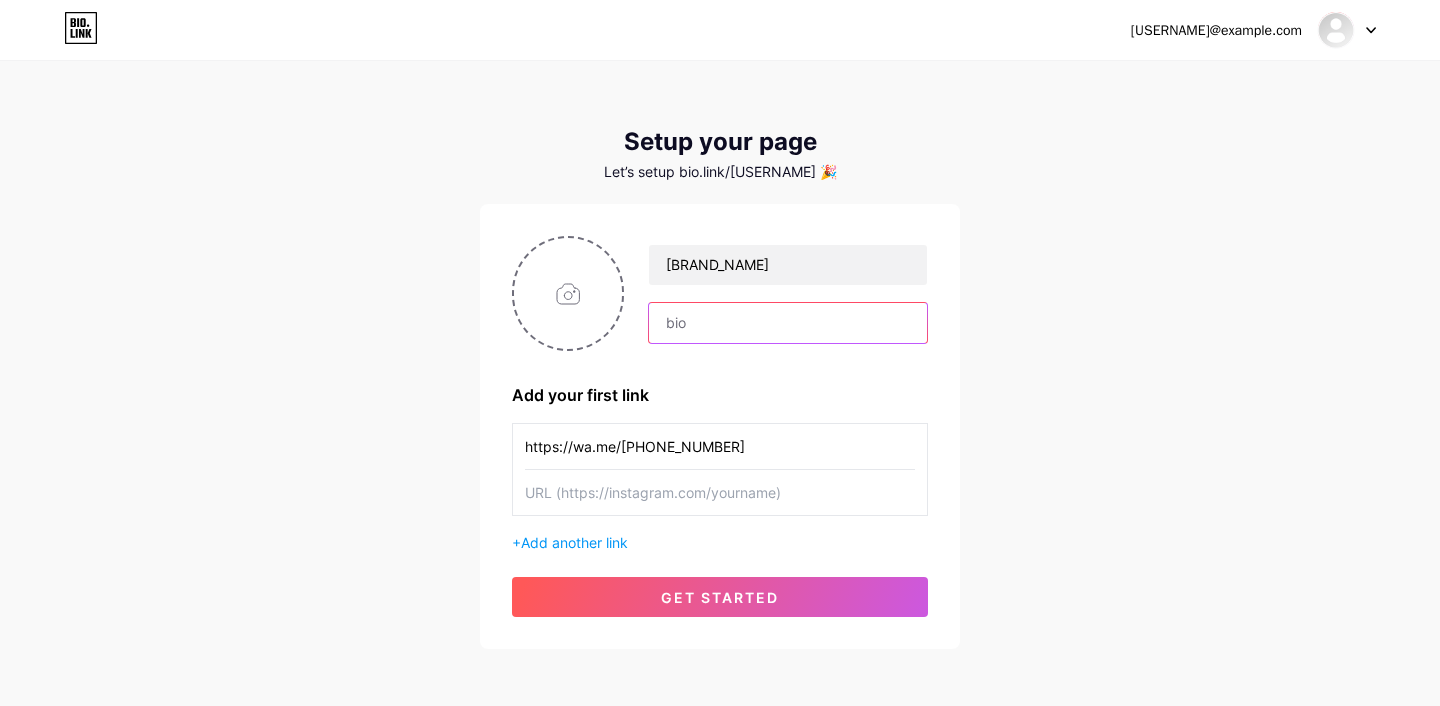 click at bounding box center (788, 323) 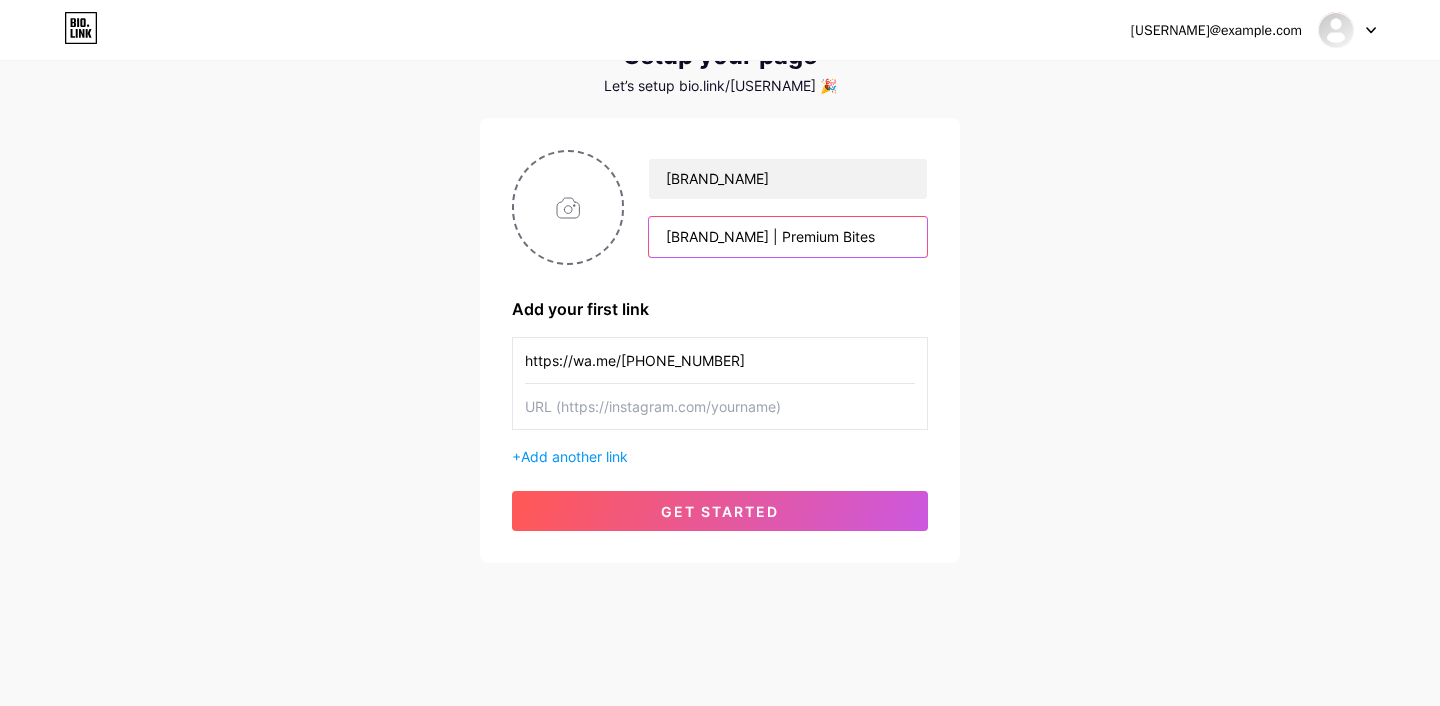 scroll, scrollTop: 87, scrollLeft: 0, axis: vertical 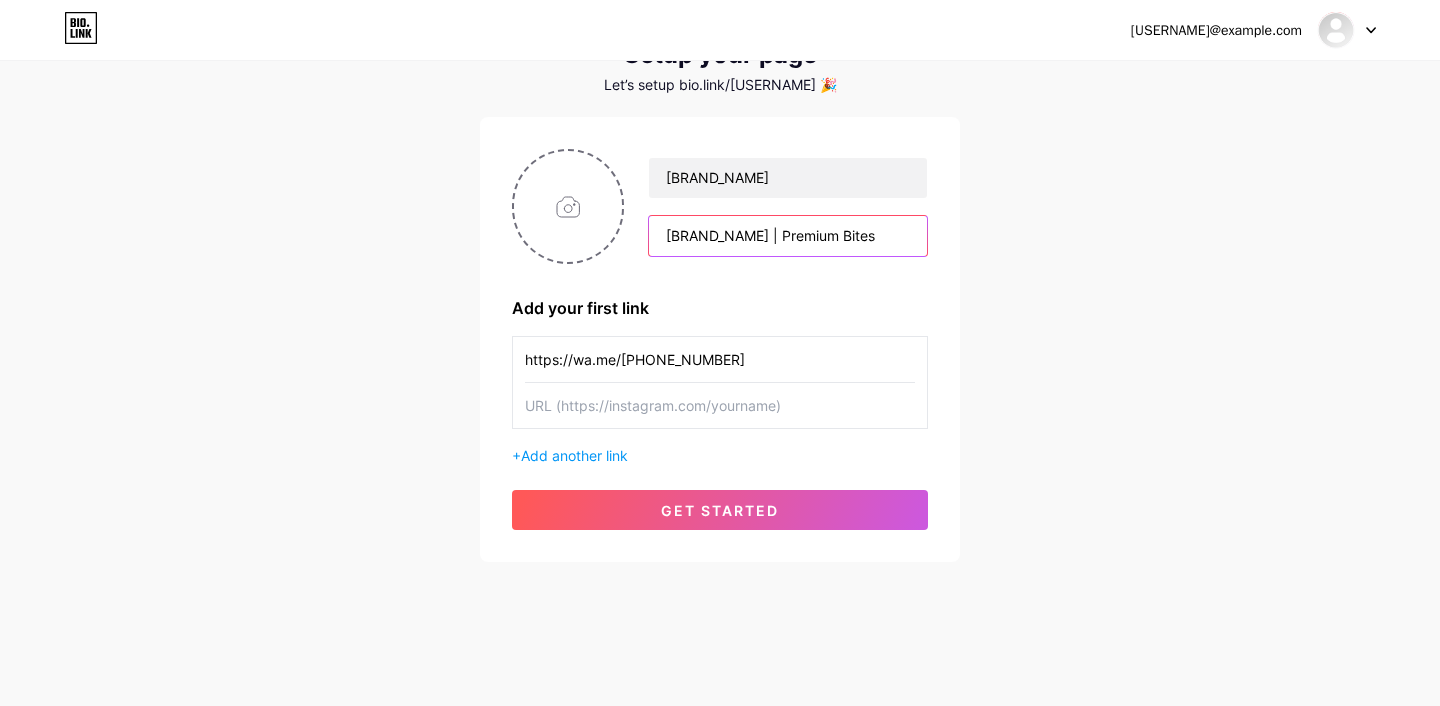 type on "Tra’ Taste | Premium Bites" 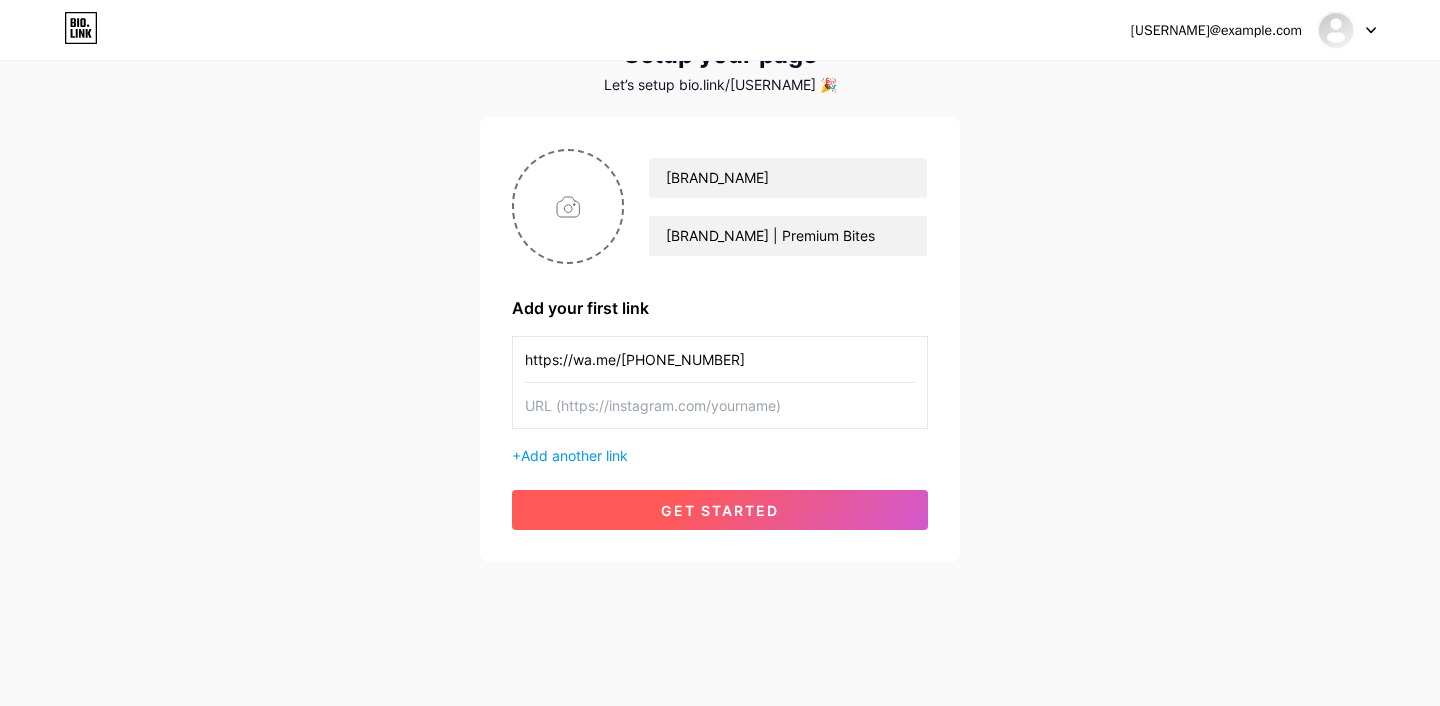 click on "get started" at bounding box center [720, 510] 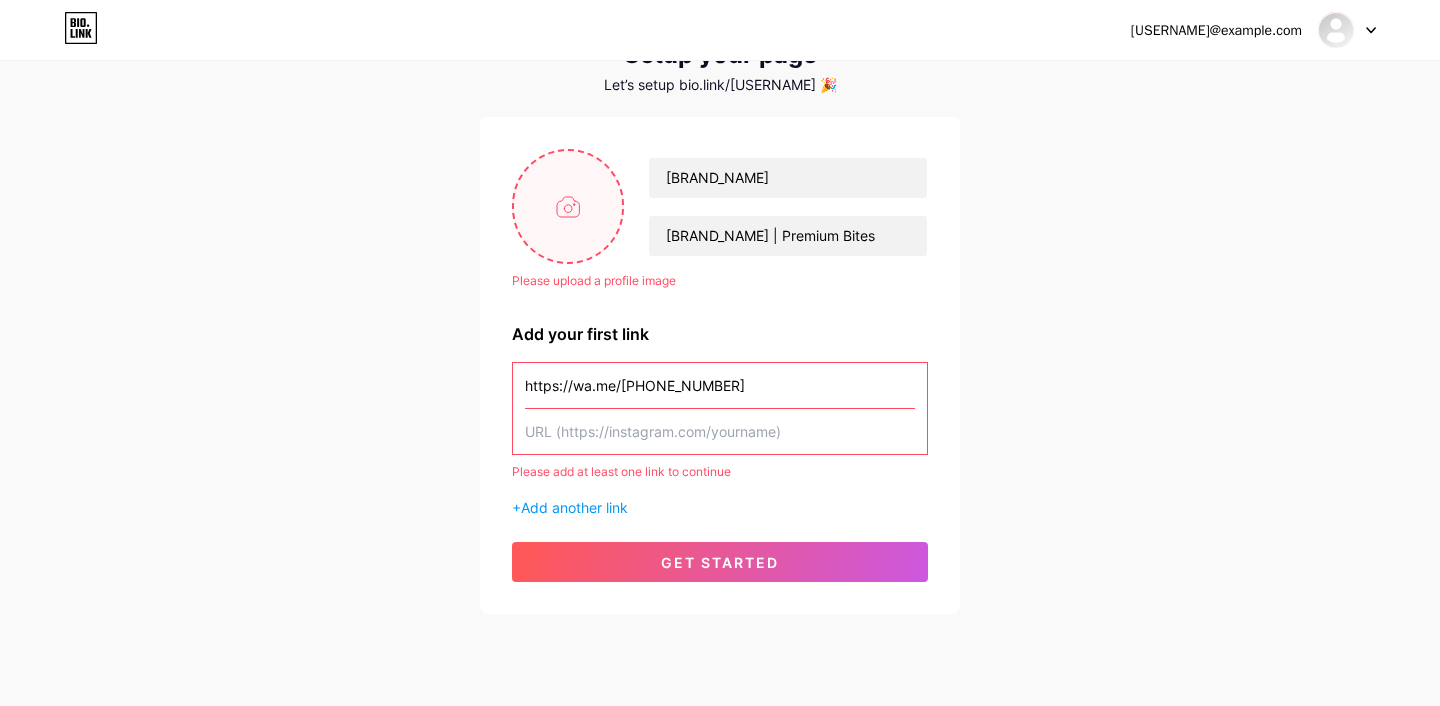 click at bounding box center [568, 206] 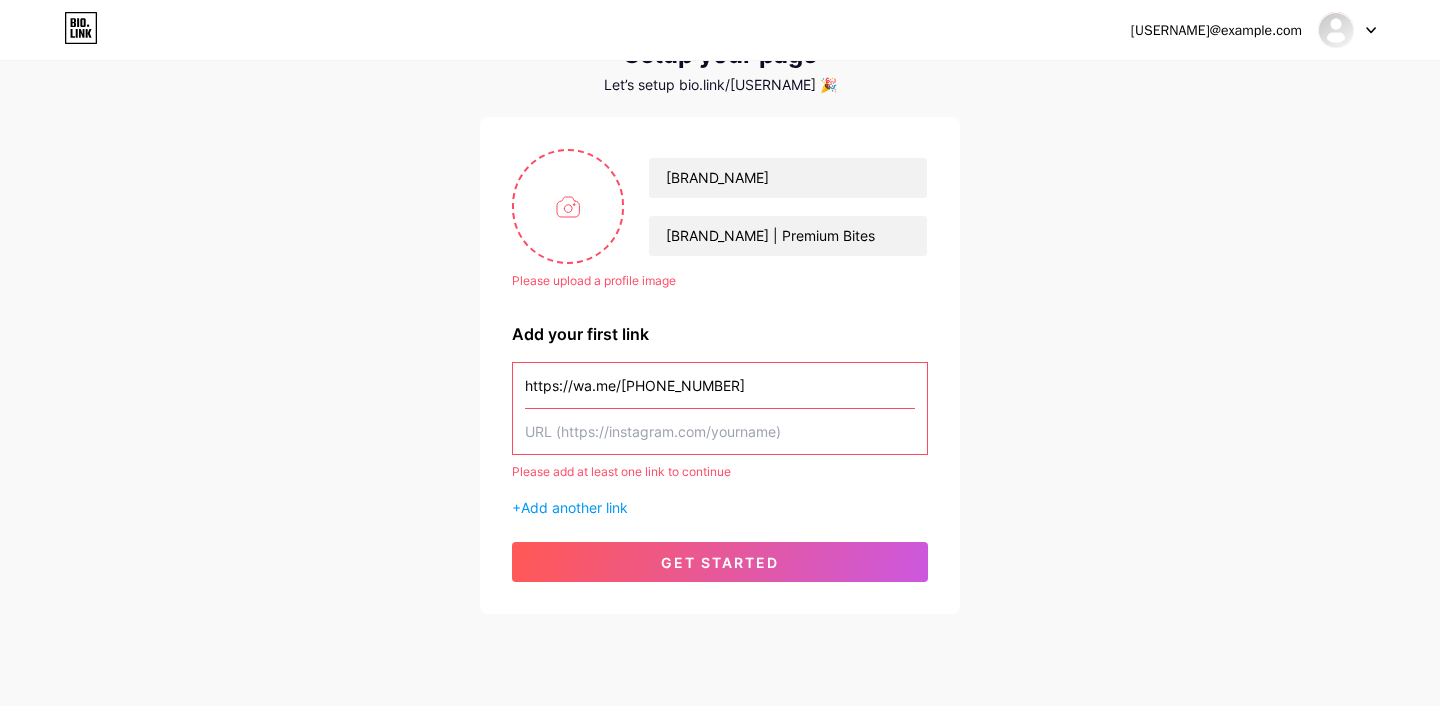 click at bounding box center (720, 431) 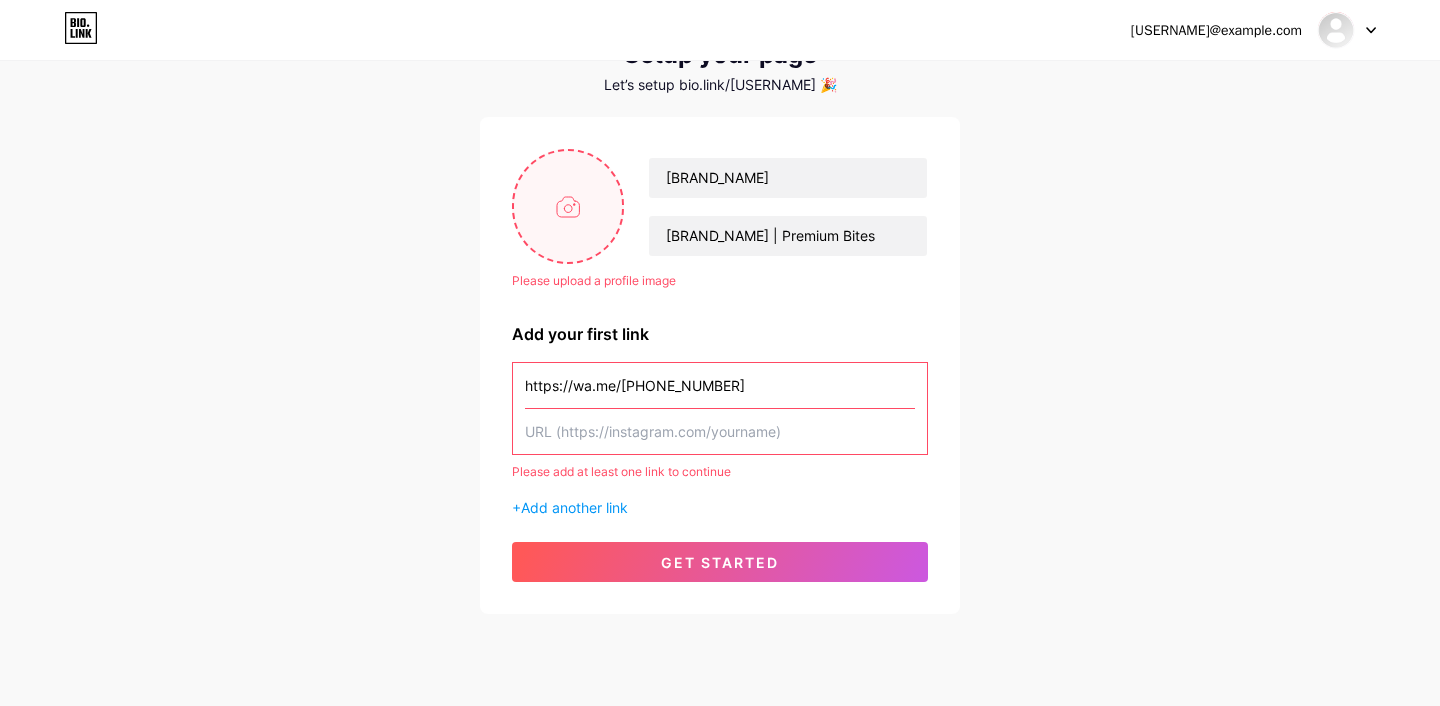 click at bounding box center (568, 206) 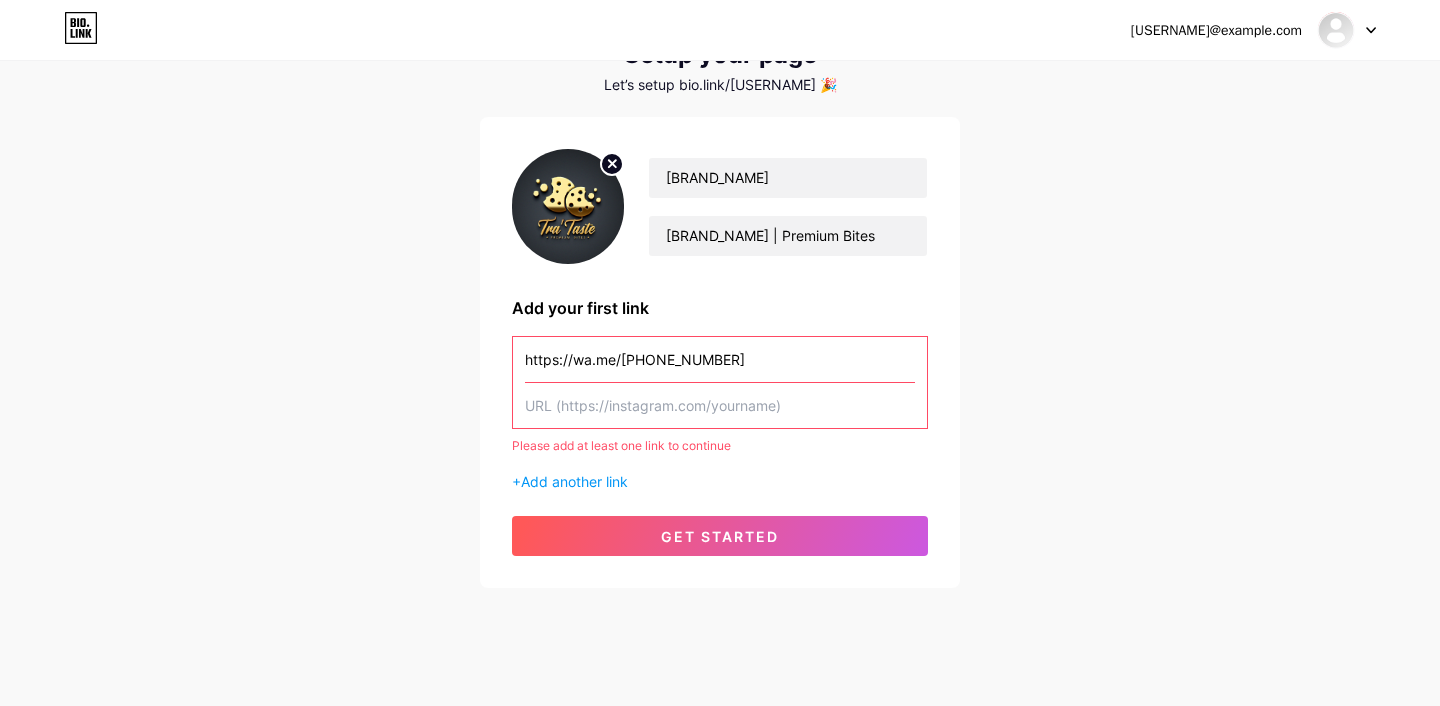 click at bounding box center [720, 405] 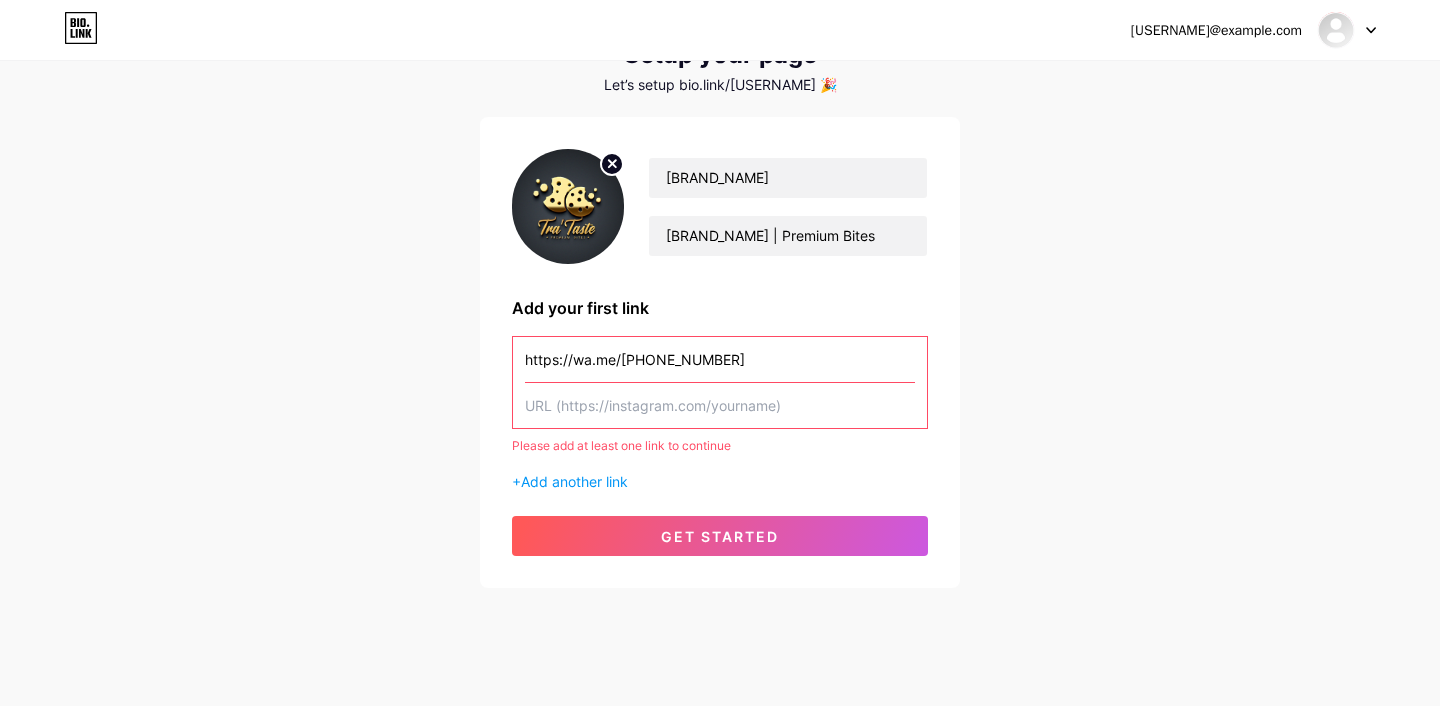 paste on "https://www.tiktok.com/@trataste" 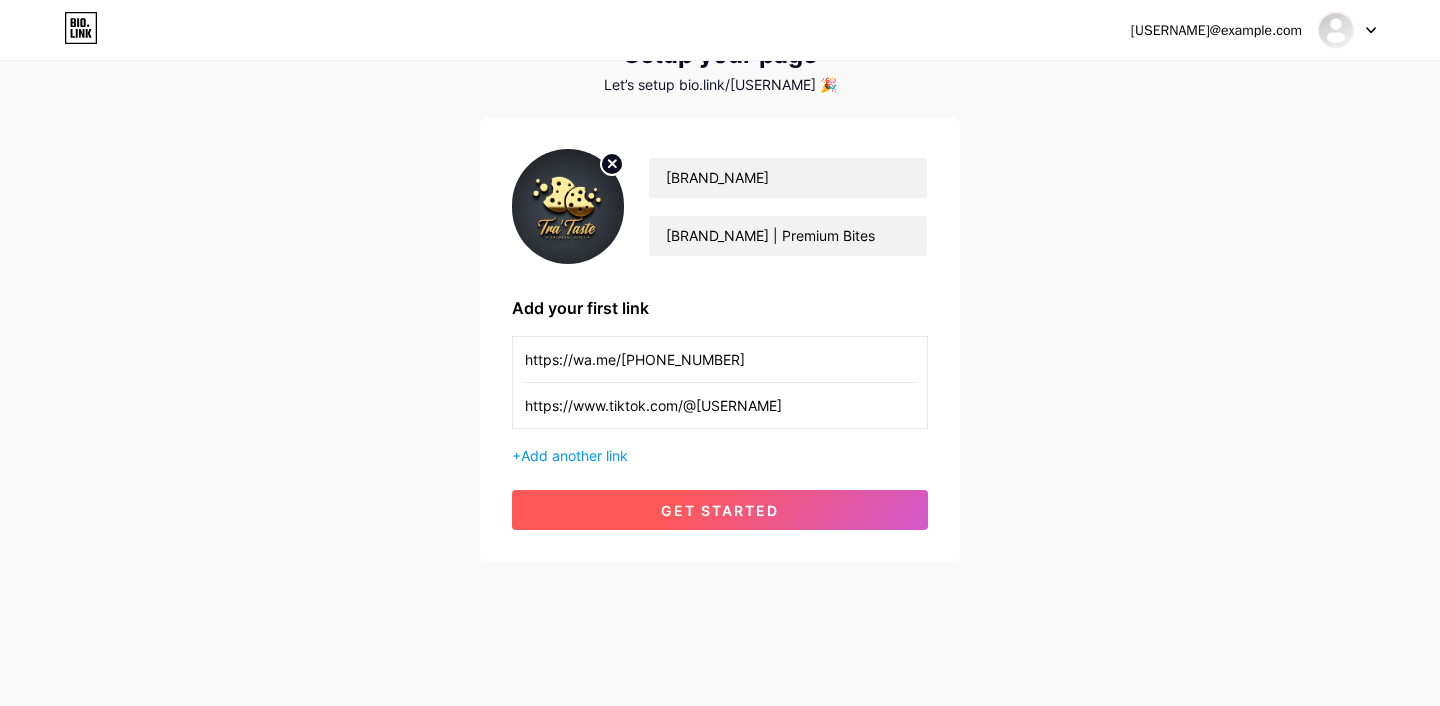 type on "https://www.tiktok.com/@trataste" 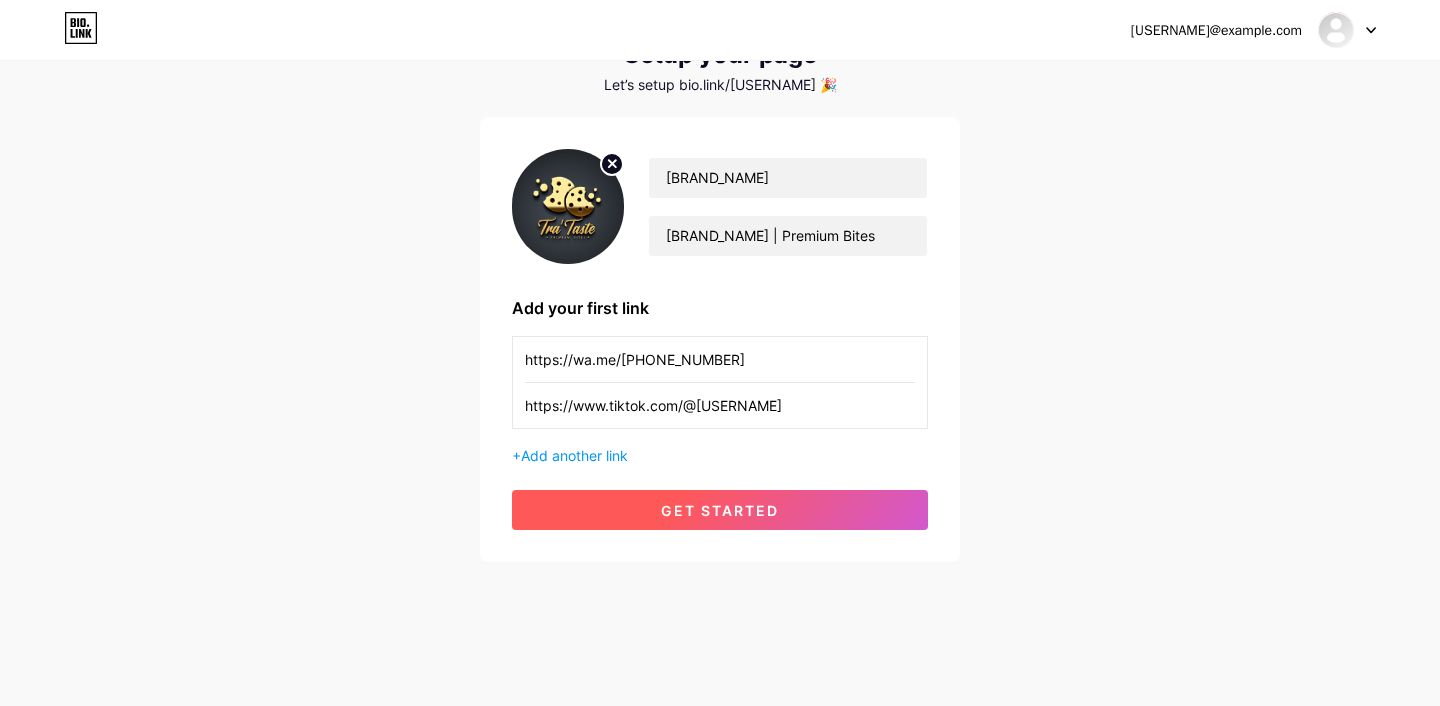 click on "get started" at bounding box center [720, 510] 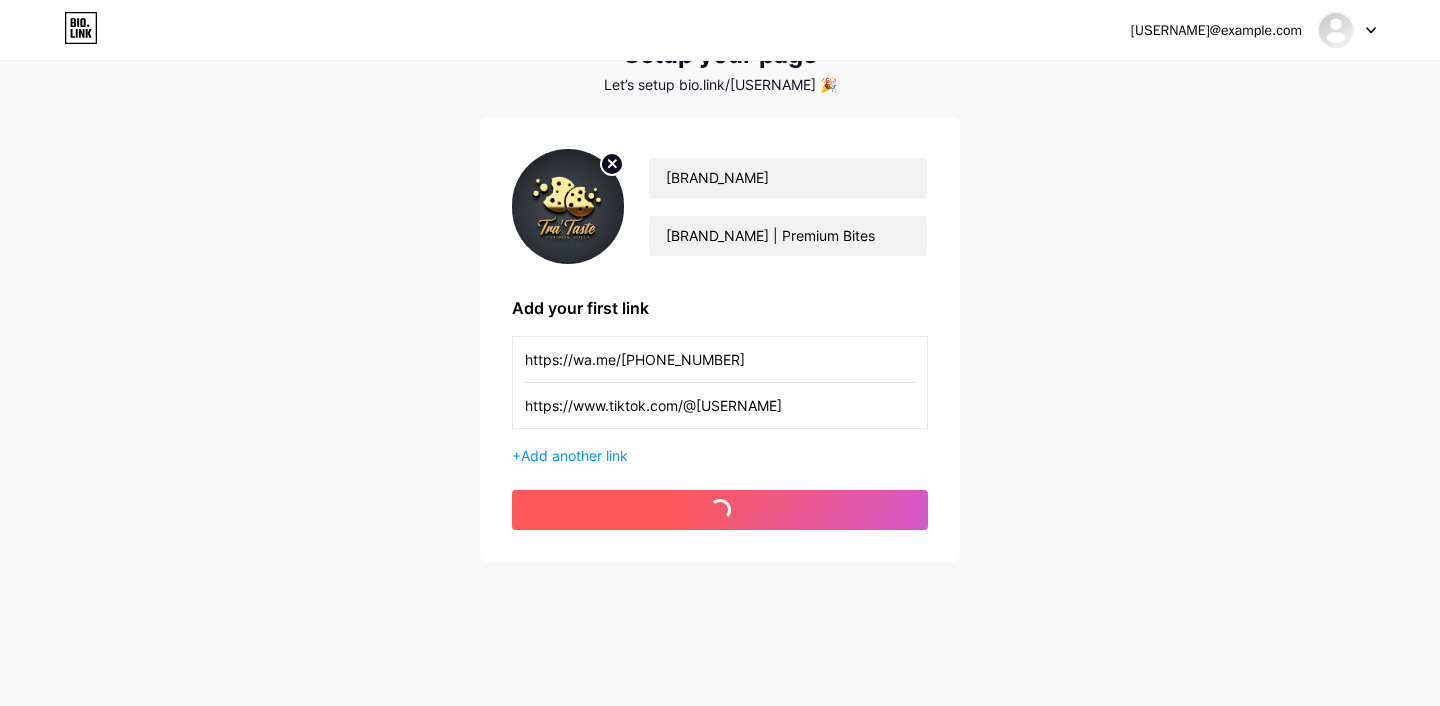 scroll, scrollTop: 0, scrollLeft: 0, axis: both 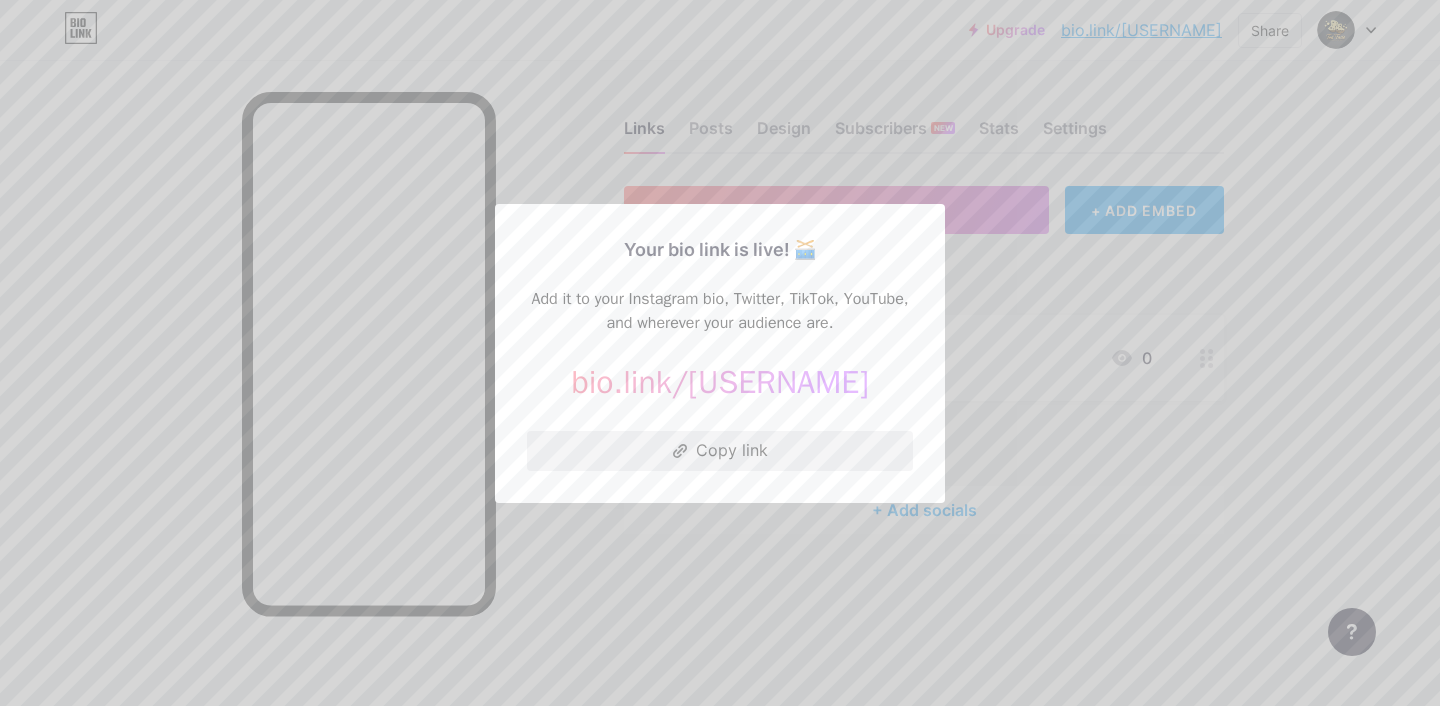 click 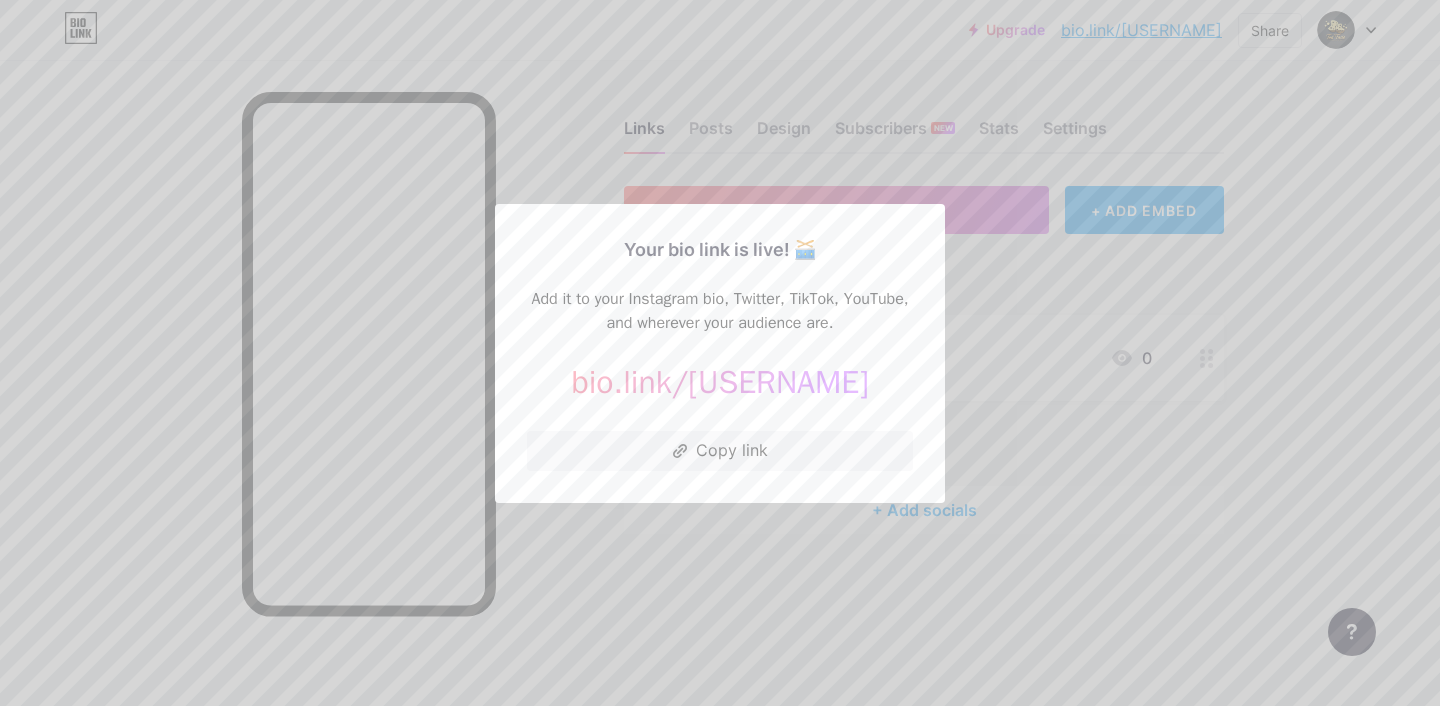 click at bounding box center (720, 353) 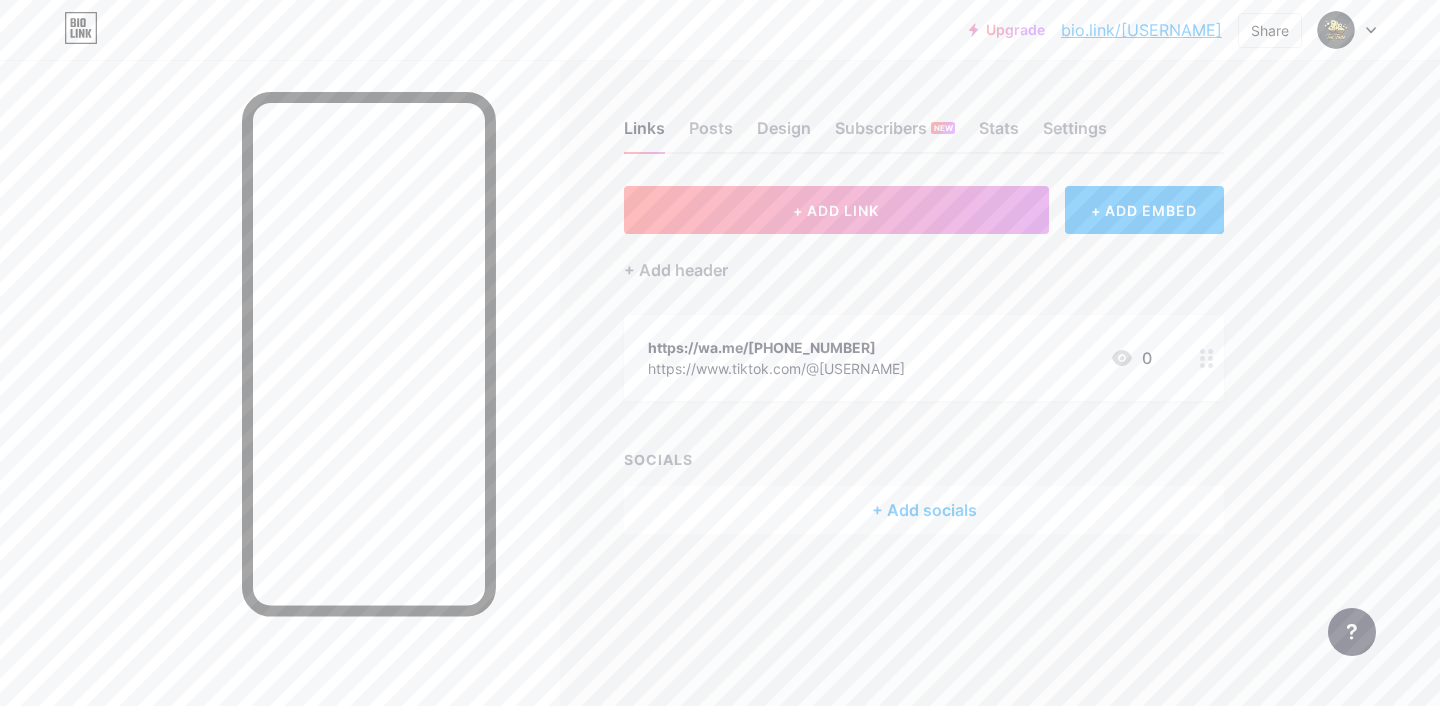 click on "https://www.tiktok.com/@trataste" at bounding box center (776, 368) 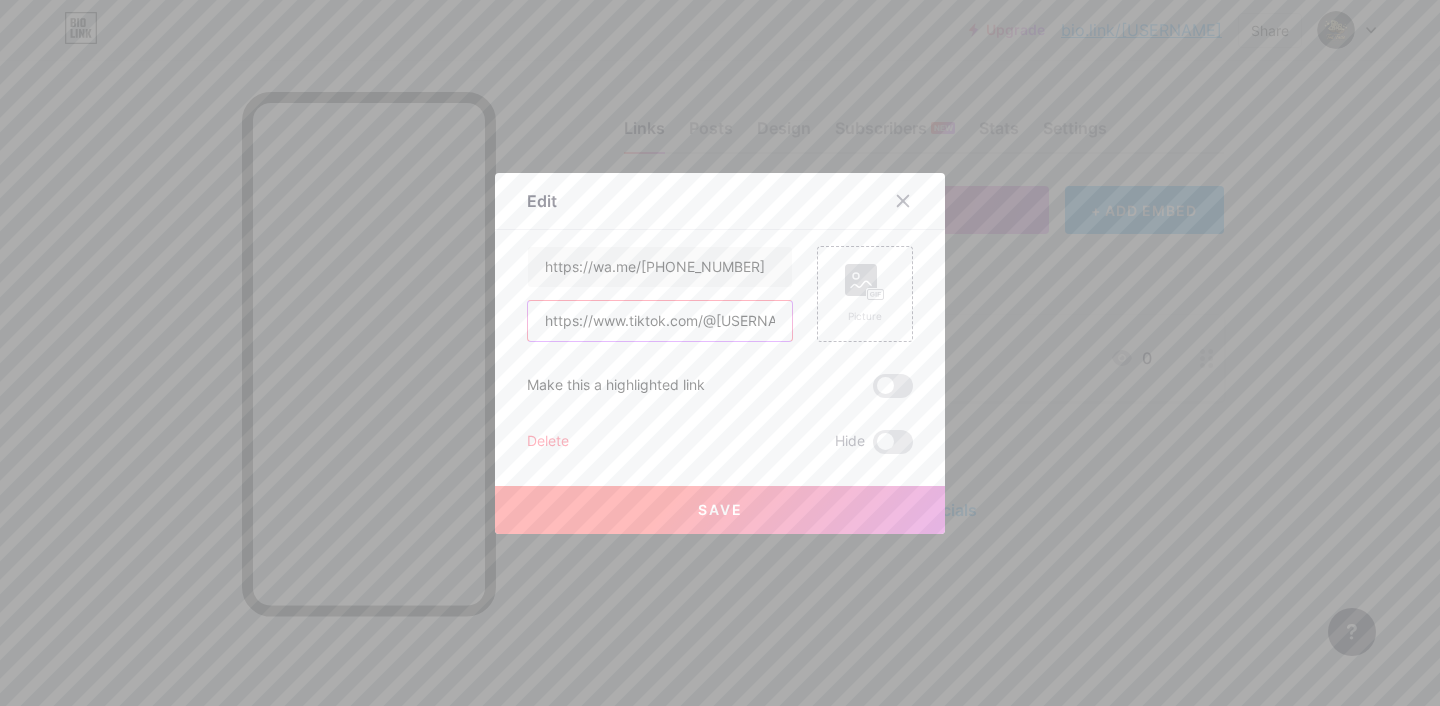 click on "https://www.tiktok.com/@trataste" at bounding box center [660, 321] 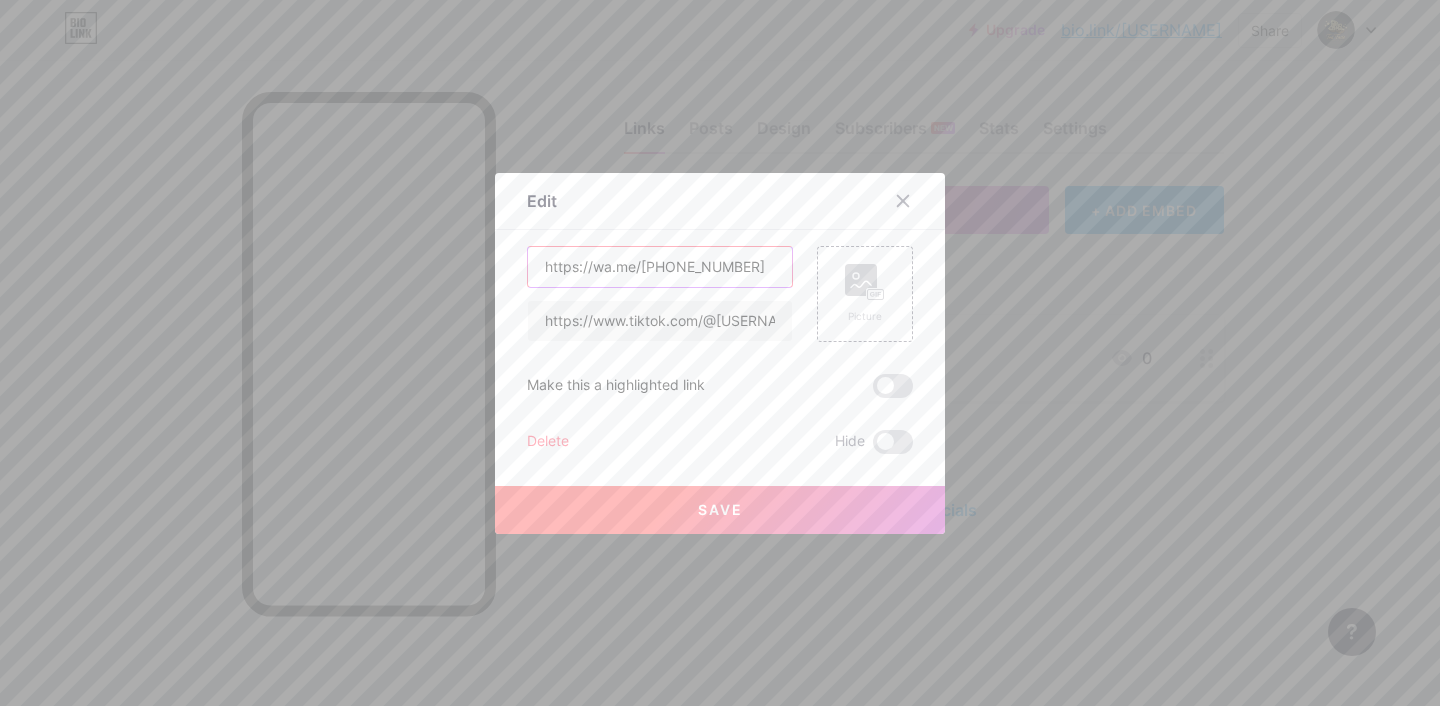 click on "https://wa.me/[PHONE]" at bounding box center [660, 267] 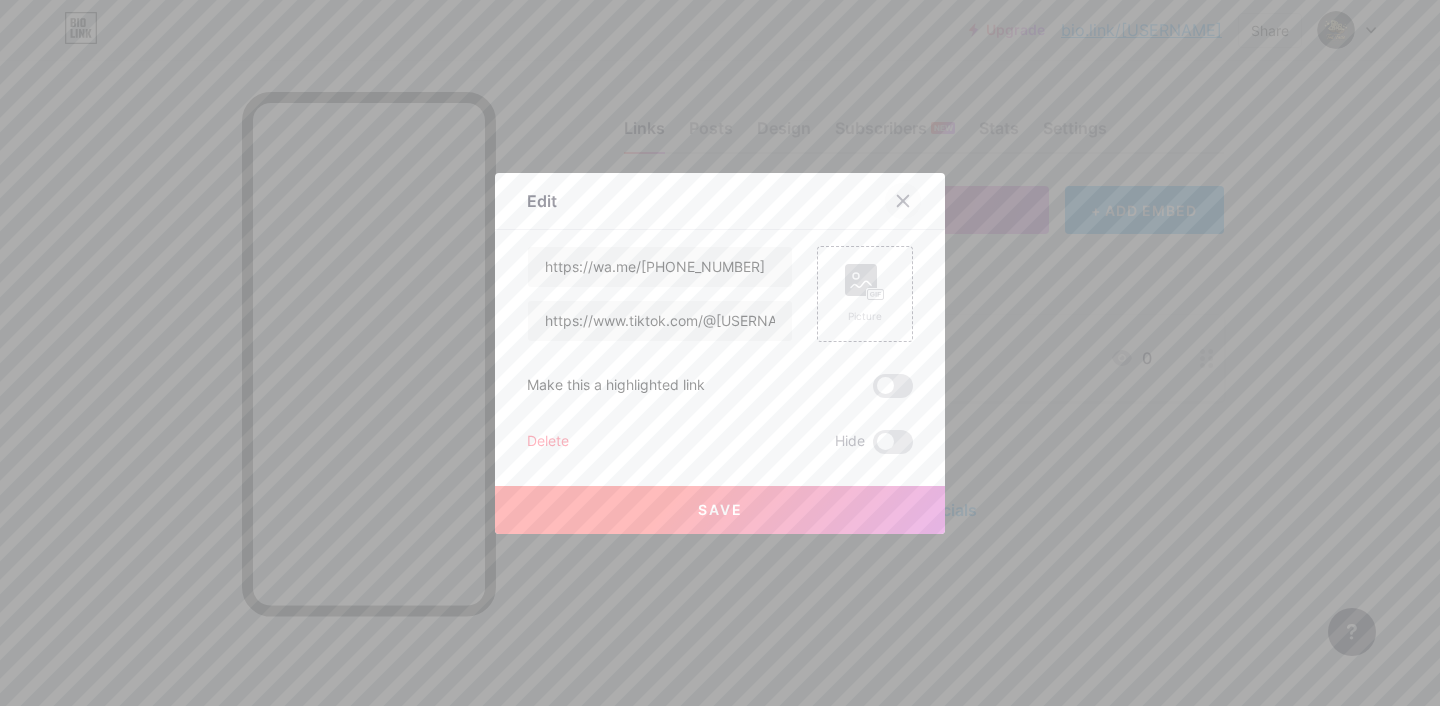 click at bounding box center (903, 201) 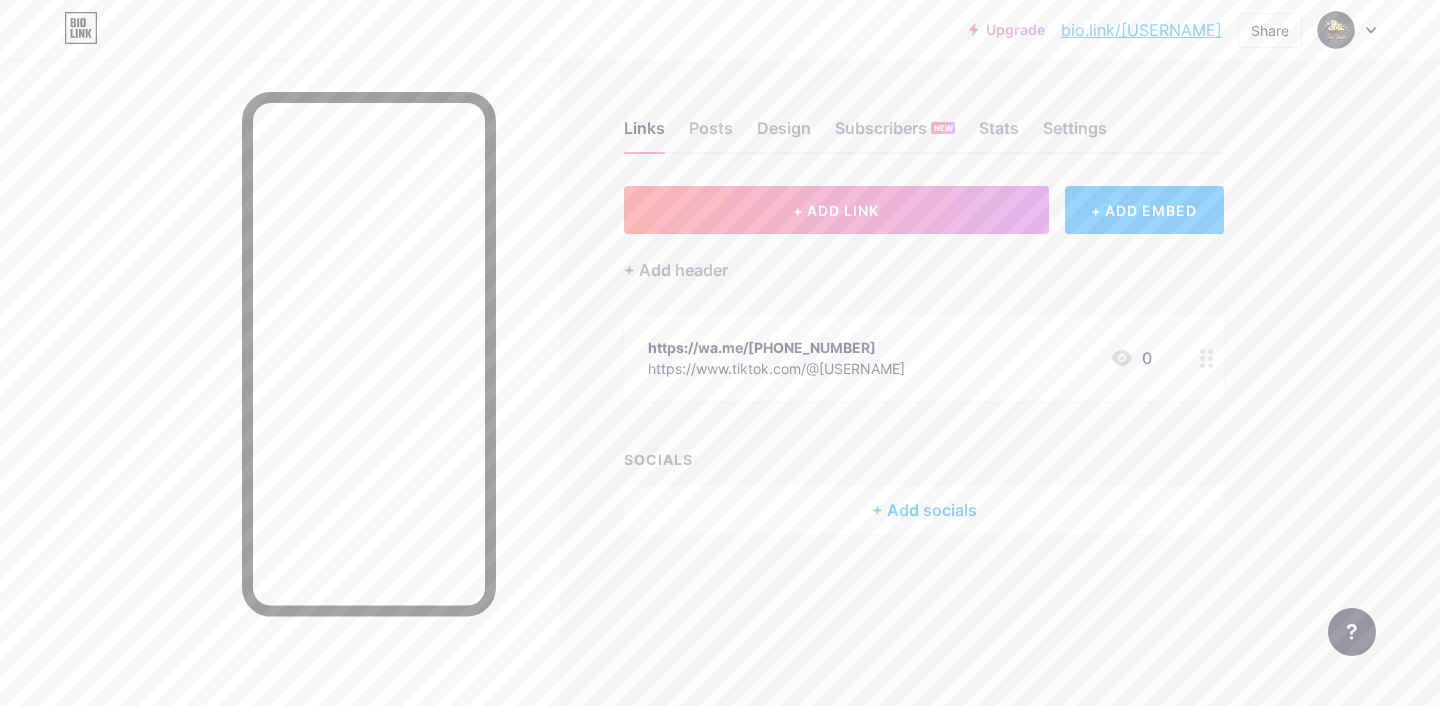 click on "https://wa.me/[PHONE]" at bounding box center (776, 347) 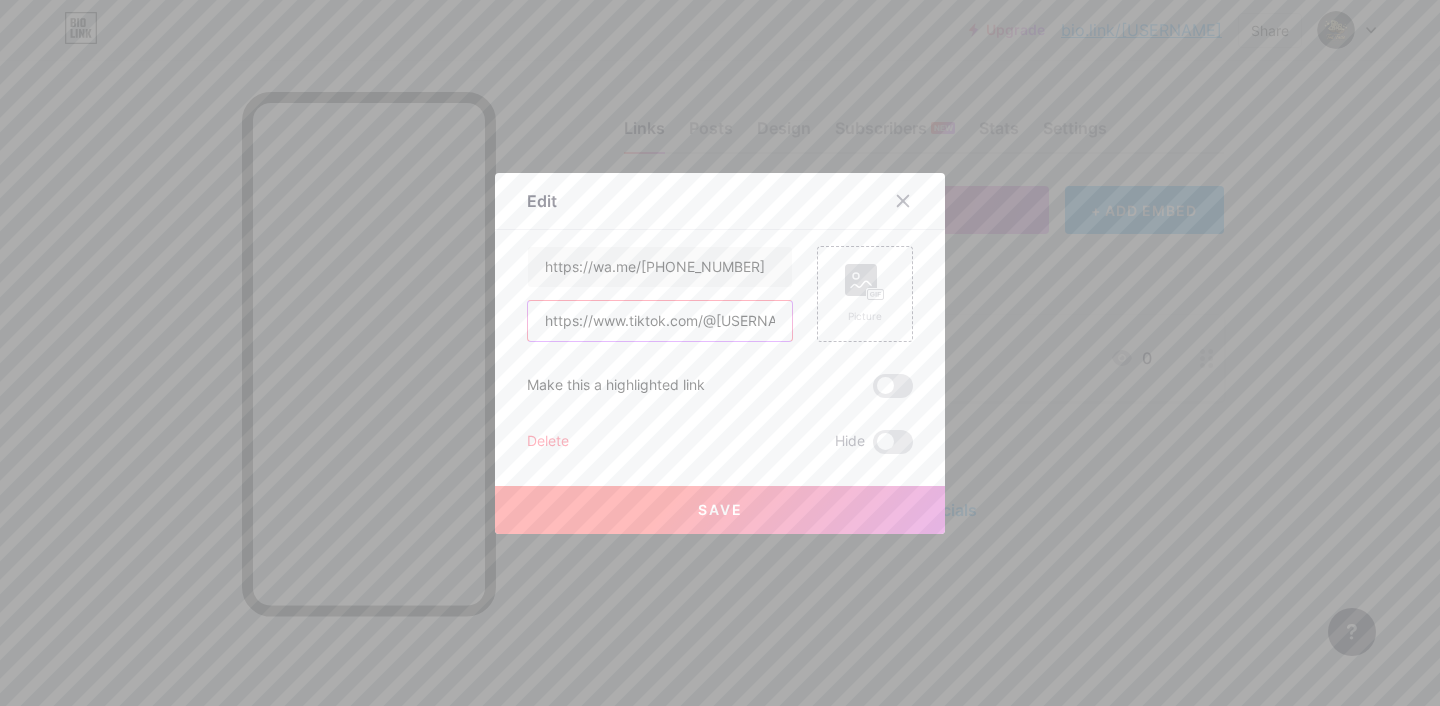 drag, startPoint x: 774, startPoint y: 321, endPoint x: 525, endPoint y: 305, distance: 249.51352 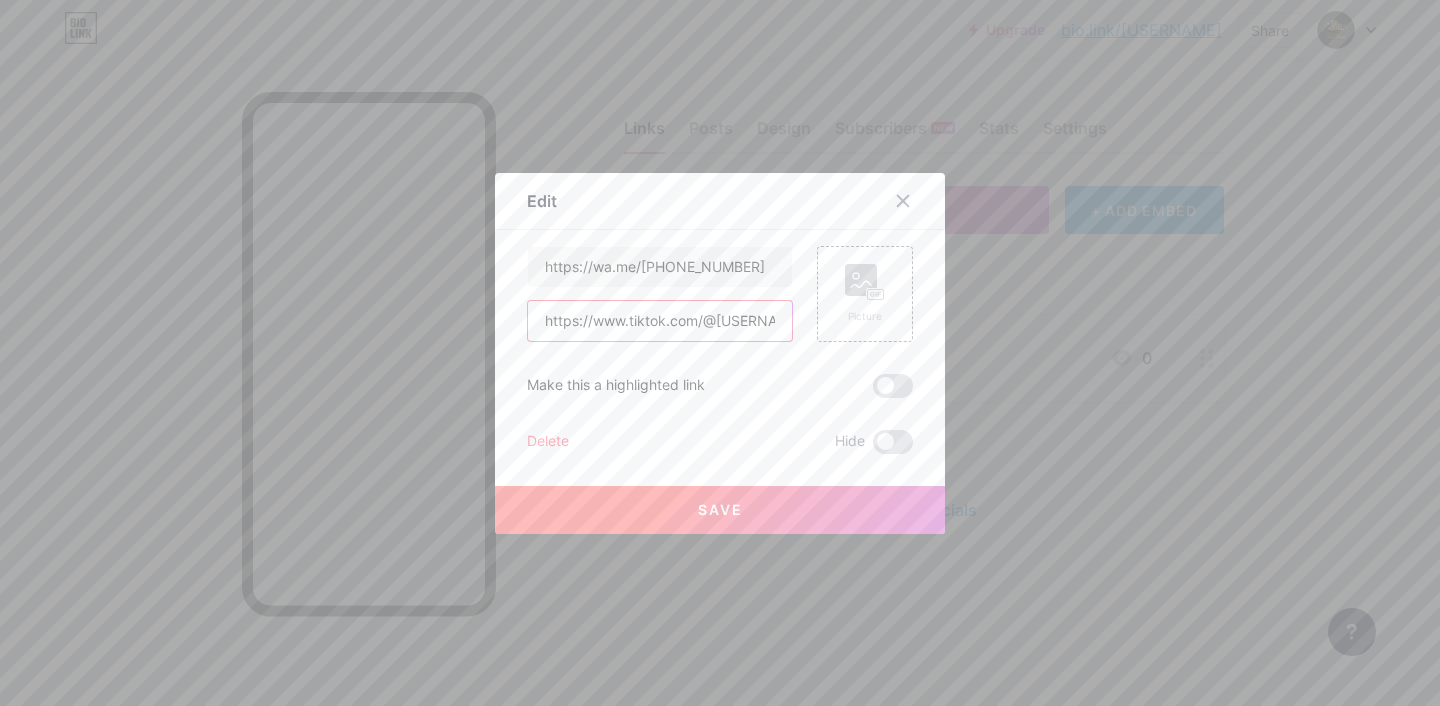 click on "Edit           Content
YouTube
Play YouTube video without leaving your page.
ADD
Vimeo
Play Vimeo video without leaving your page.
ADD
Tiktok
Grow your TikTok following
ADD
Tweet
Embed a tweet.
ADD
Reddit
Showcase your Reddit profile
ADD
Spotify
Embed Spotify to play the preview of a track.
ADD
Twitch
Play Twitch video without leaving your page.
ADD
SoundCloud" at bounding box center [720, 353] 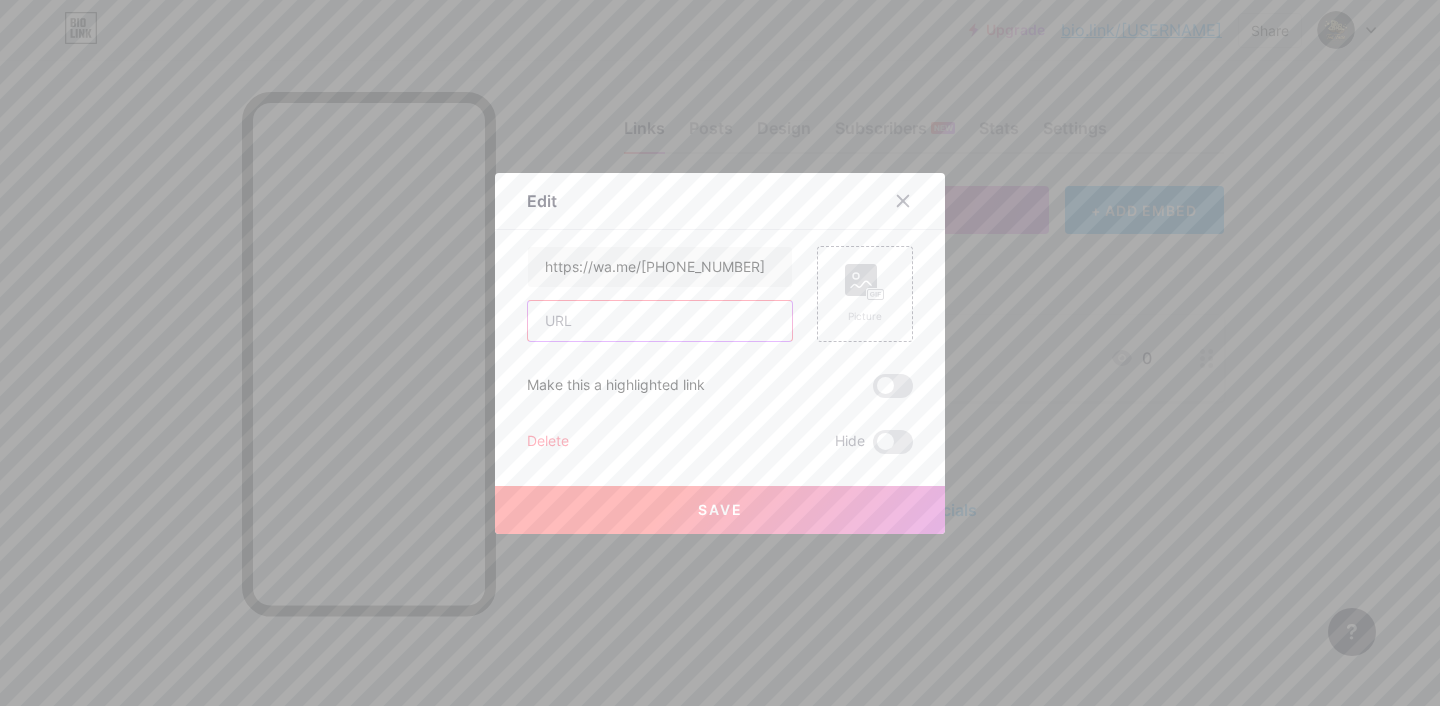 click at bounding box center (660, 321) 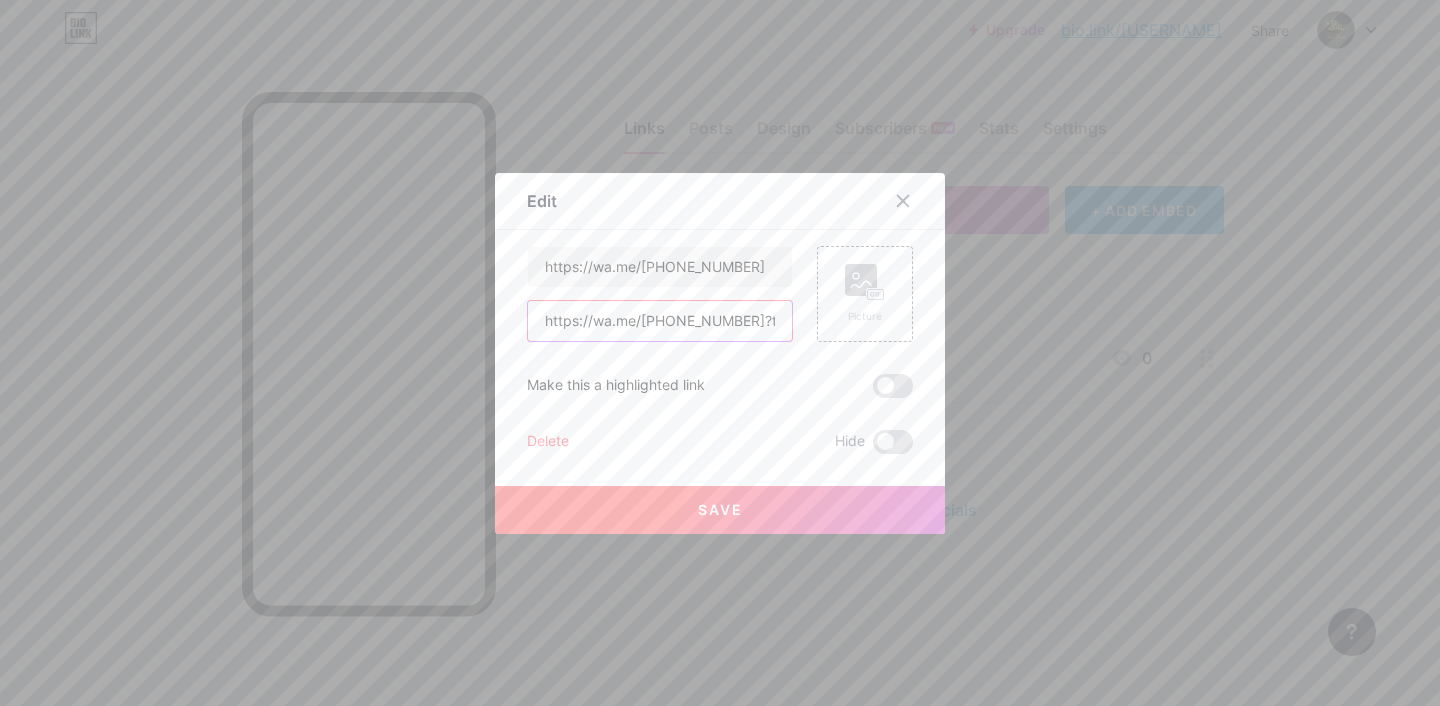 scroll, scrollTop: 0, scrollLeft: 311, axis: horizontal 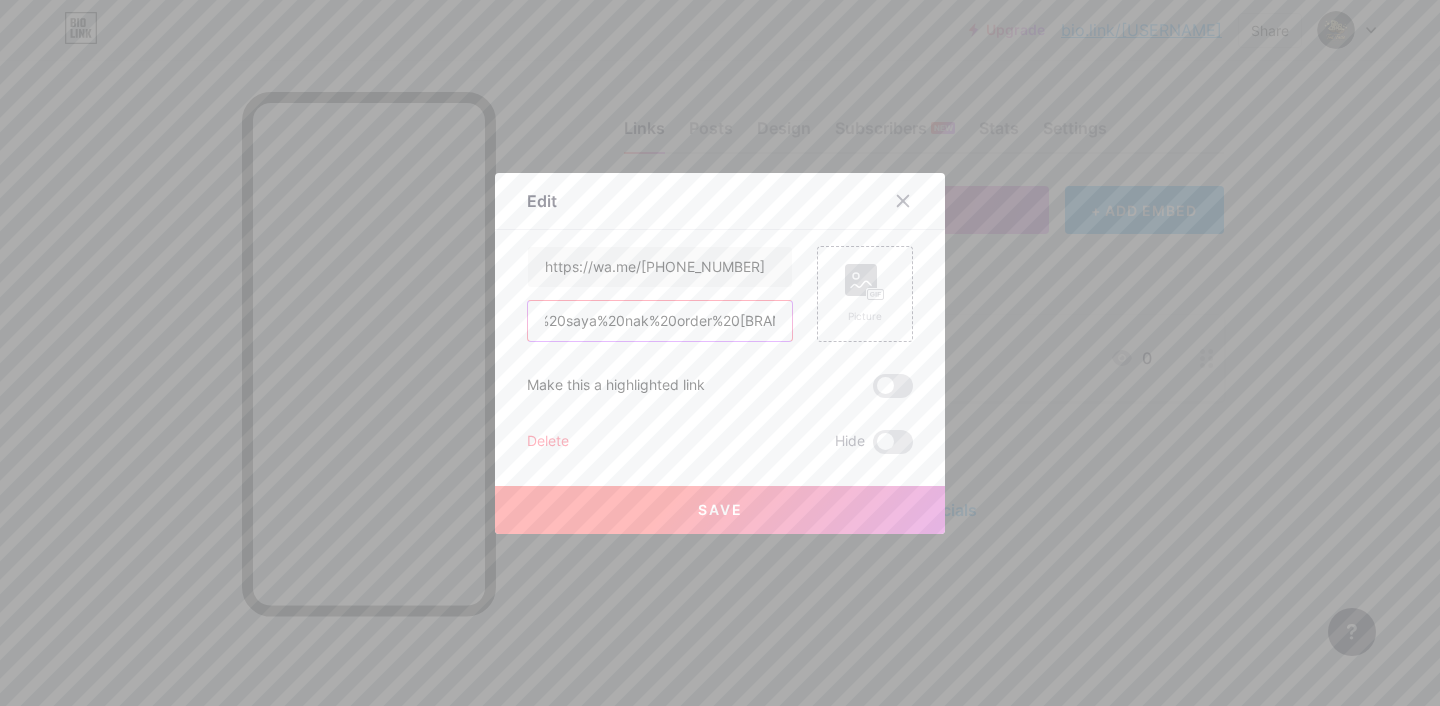 type on "https://wa.me/601126776764?text=Hi%2C%20saya%20nak%20order%20TraTaste" 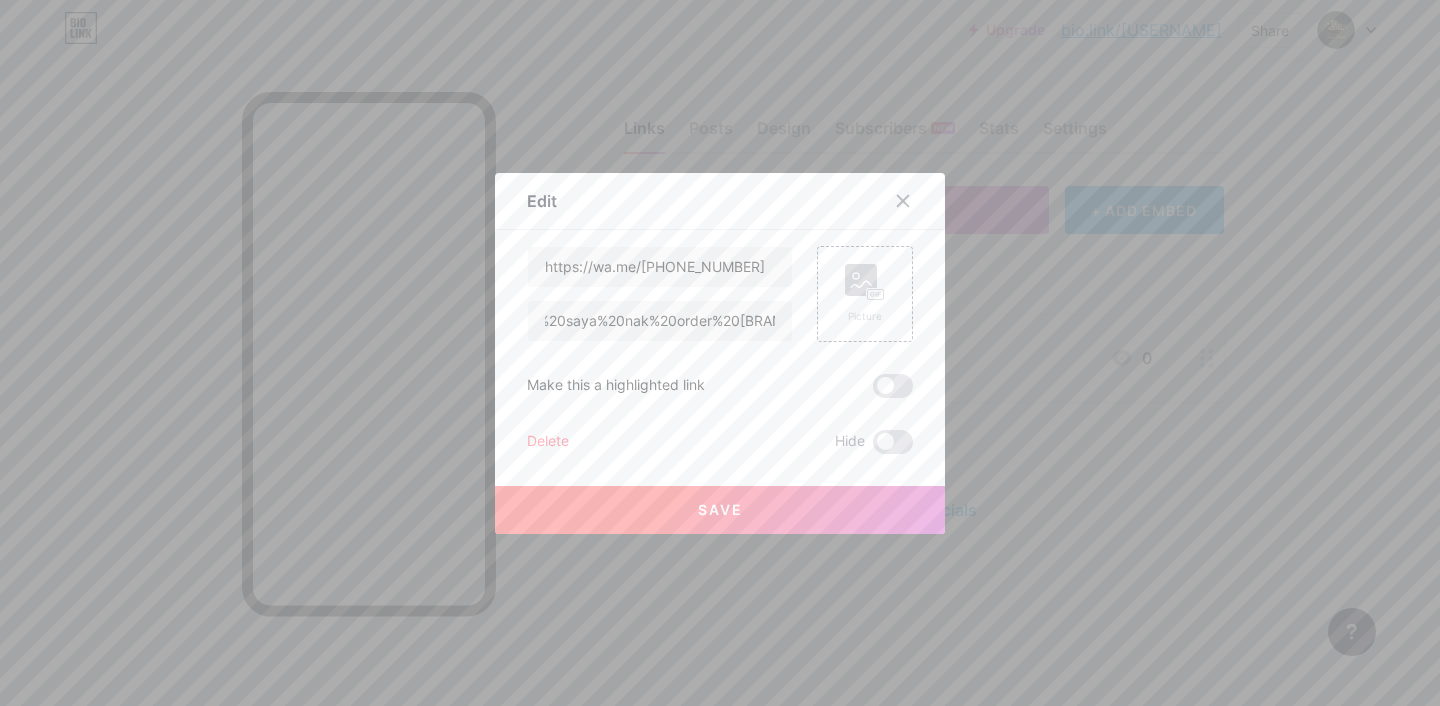 scroll, scrollTop: 0, scrollLeft: 0, axis: both 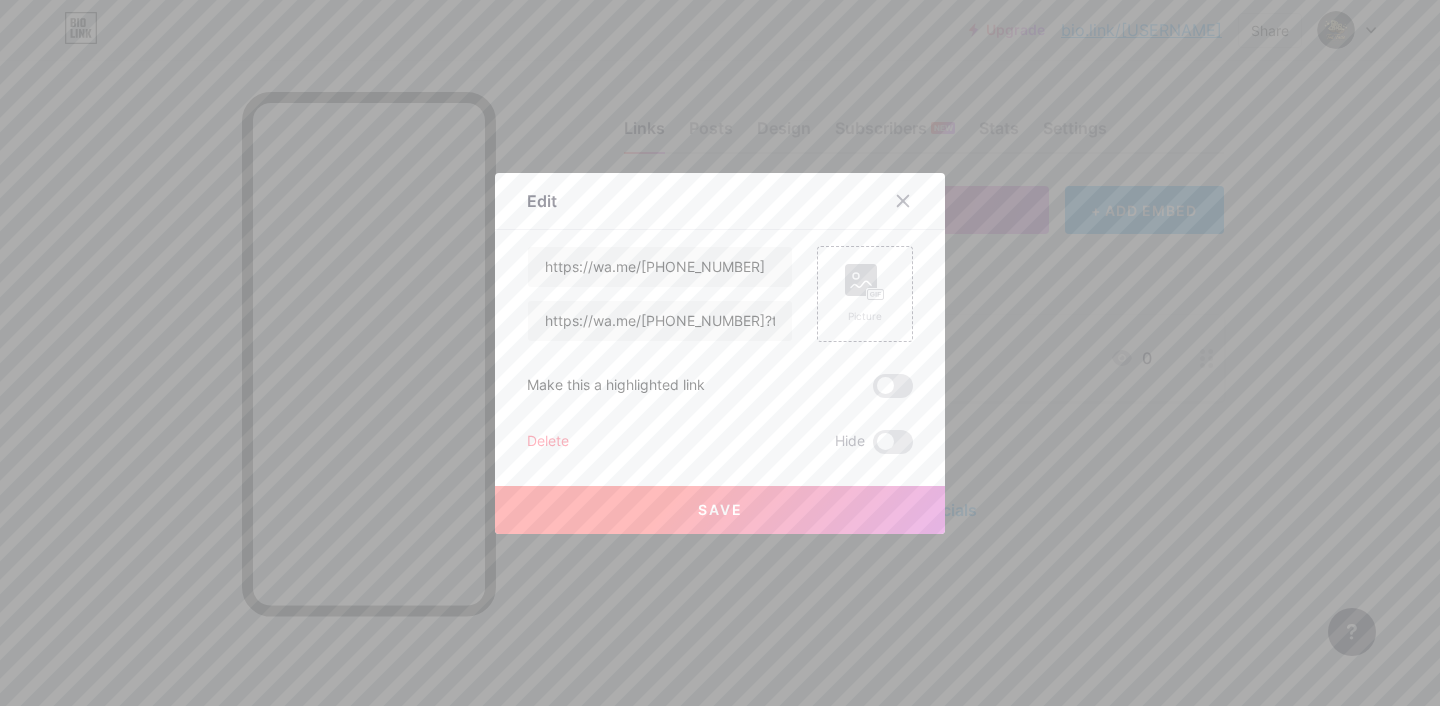 click on "Save" at bounding box center (720, 509) 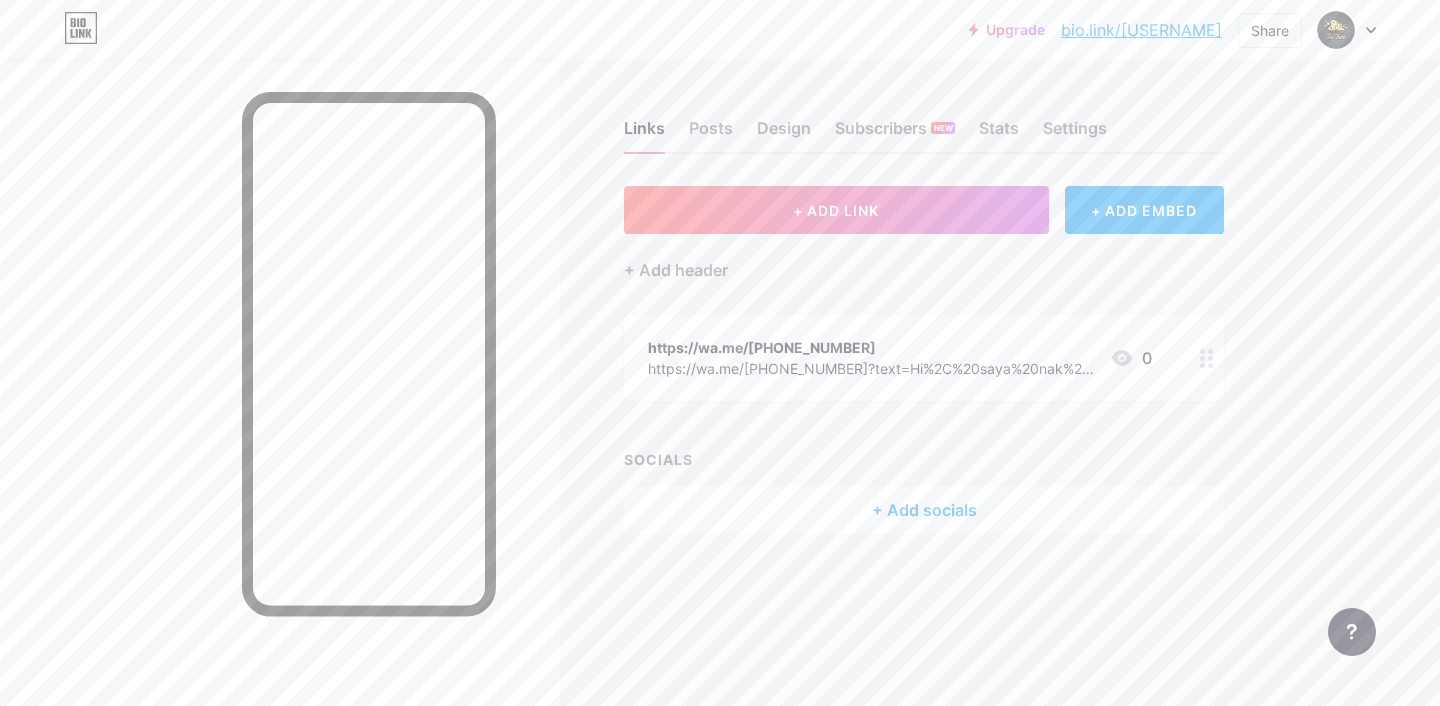 click on "https://wa.me/601126776764?text=Hi%2C%20saya%20nak%20order%20TraTaste" at bounding box center [871, 368] 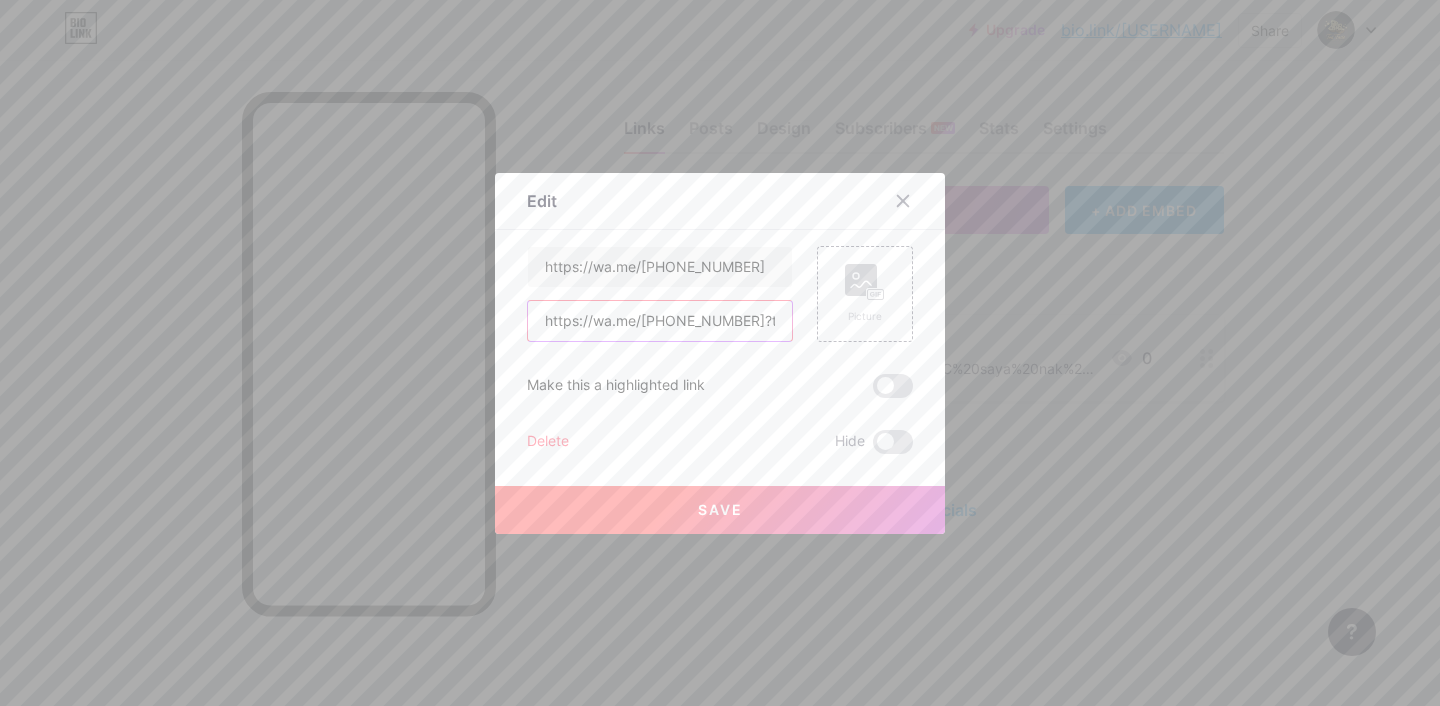 click on "https://wa.me/601126776764?text=Hi%2C%20saya%20nak%20order%20TraTaste" at bounding box center [660, 321] 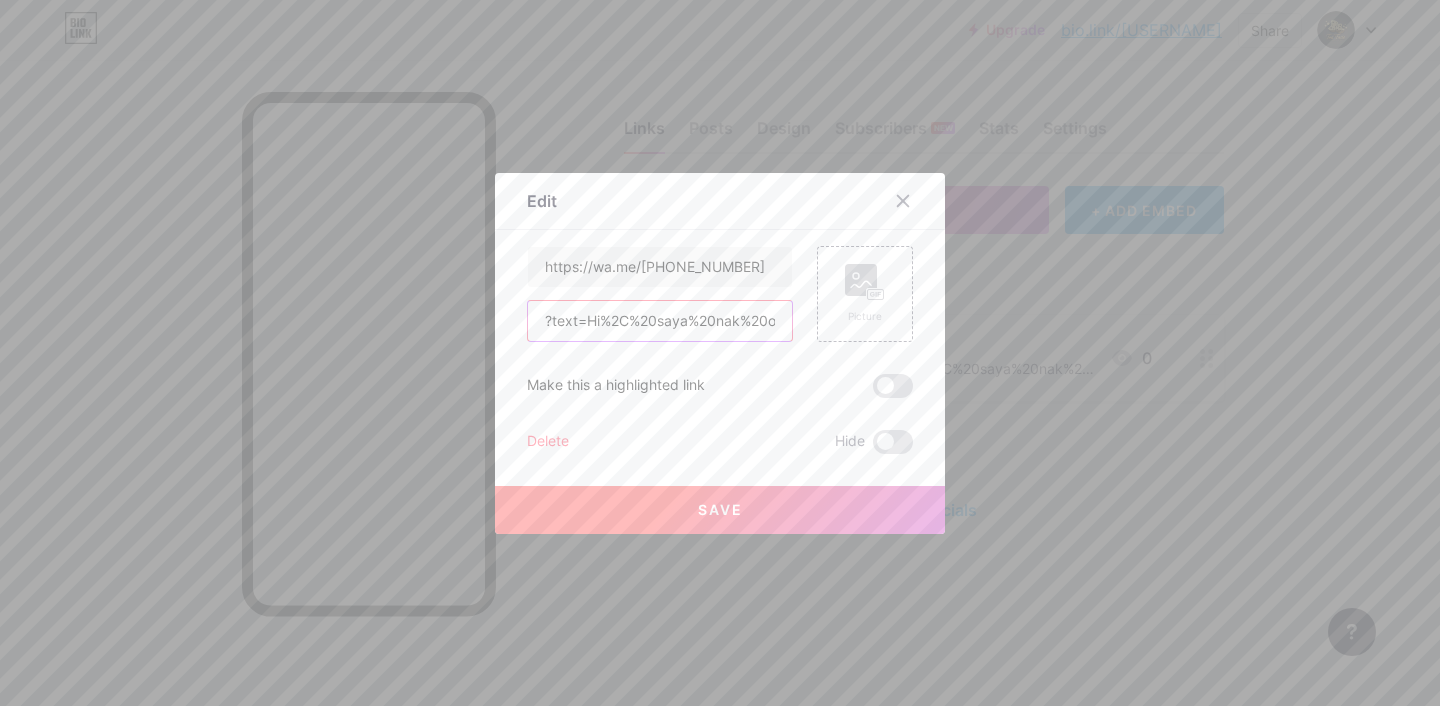 scroll, scrollTop: 0, scrollLeft: 311, axis: horizontal 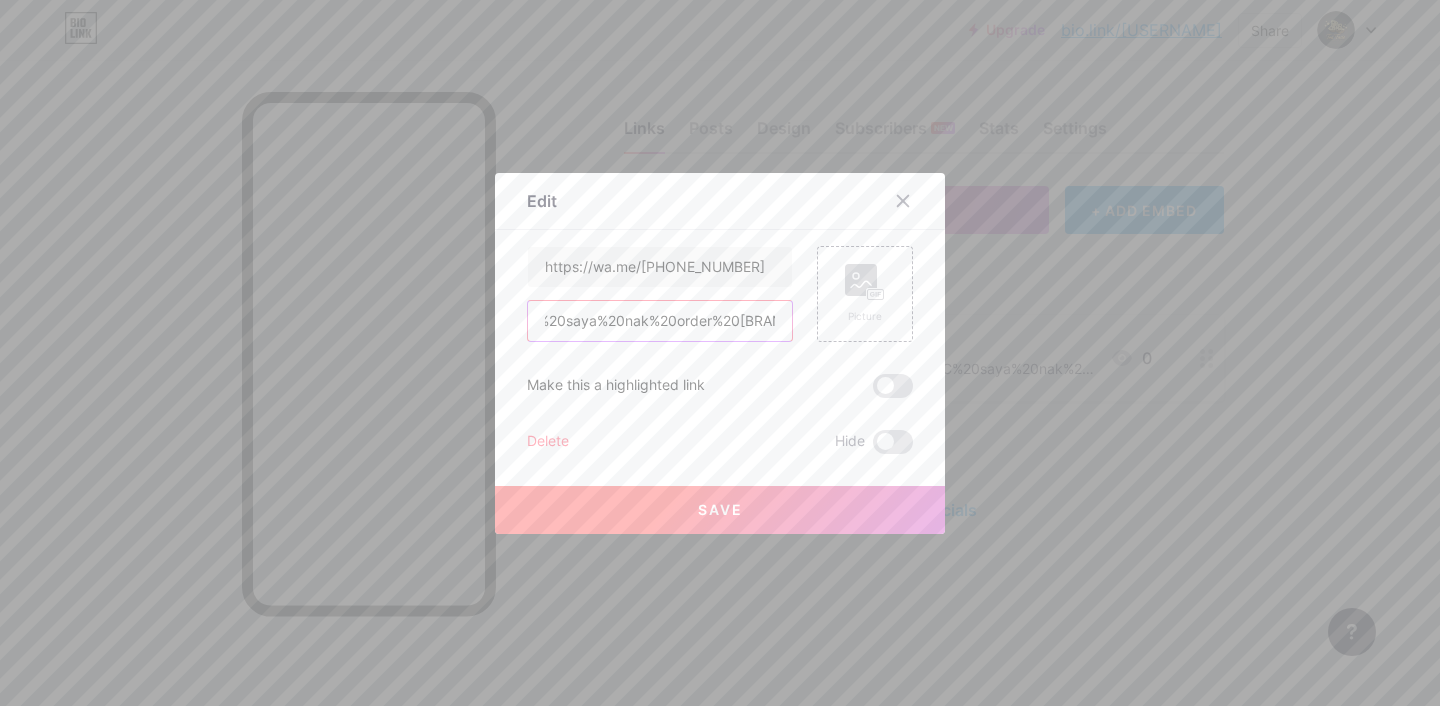 drag, startPoint x: 537, startPoint y: 323, endPoint x: 962, endPoint y: 328, distance: 425.02942 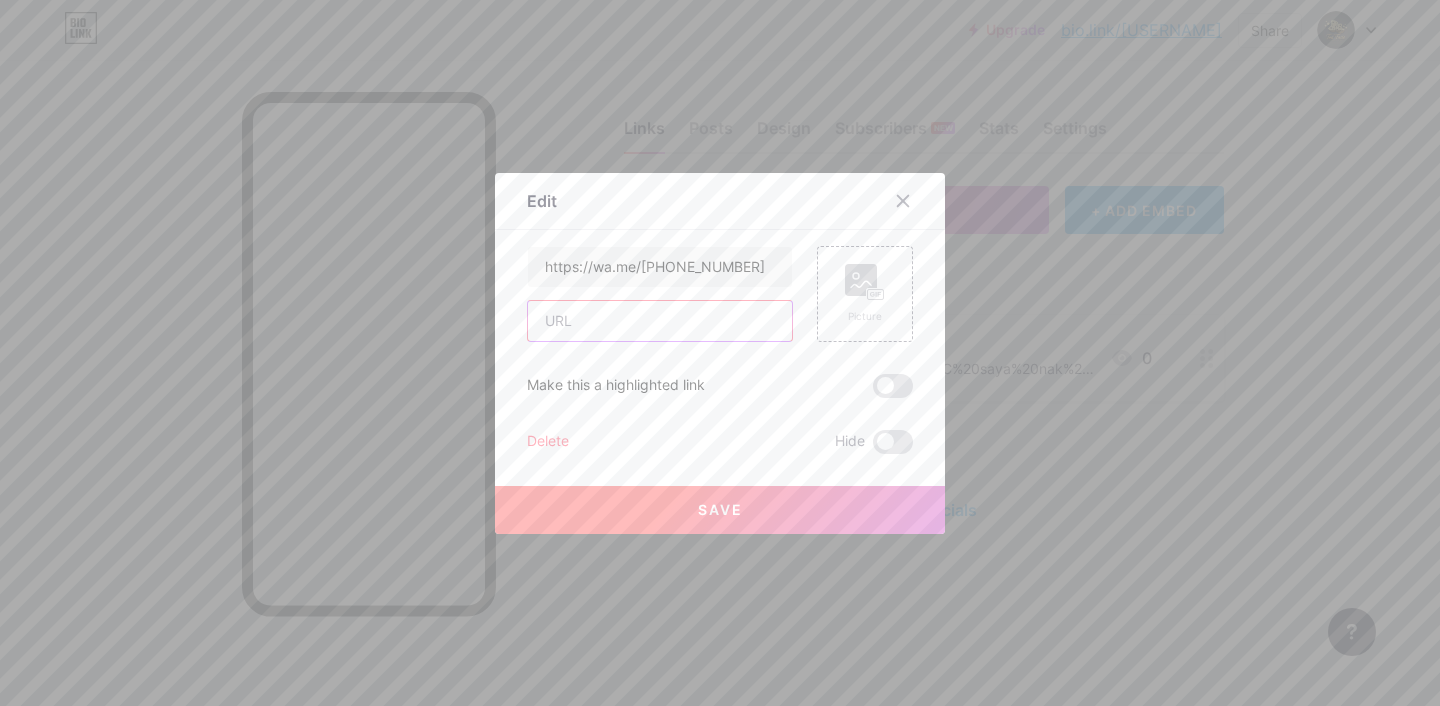 scroll, scrollTop: 0, scrollLeft: 0, axis: both 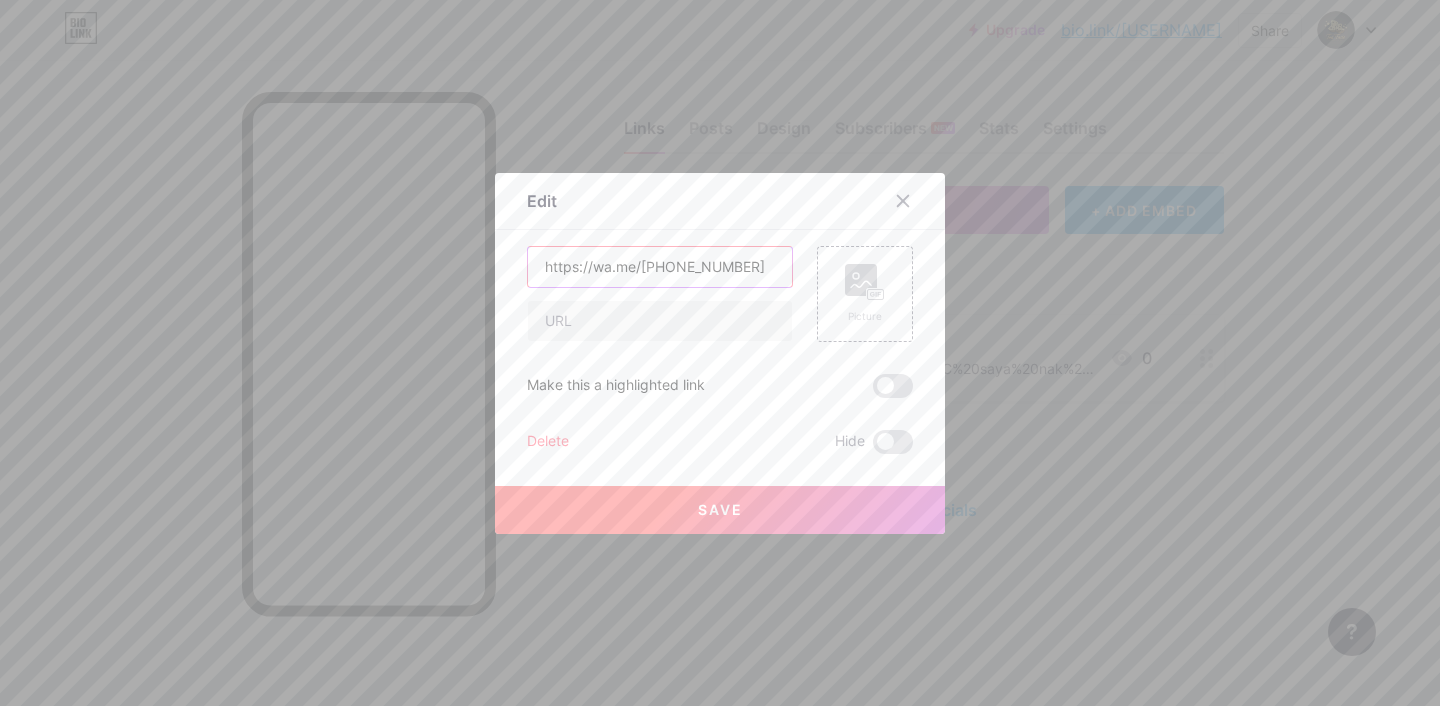 drag, startPoint x: 547, startPoint y: 268, endPoint x: 783, endPoint y: 260, distance: 236.13556 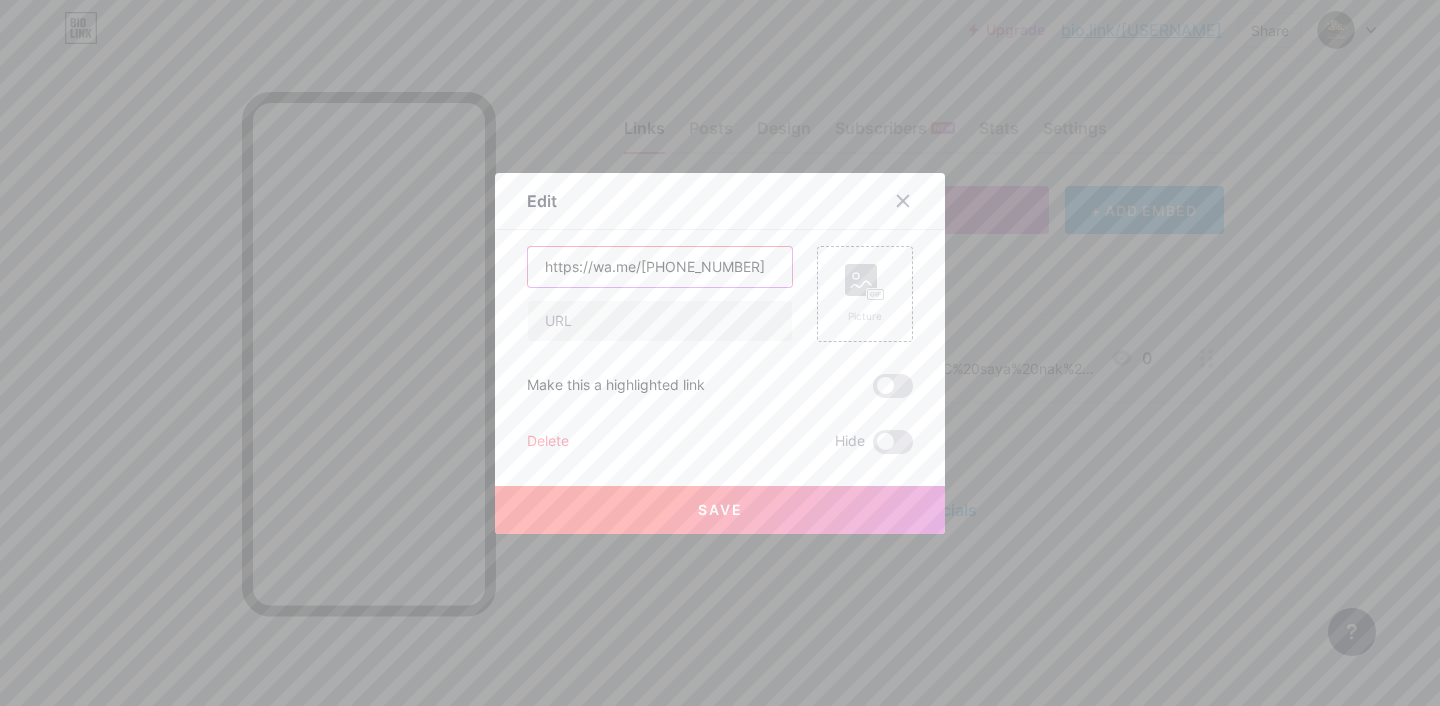 click on "https://wa.me/[PHONE]" at bounding box center (660, 267) 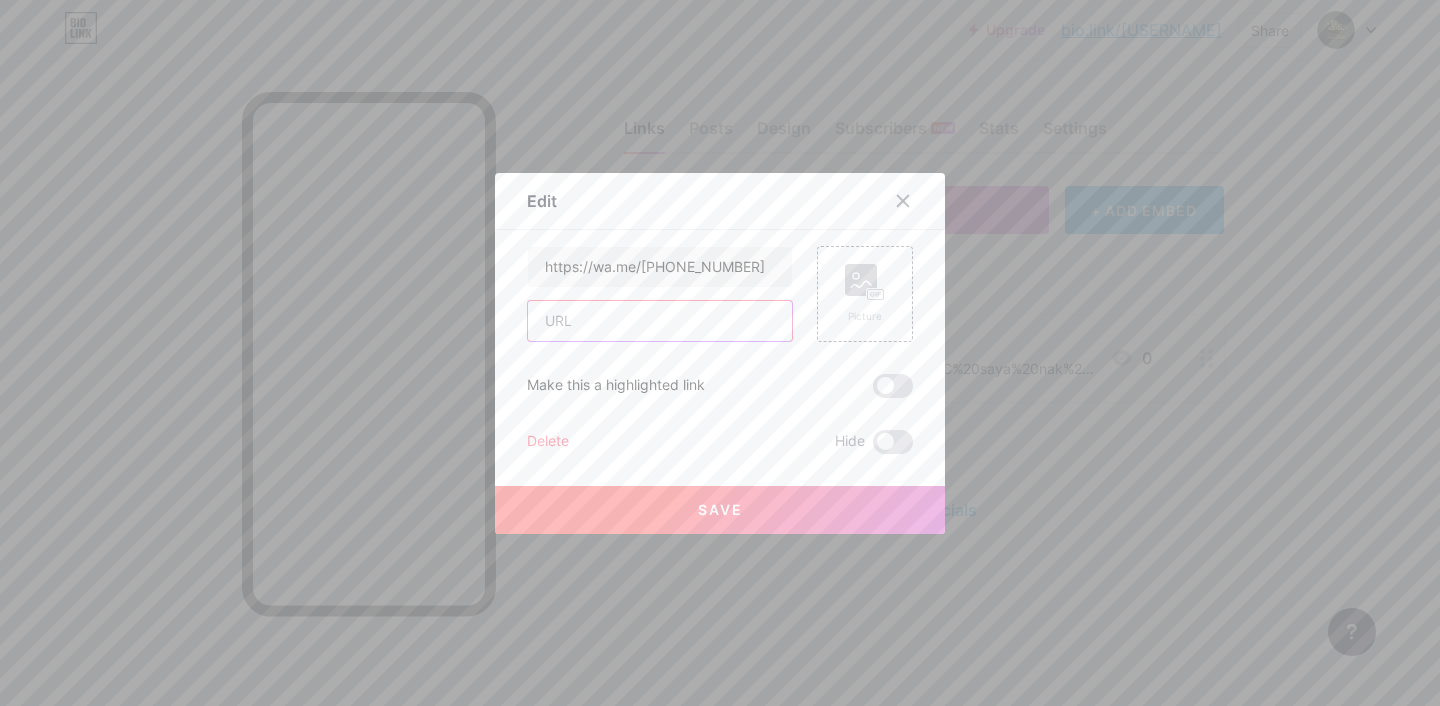 click at bounding box center [660, 321] 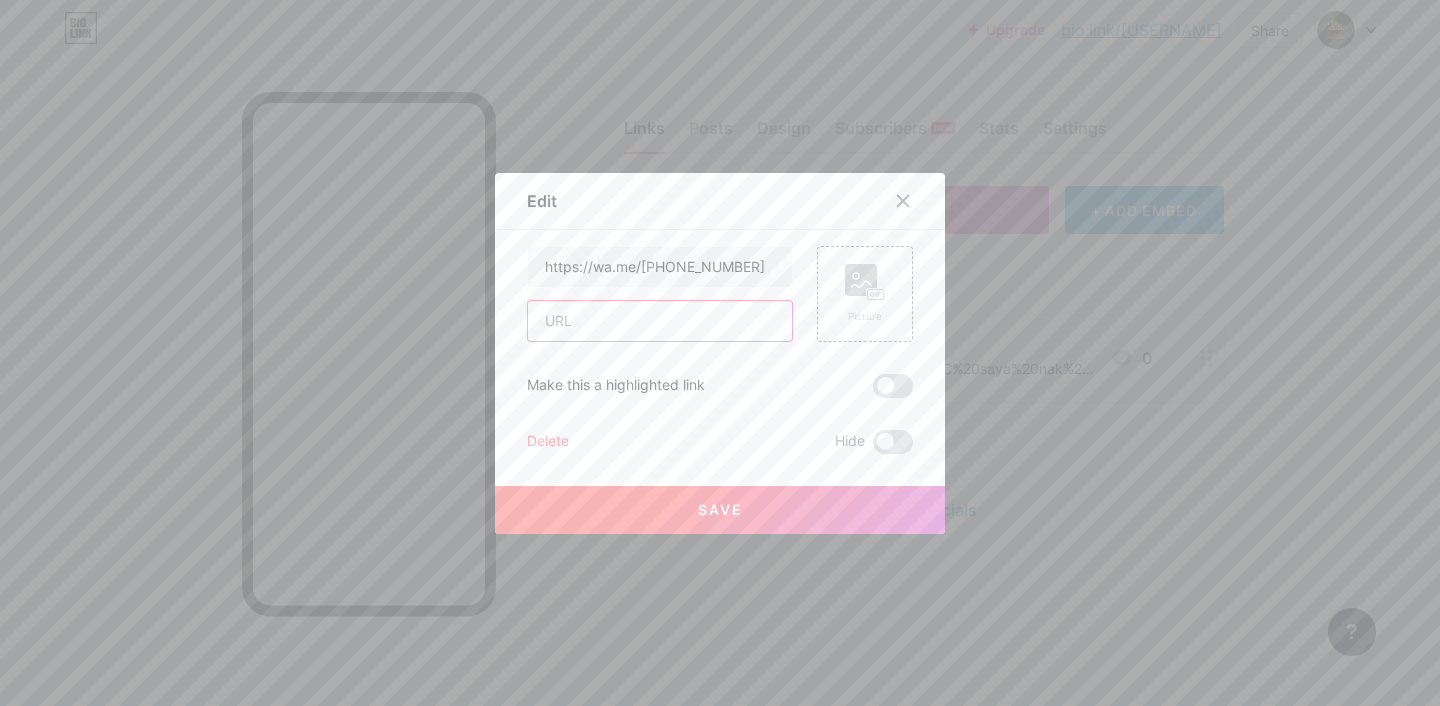 paste on "https://wa.me/[PHONE]" 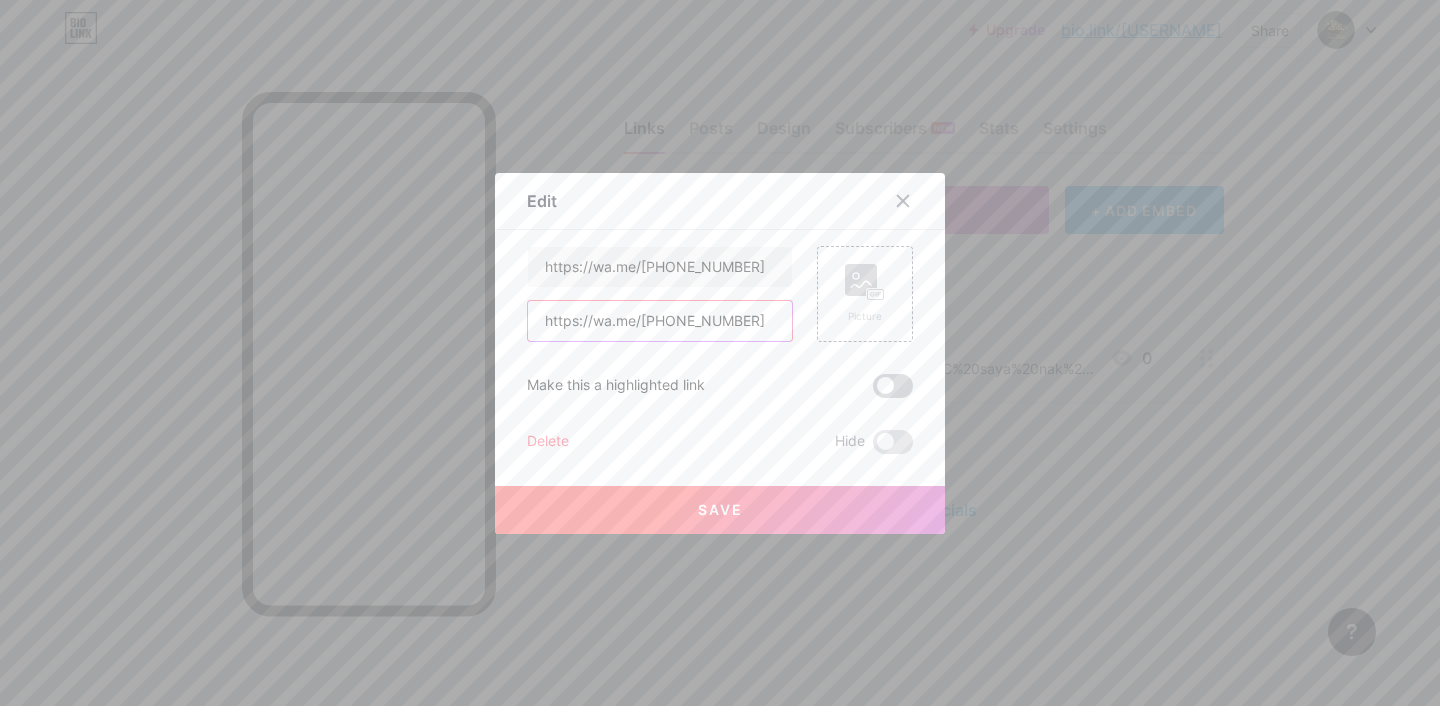 type on "https://wa.me/[PHONE]" 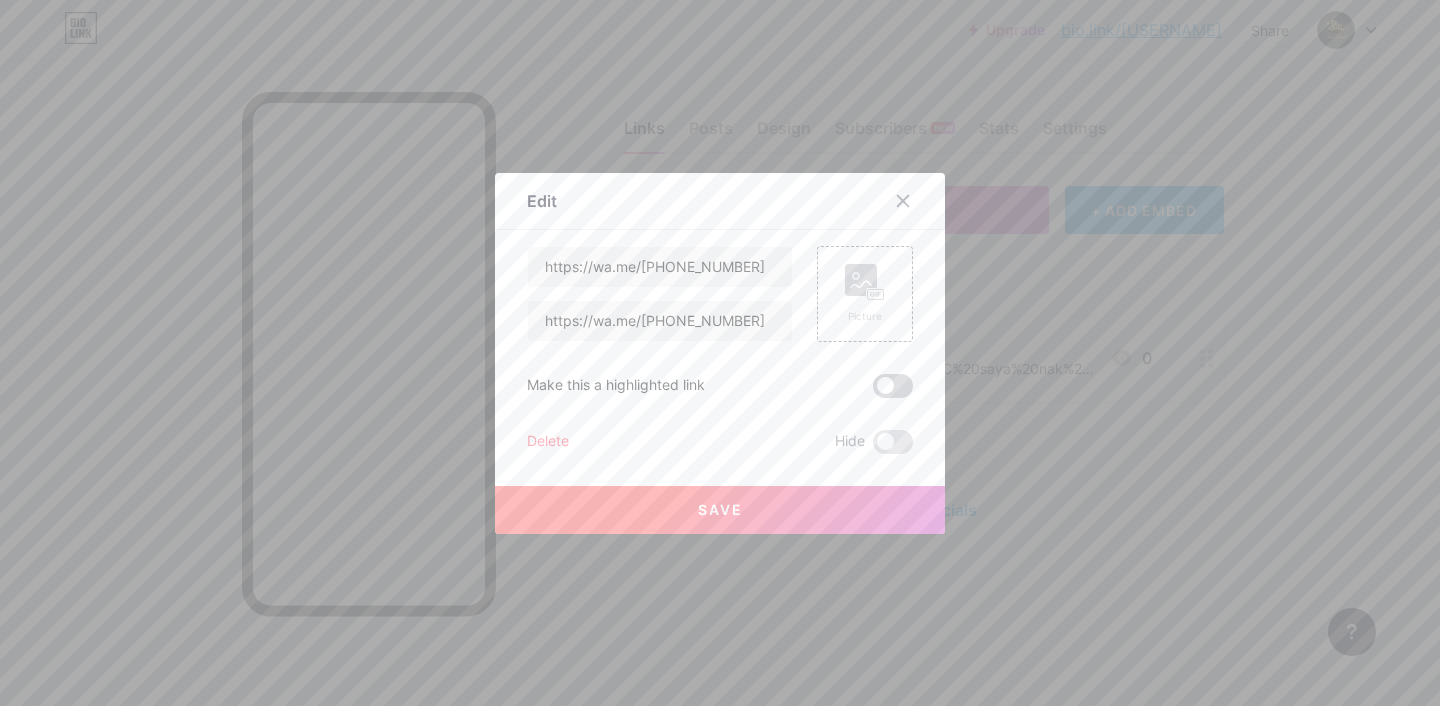 click at bounding box center (893, 386) 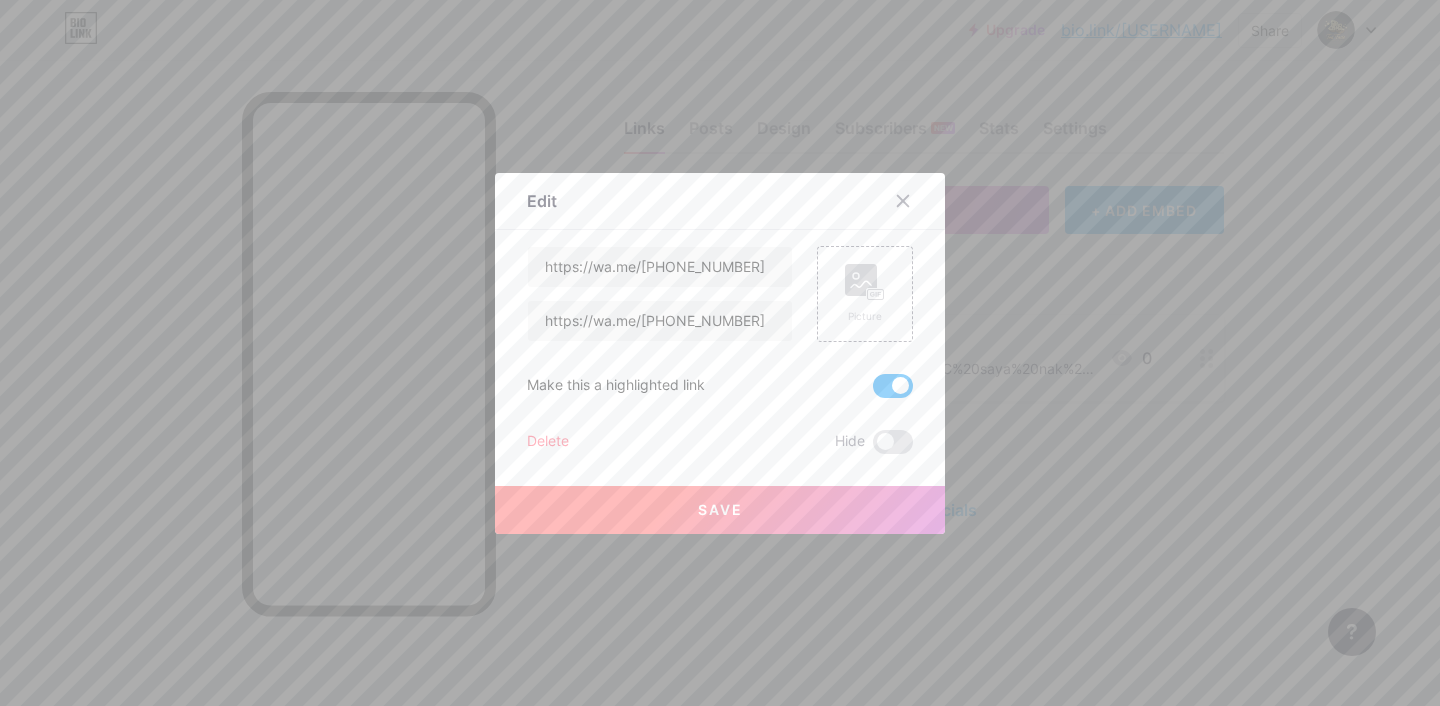 click on "Save" at bounding box center [720, 510] 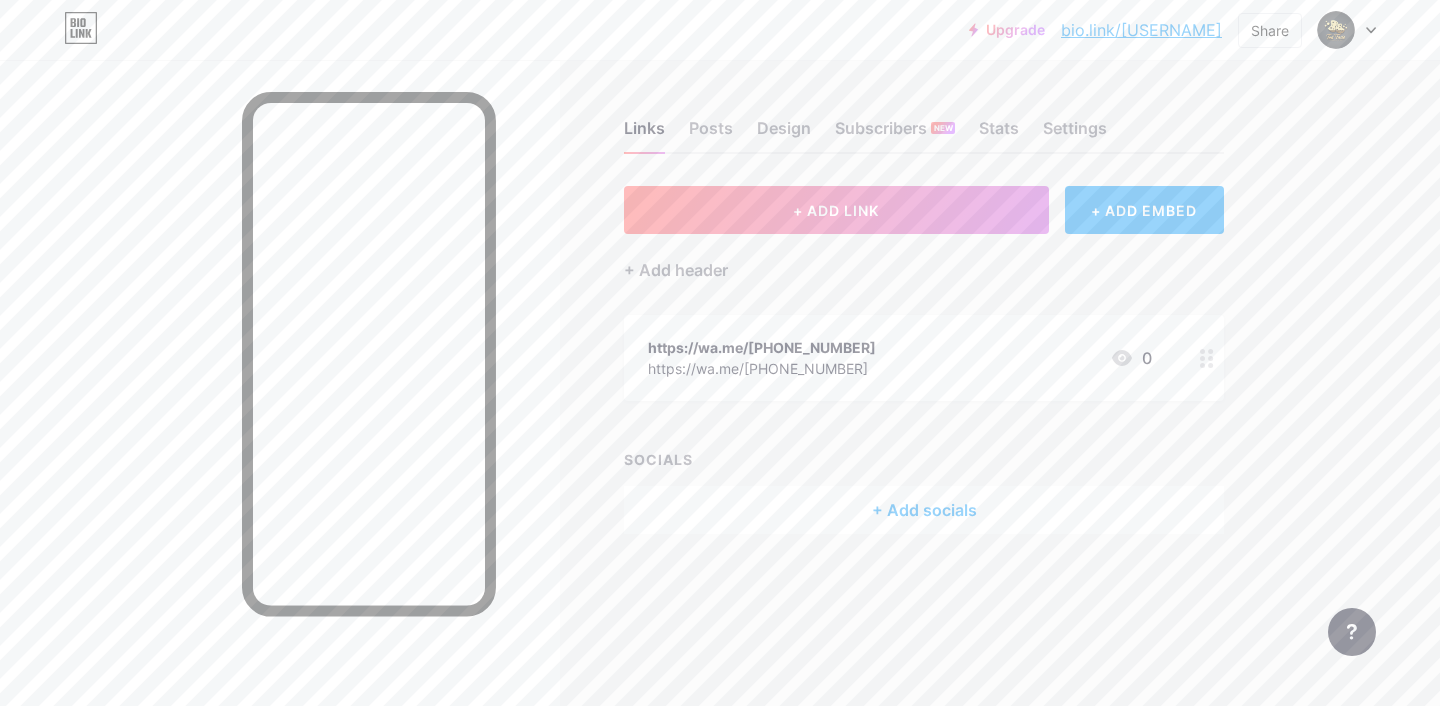 click on "bio.link/tratasteofficial" at bounding box center [1141, 30] 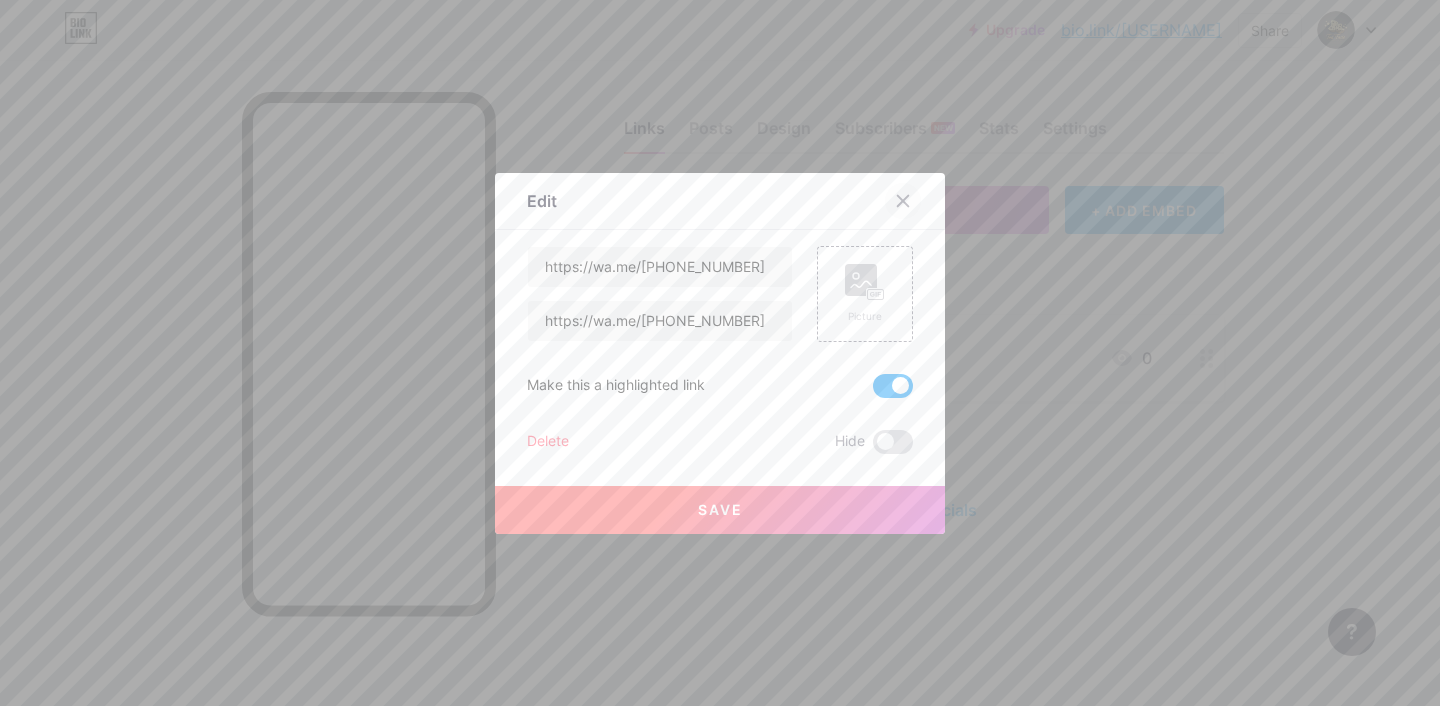 click 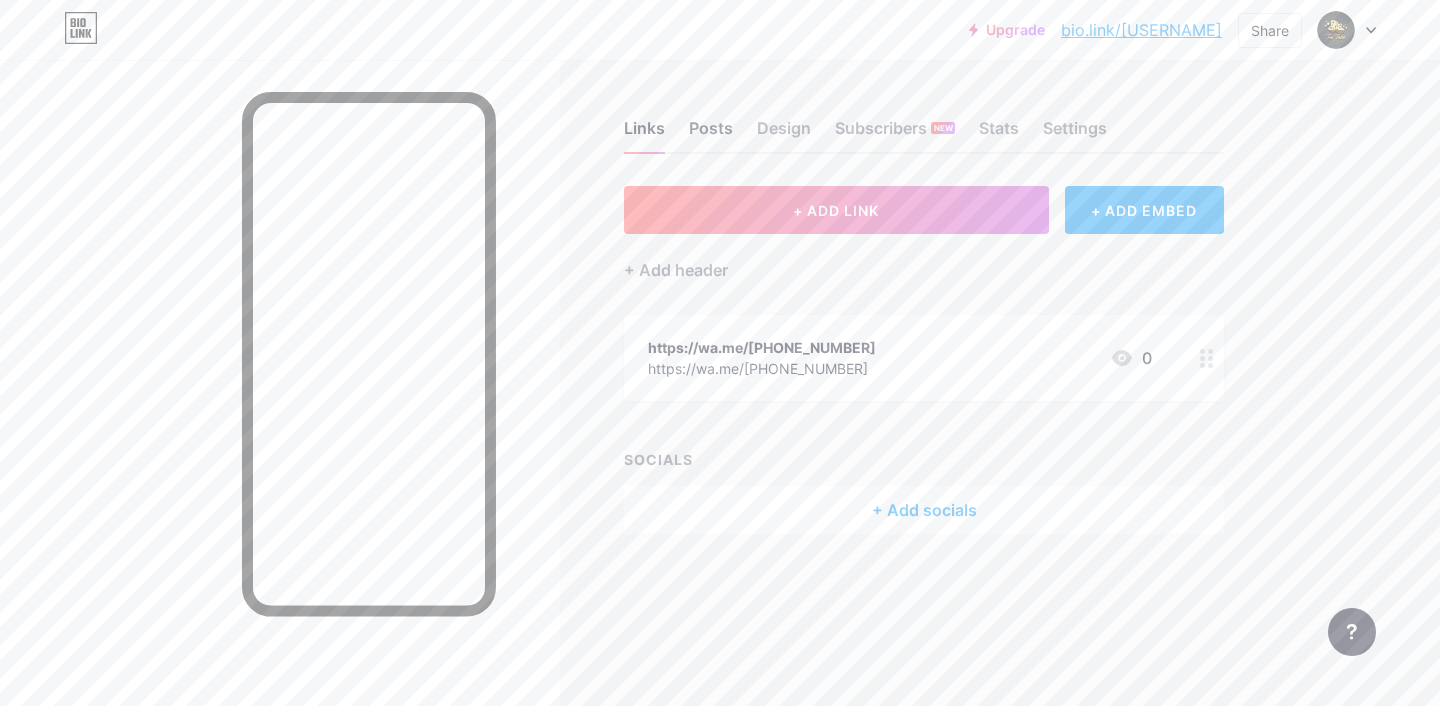 click on "Posts" at bounding box center [711, 134] 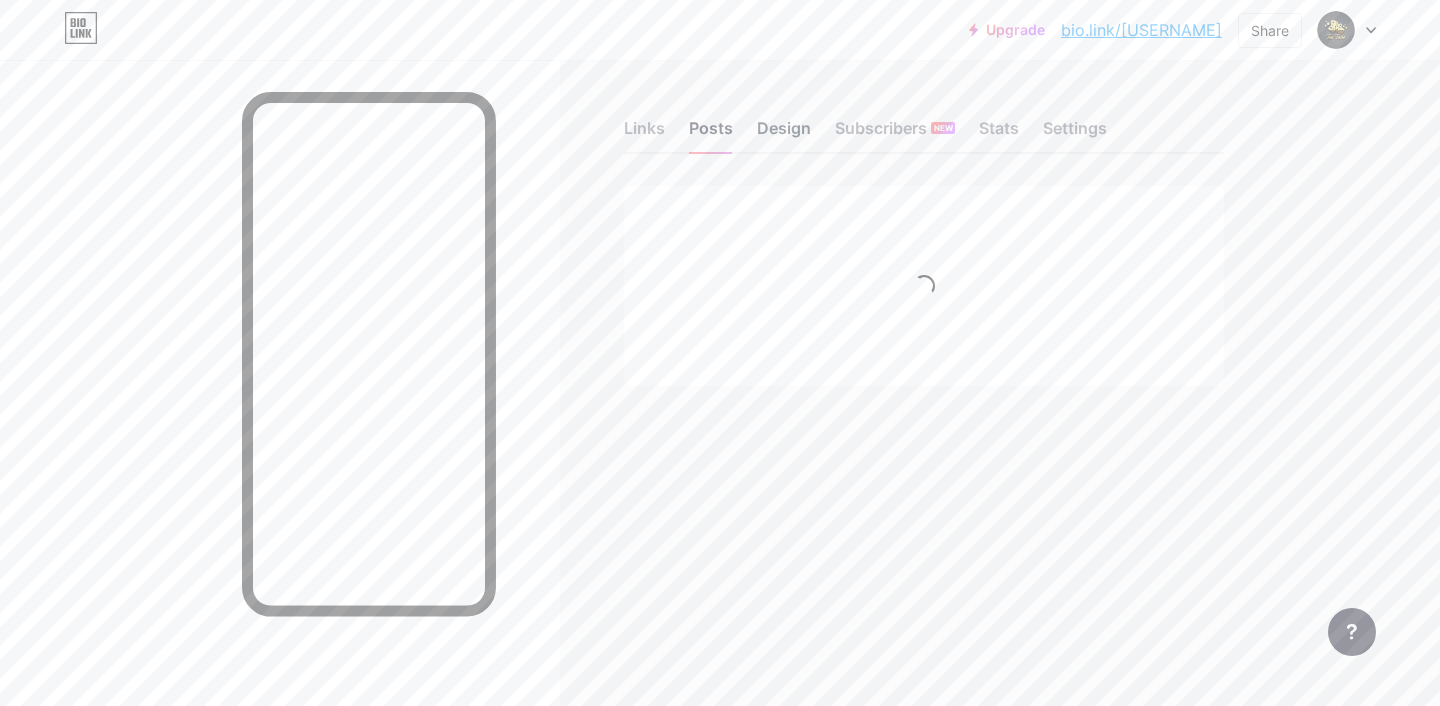 click on "Design" at bounding box center [784, 134] 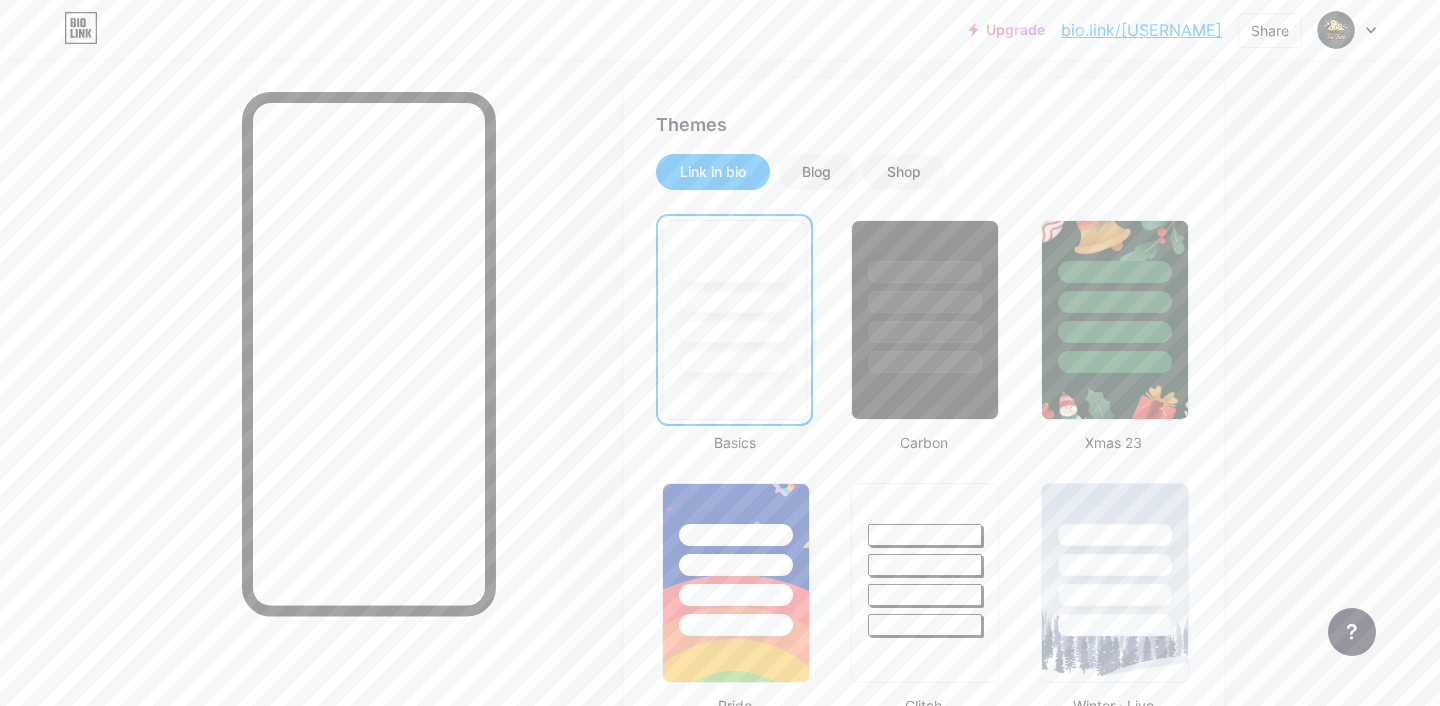 scroll, scrollTop: 0, scrollLeft: 0, axis: both 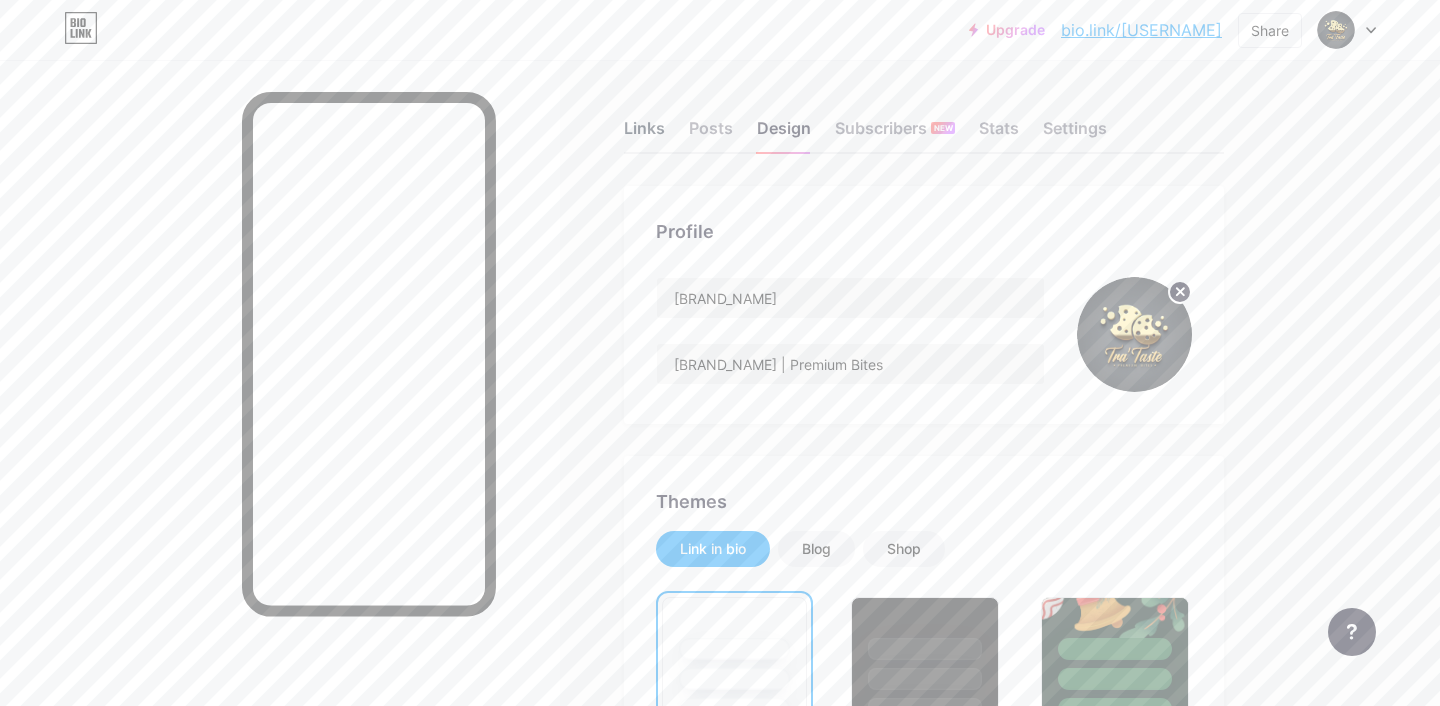 click on "Links" at bounding box center (644, 134) 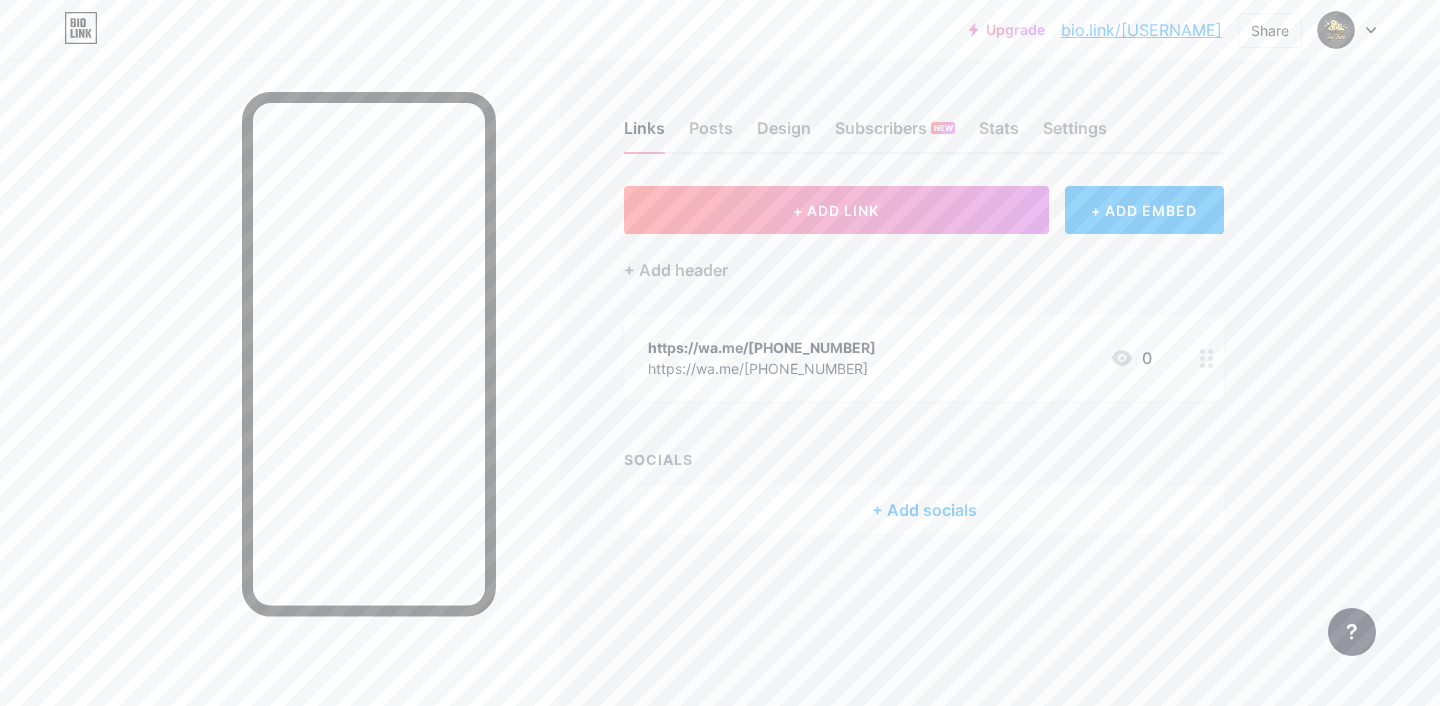 click on "https://wa.me/[PHONE]" at bounding box center [762, 368] 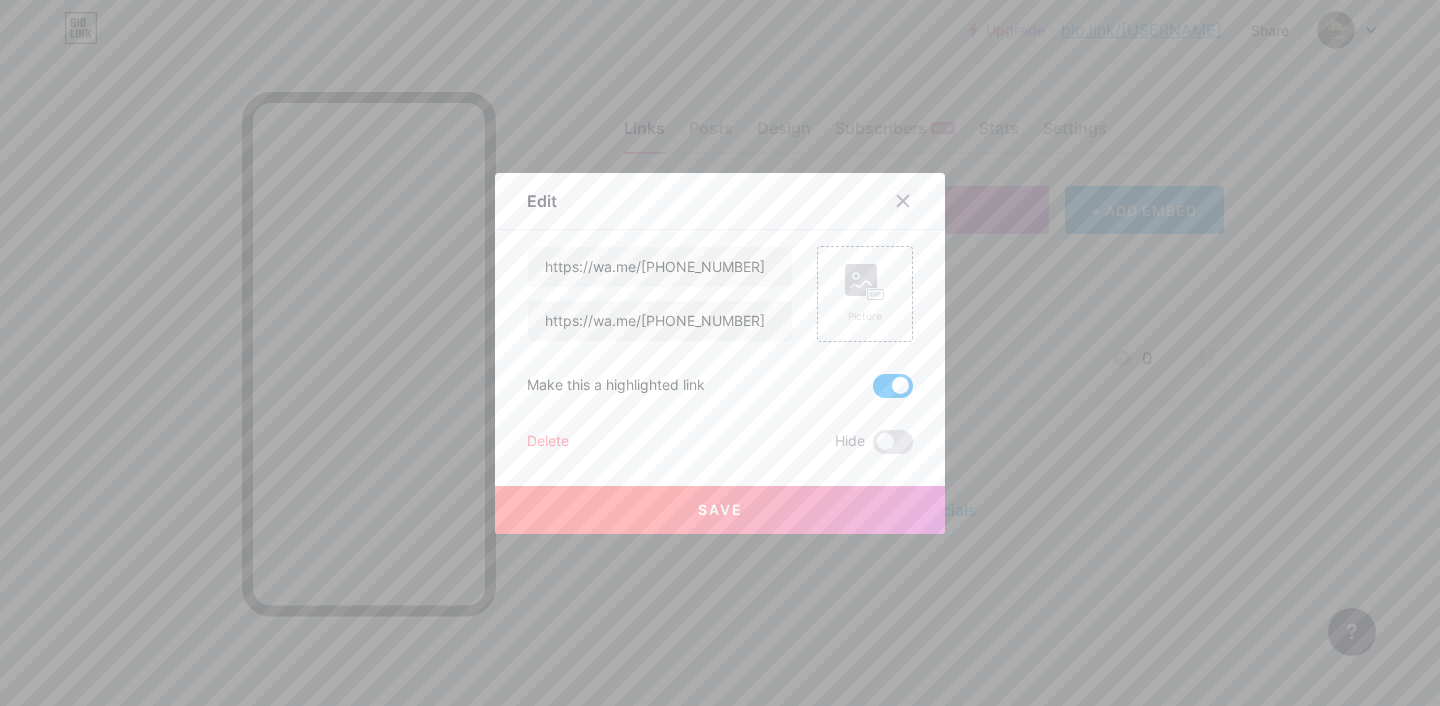 click at bounding box center [903, 201] 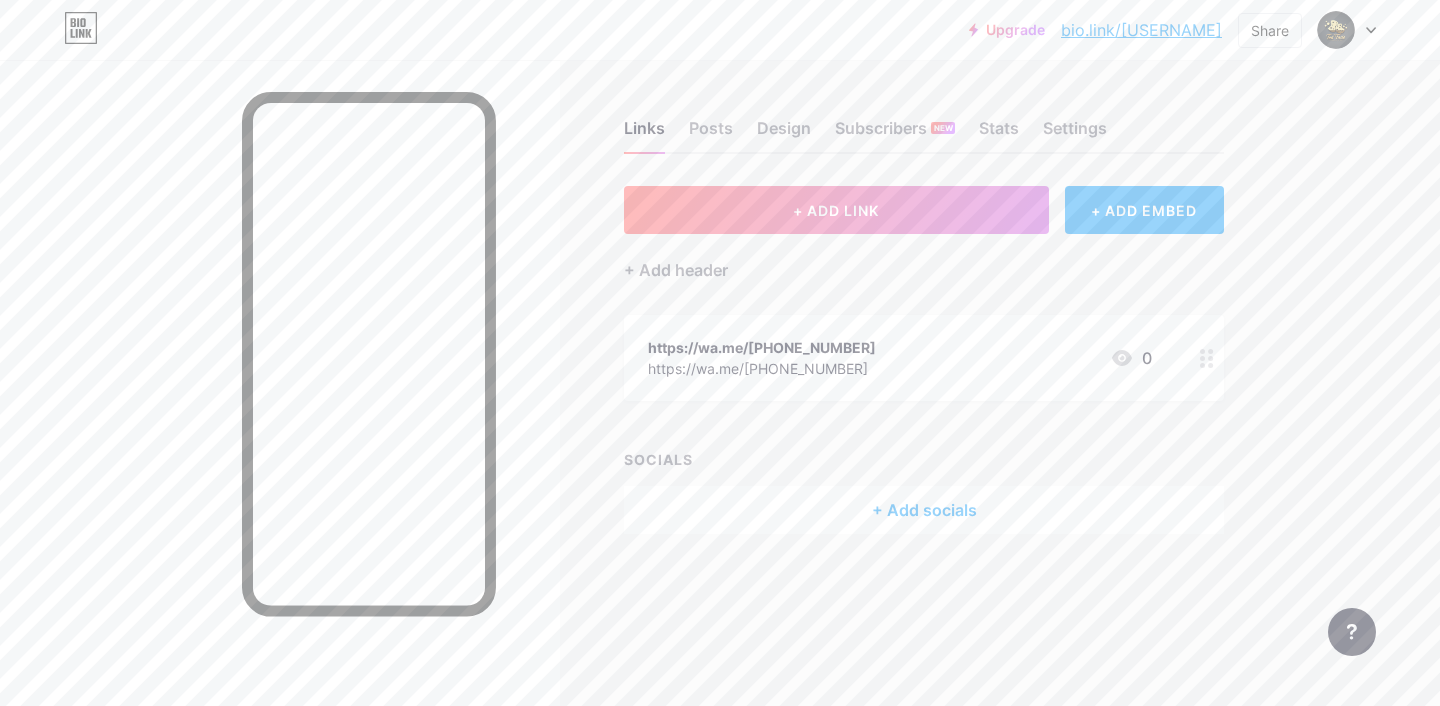 click 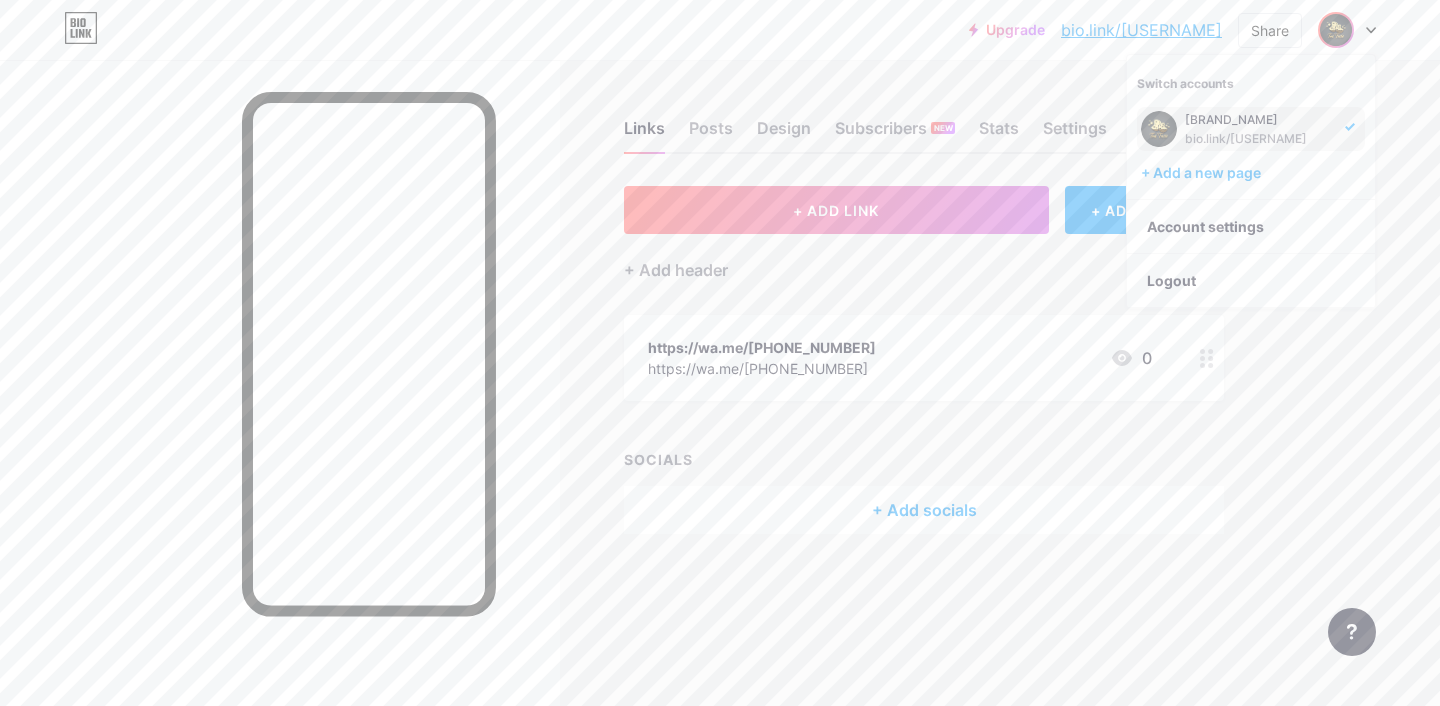 click on "bio.link/tratasteofficial" at bounding box center (1259, 139) 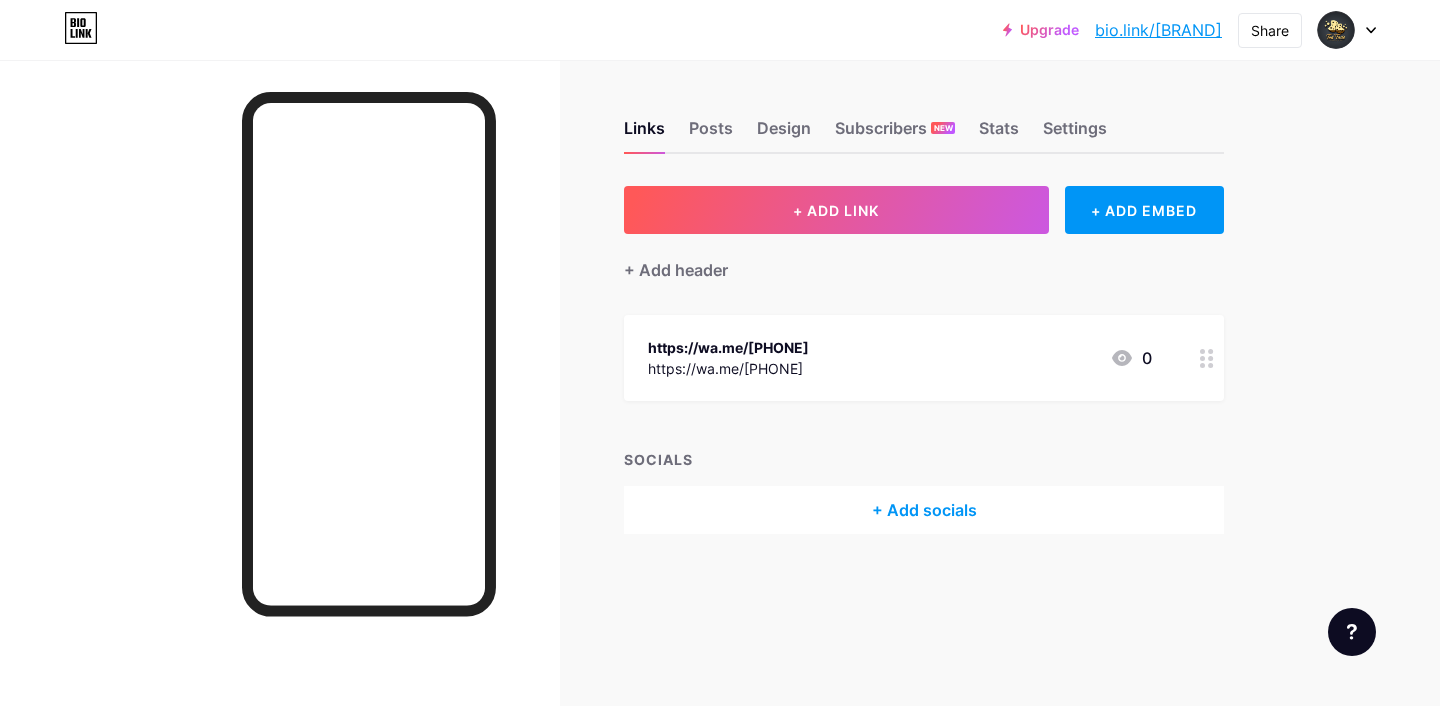scroll, scrollTop: 0, scrollLeft: 0, axis: both 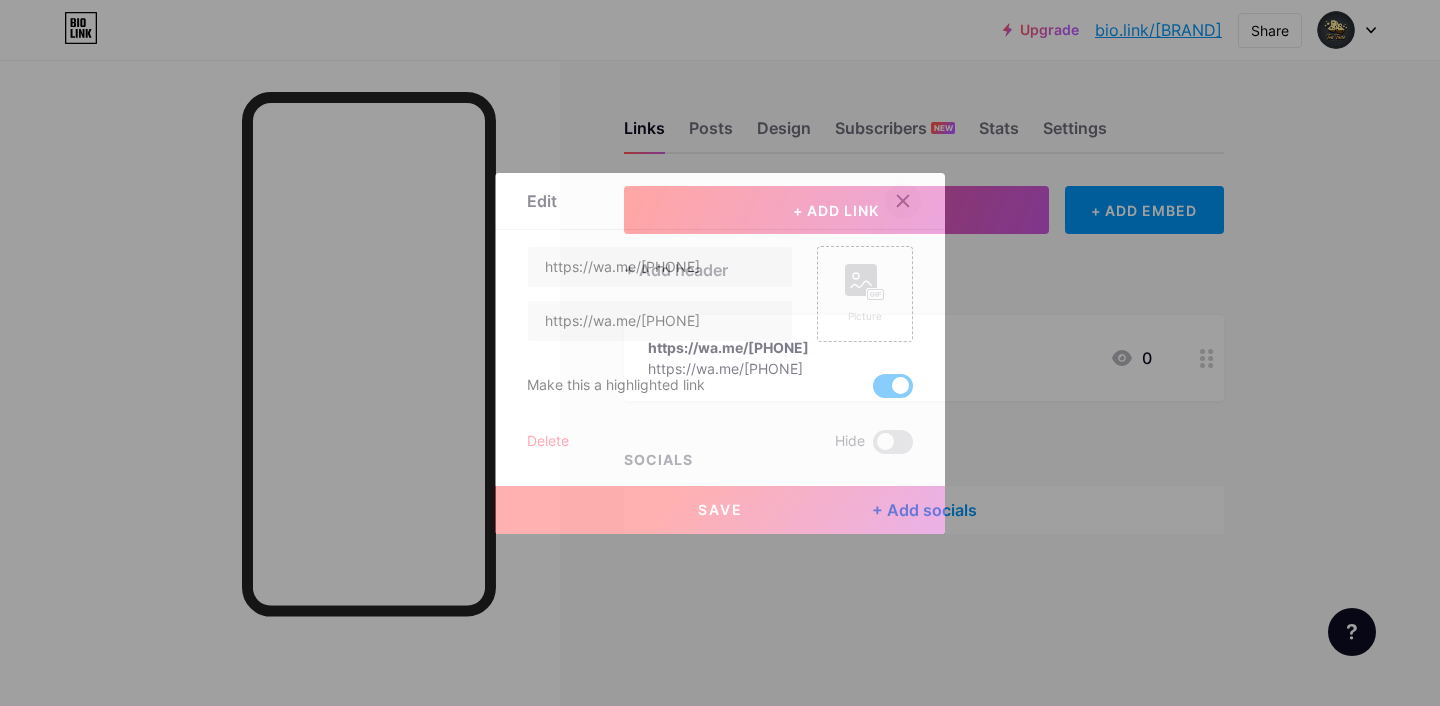 click 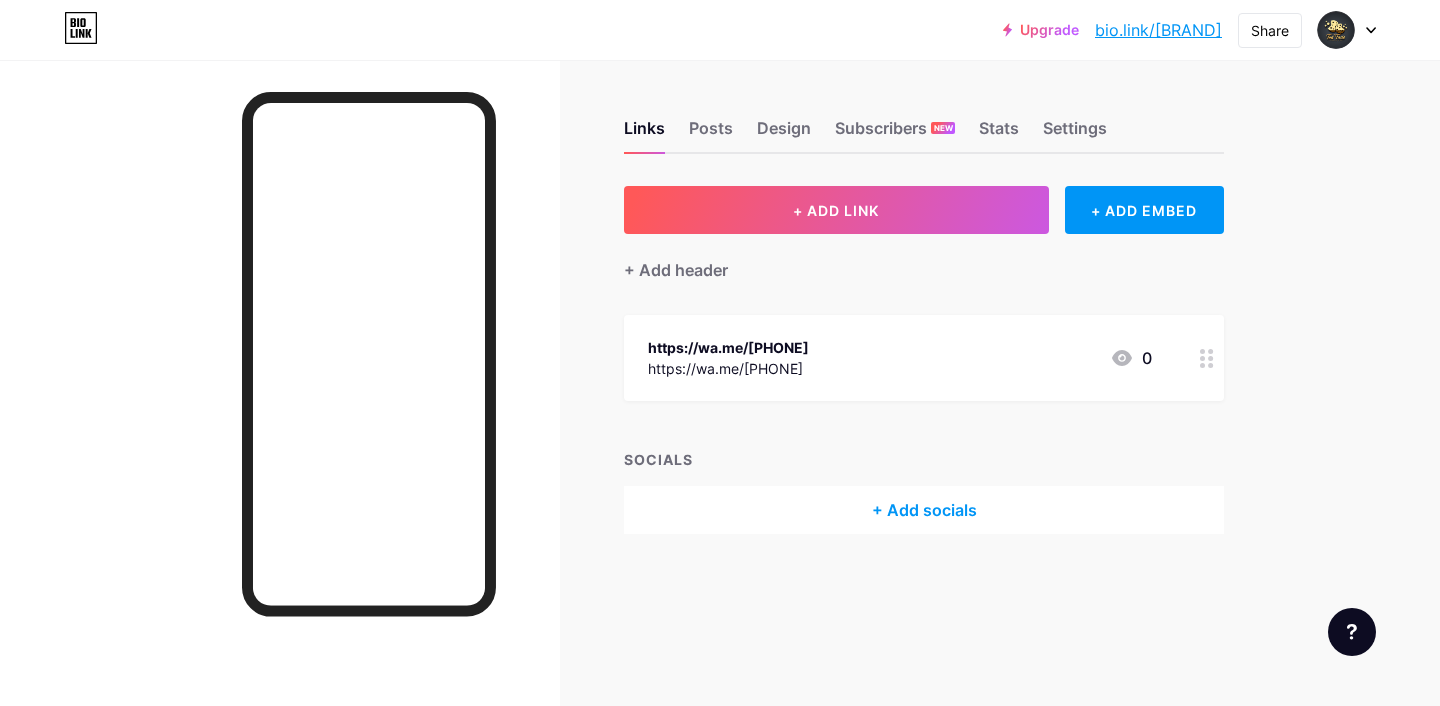 click 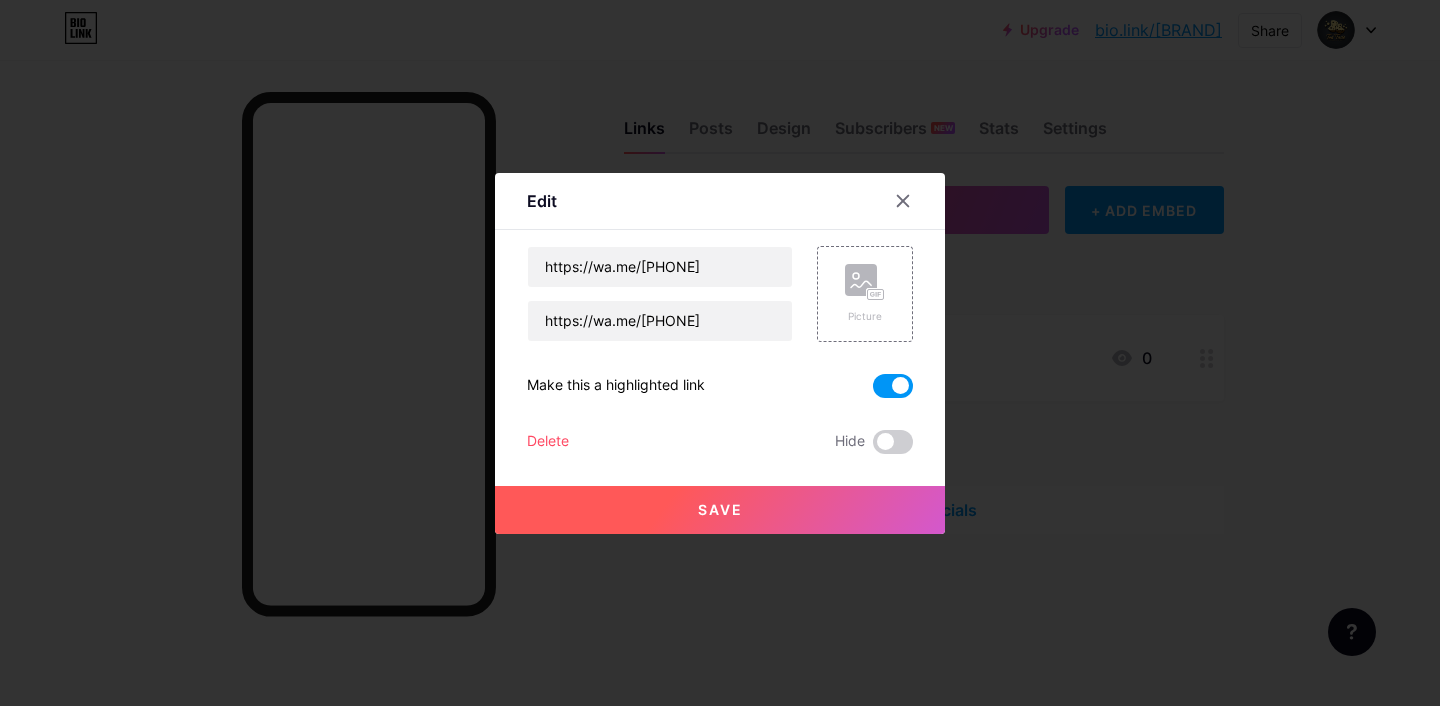click on "Save" at bounding box center (720, 509) 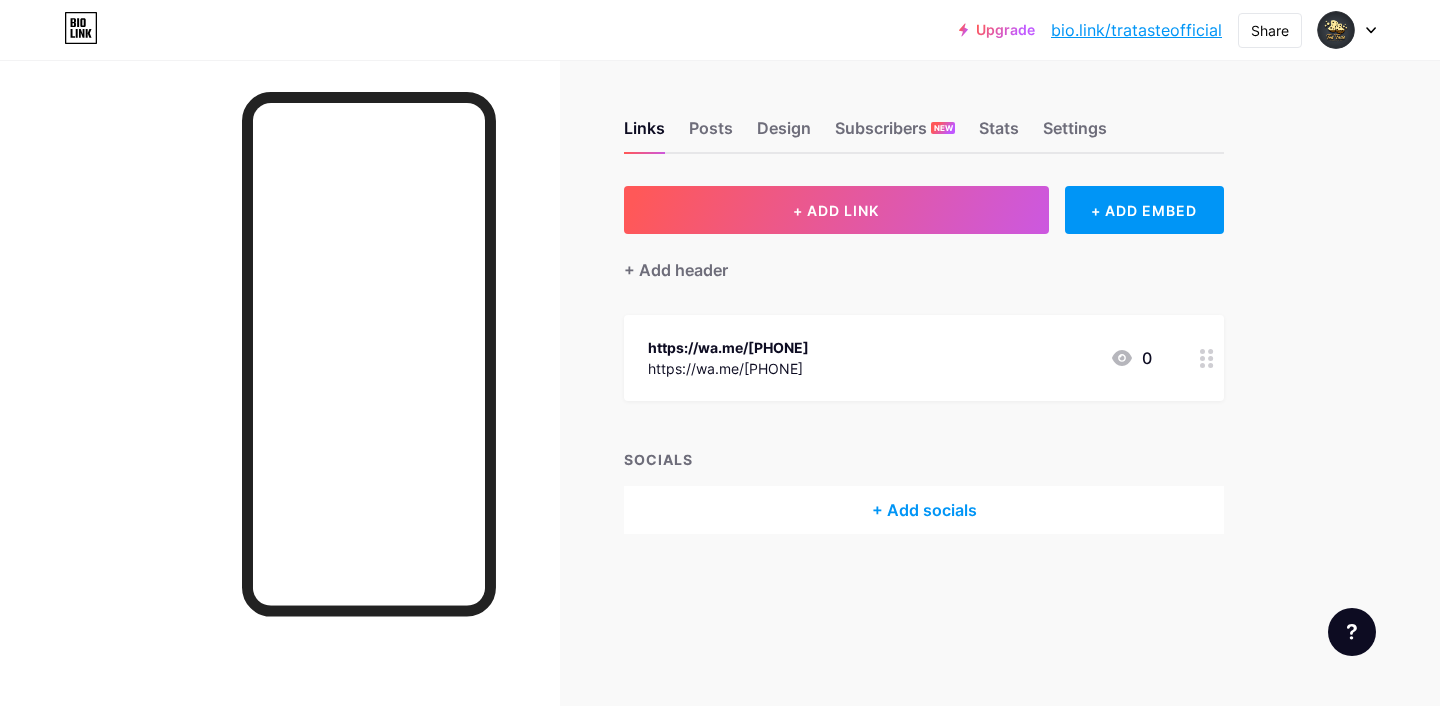 scroll, scrollTop: 0, scrollLeft: 0, axis: both 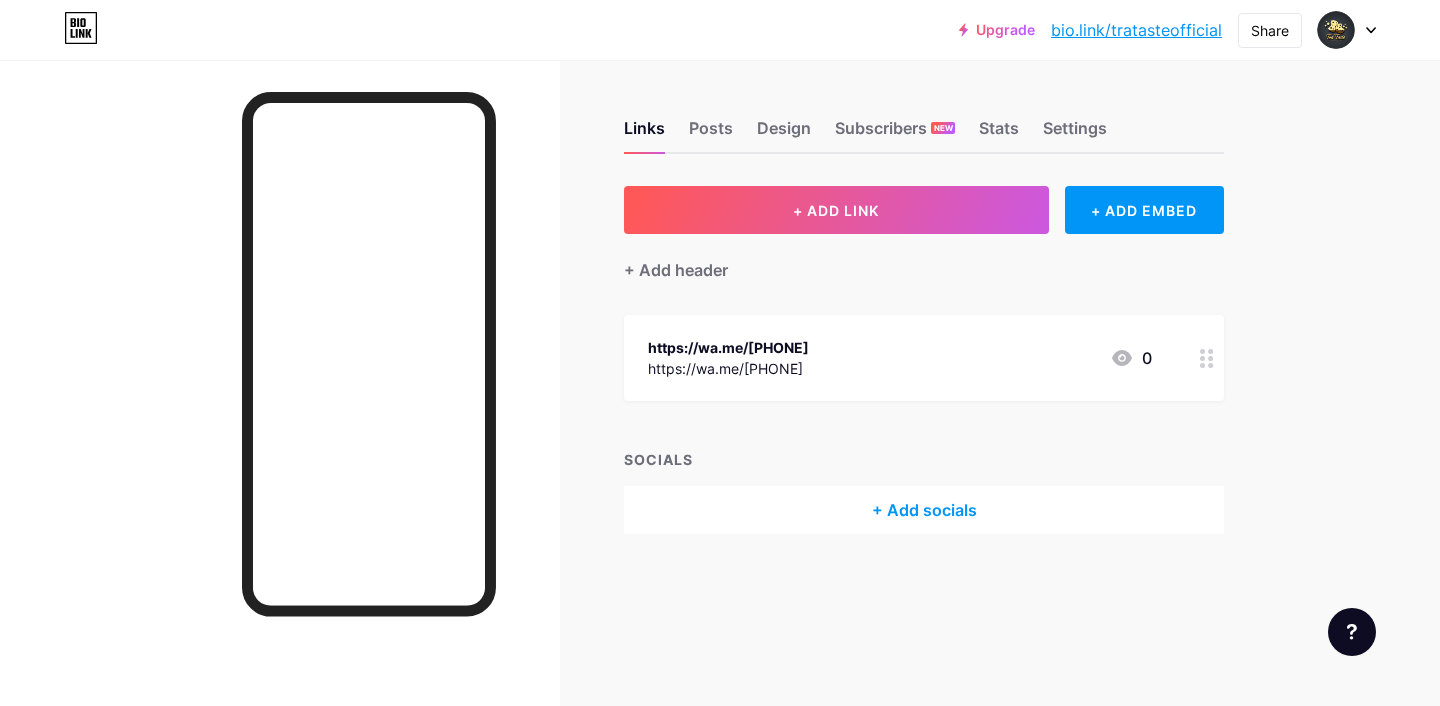 click on "Upgrade   bio.link/tratas...   bio.link/tratasteofficial   Share               Switch accounts     Tra Taste Official   bio.link/tratasteofficial       + Add a new page        Account settings   Logout" at bounding box center (720, 30) 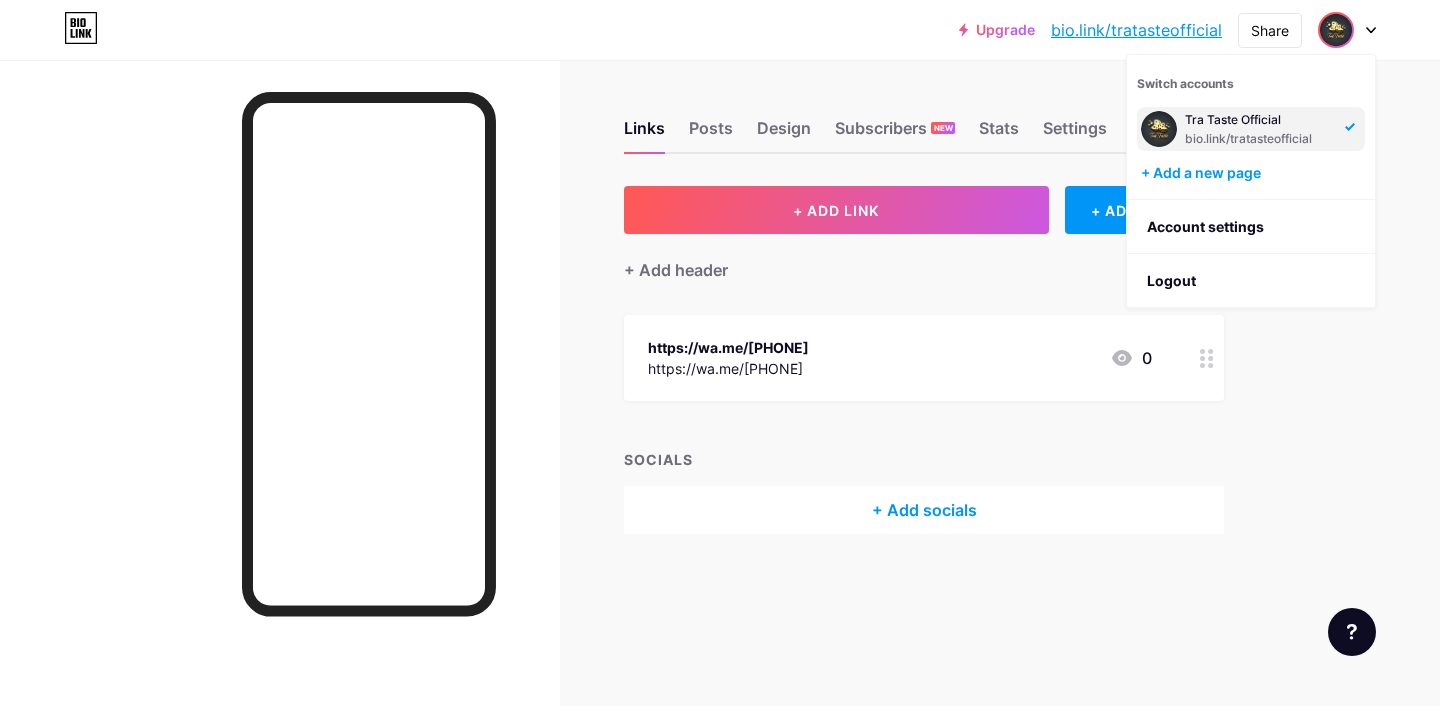 click on "bio.link/[BRAND]" at bounding box center [1259, 139] 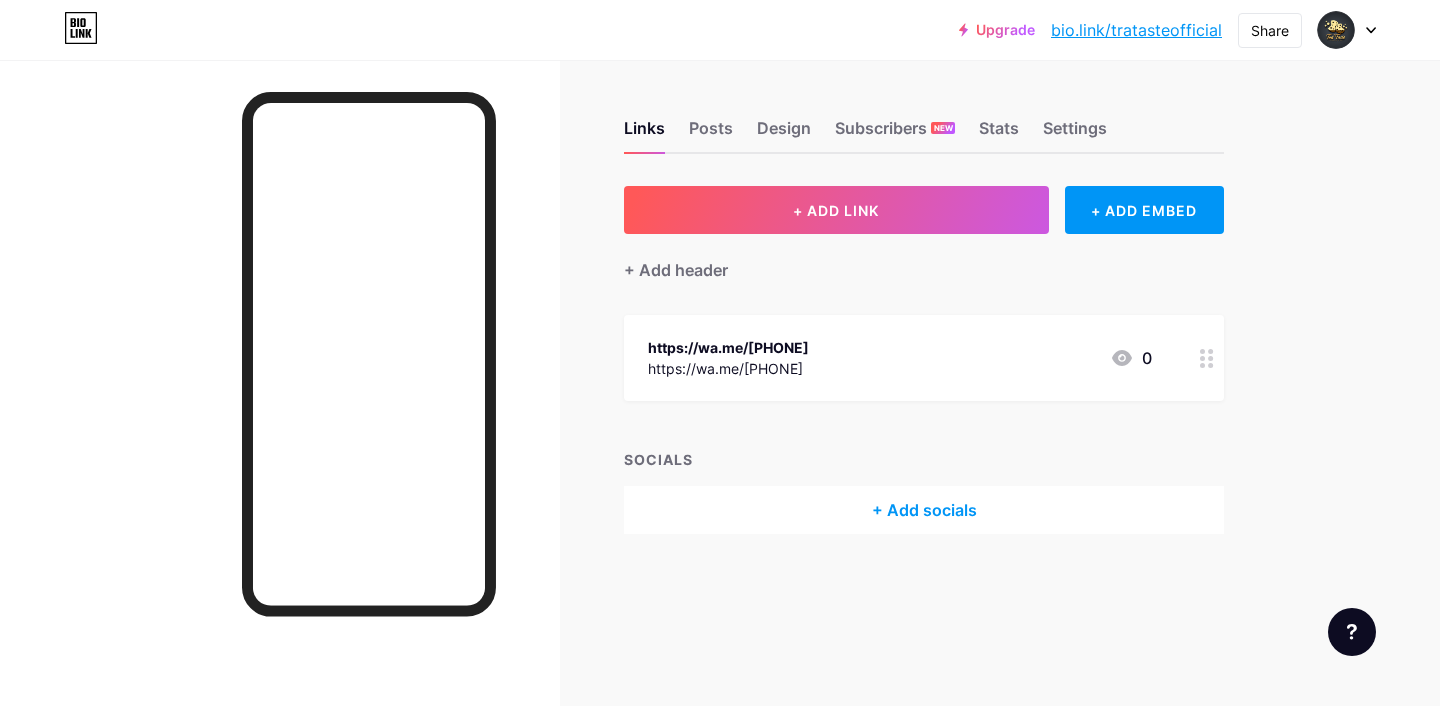 scroll, scrollTop: 0, scrollLeft: 0, axis: both 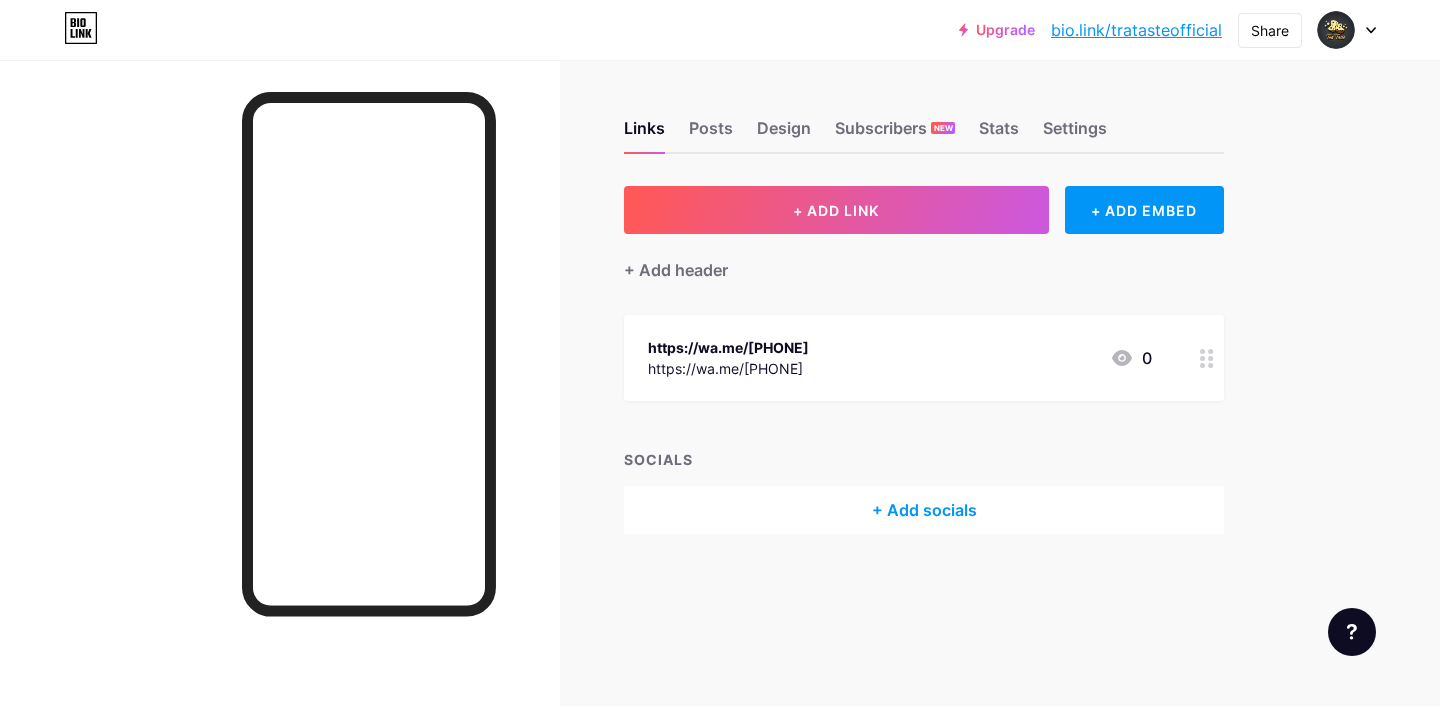 click at bounding box center [1347, 30] 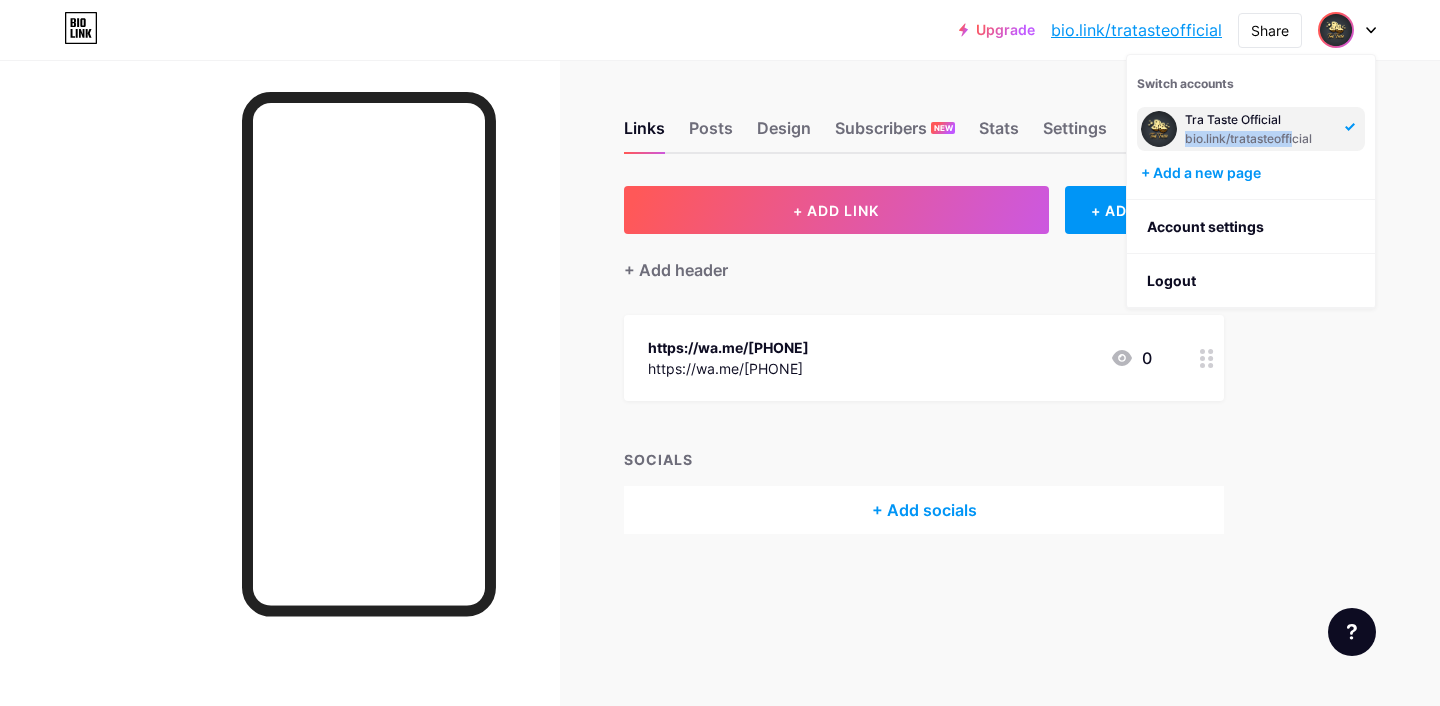 drag, startPoint x: 1297, startPoint y: 139, endPoint x: 1186, endPoint y: 138, distance: 111.0045 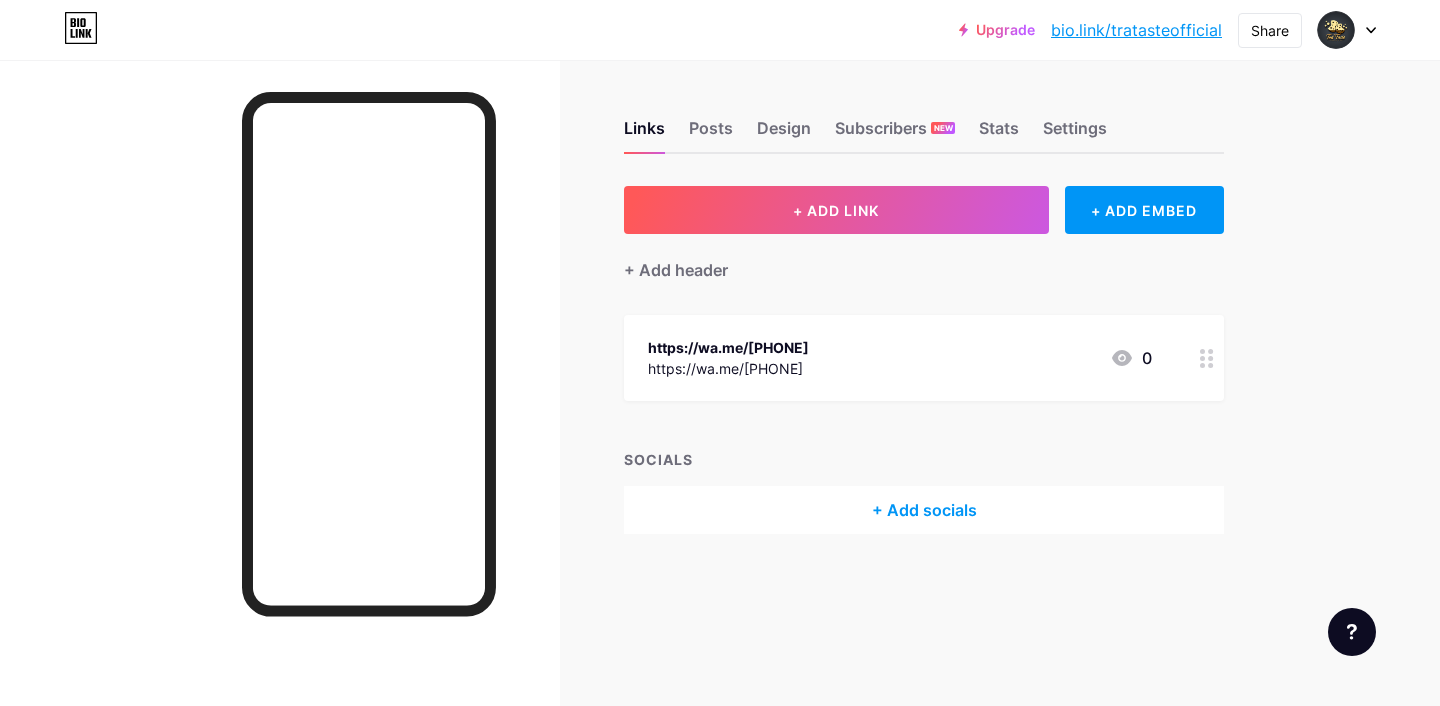 scroll, scrollTop: 0, scrollLeft: 0, axis: both 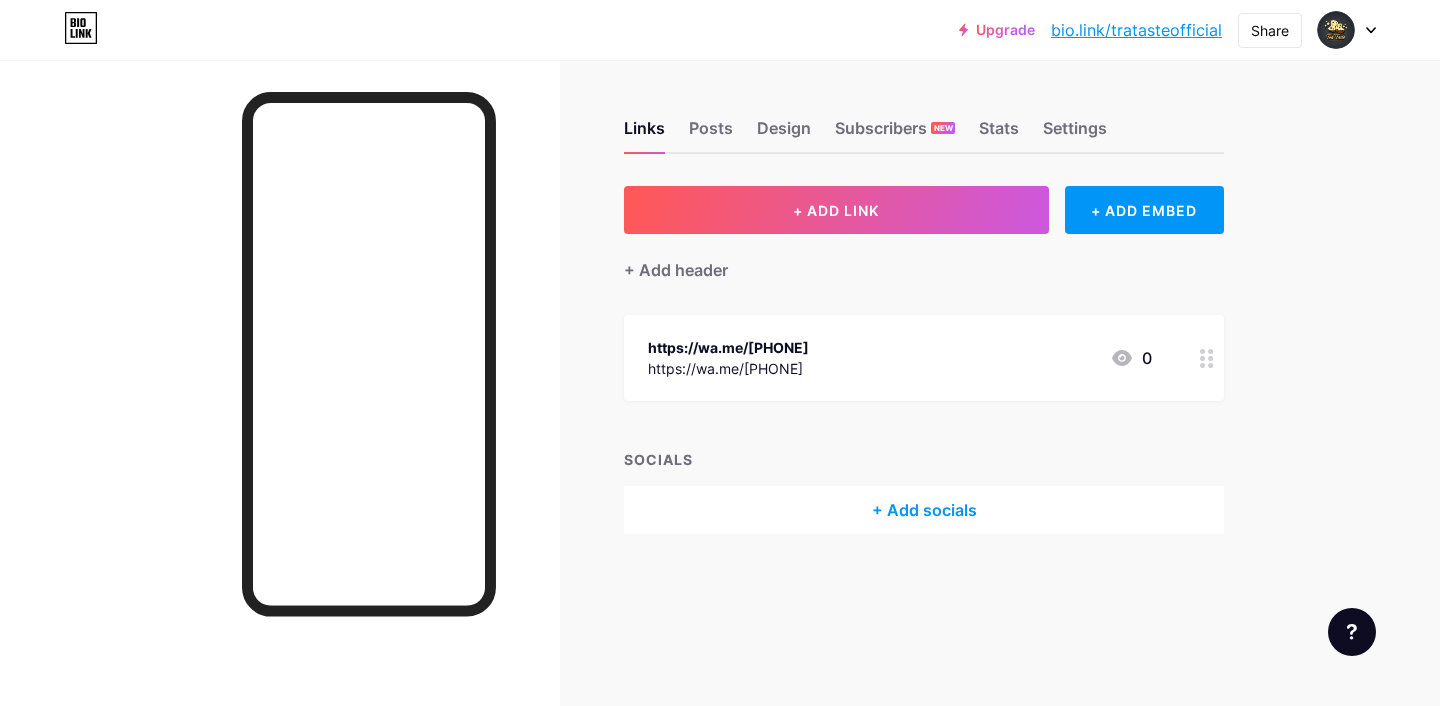 click on "Links
Posts
Design
Subscribers
NEW
Stats
Settings       + ADD LINK     + ADD EMBED
+ Add header
https://wa.me/[PHONE]
https://wa.me/[PHONE]
0
SOCIALS     + Add socials                       Feature requests             Help center         Contact support" at bounding box center [654, 347] 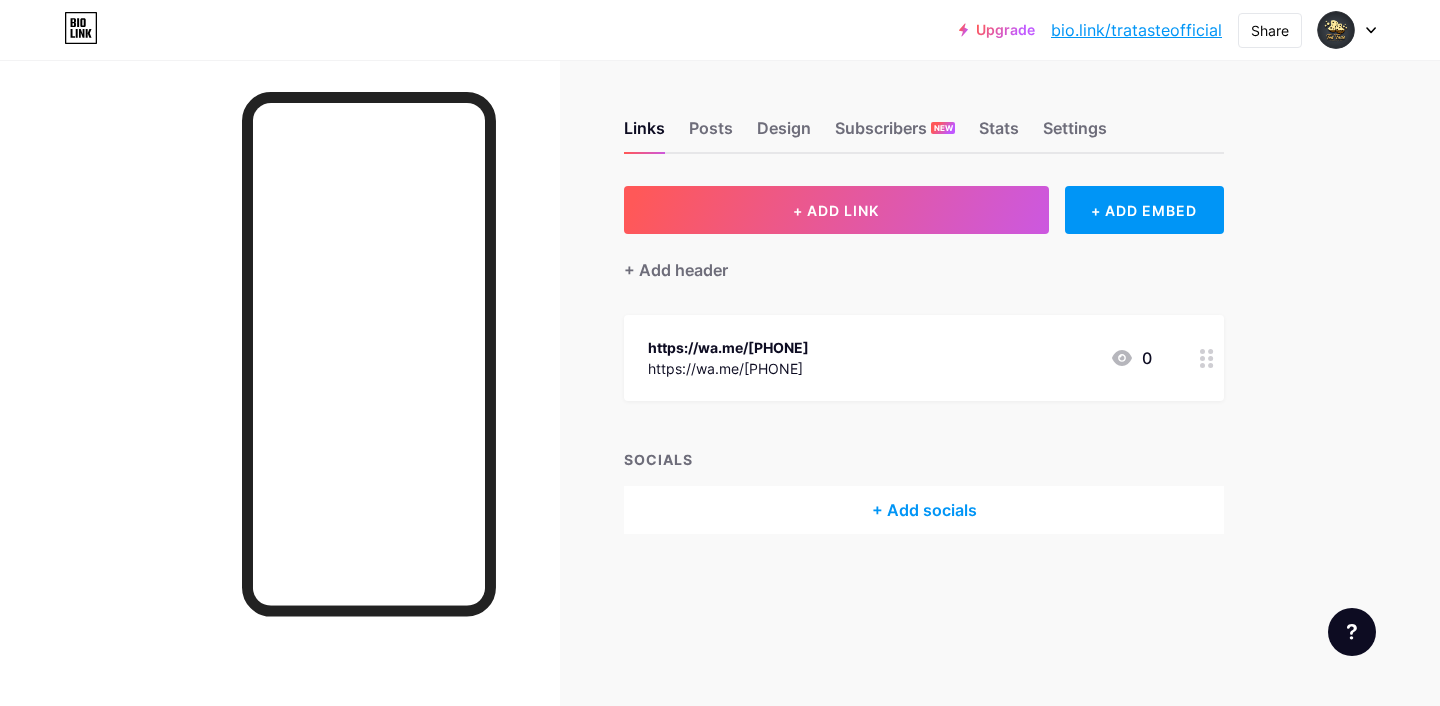 scroll, scrollTop: 0, scrollLeft: 0, axis: both 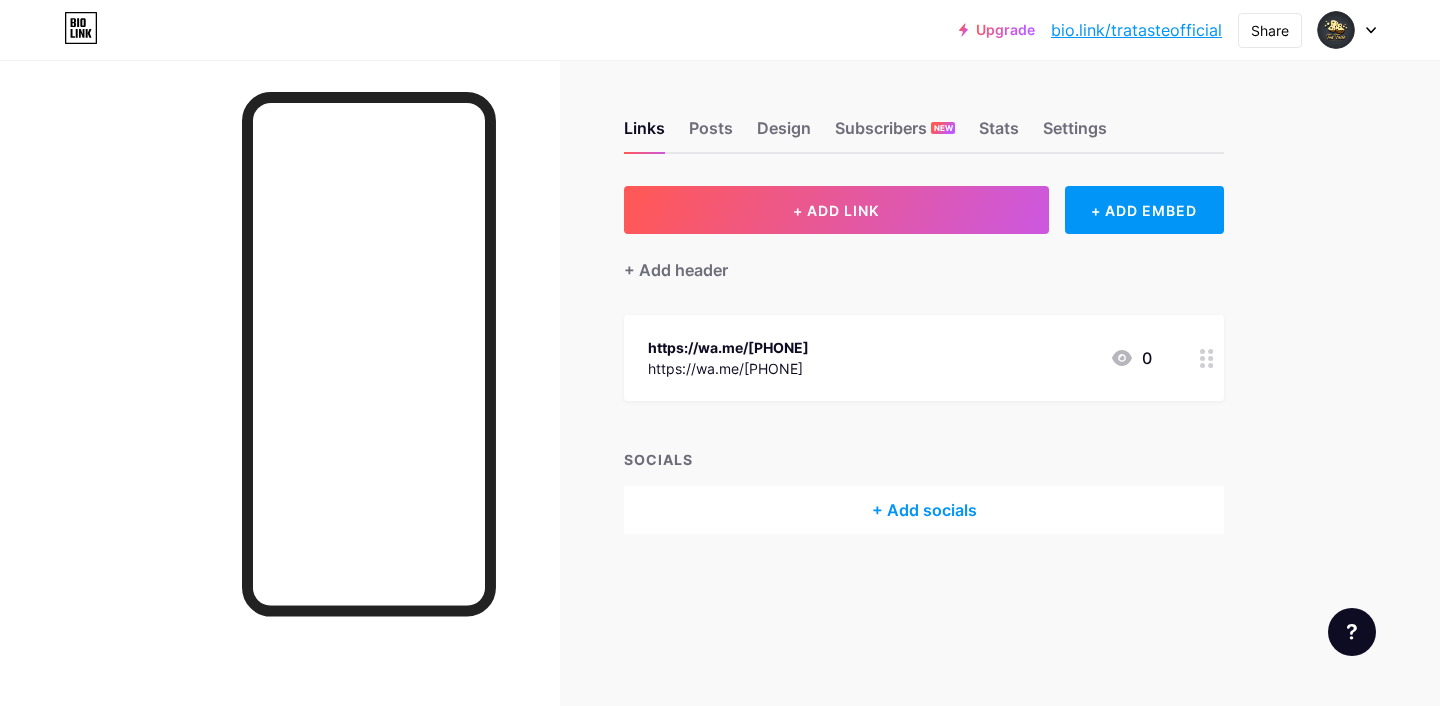 click 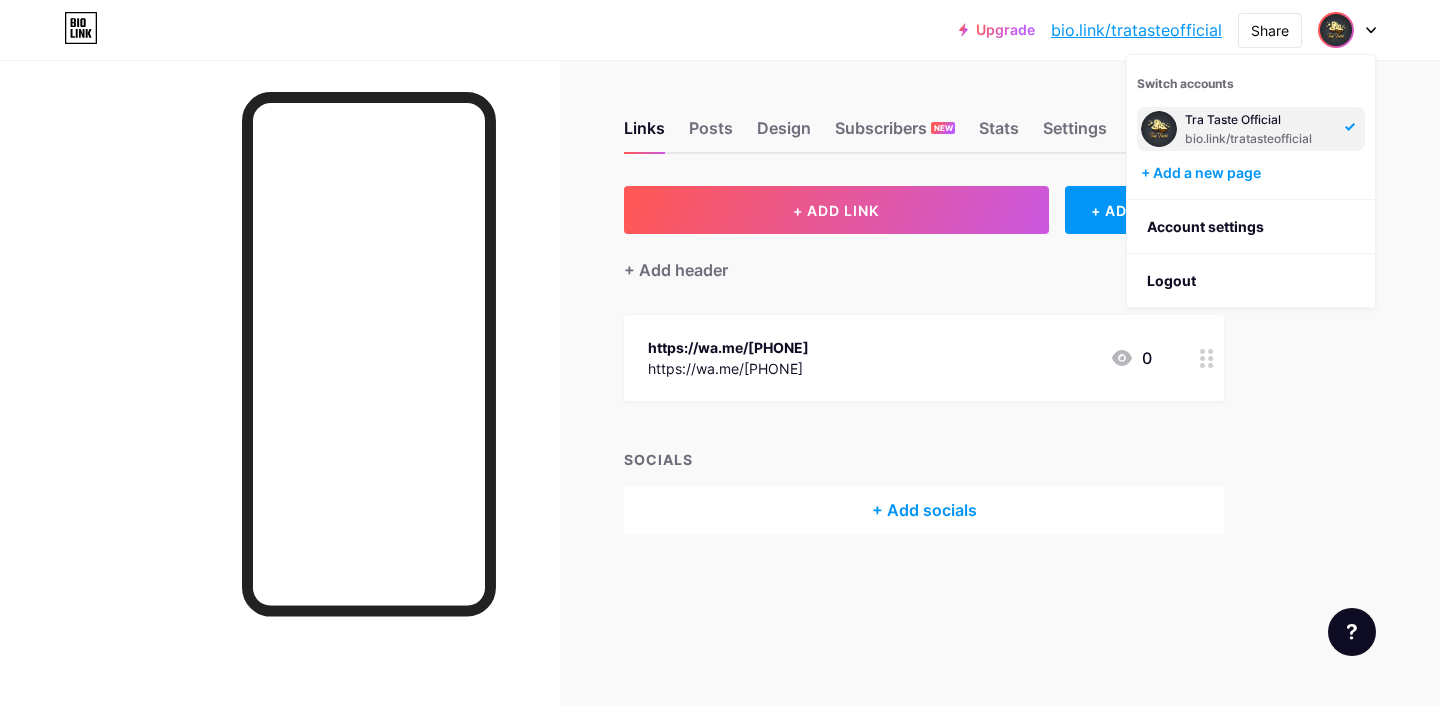 click on "Tra Taste Official" at bounding box center (1259, 120) 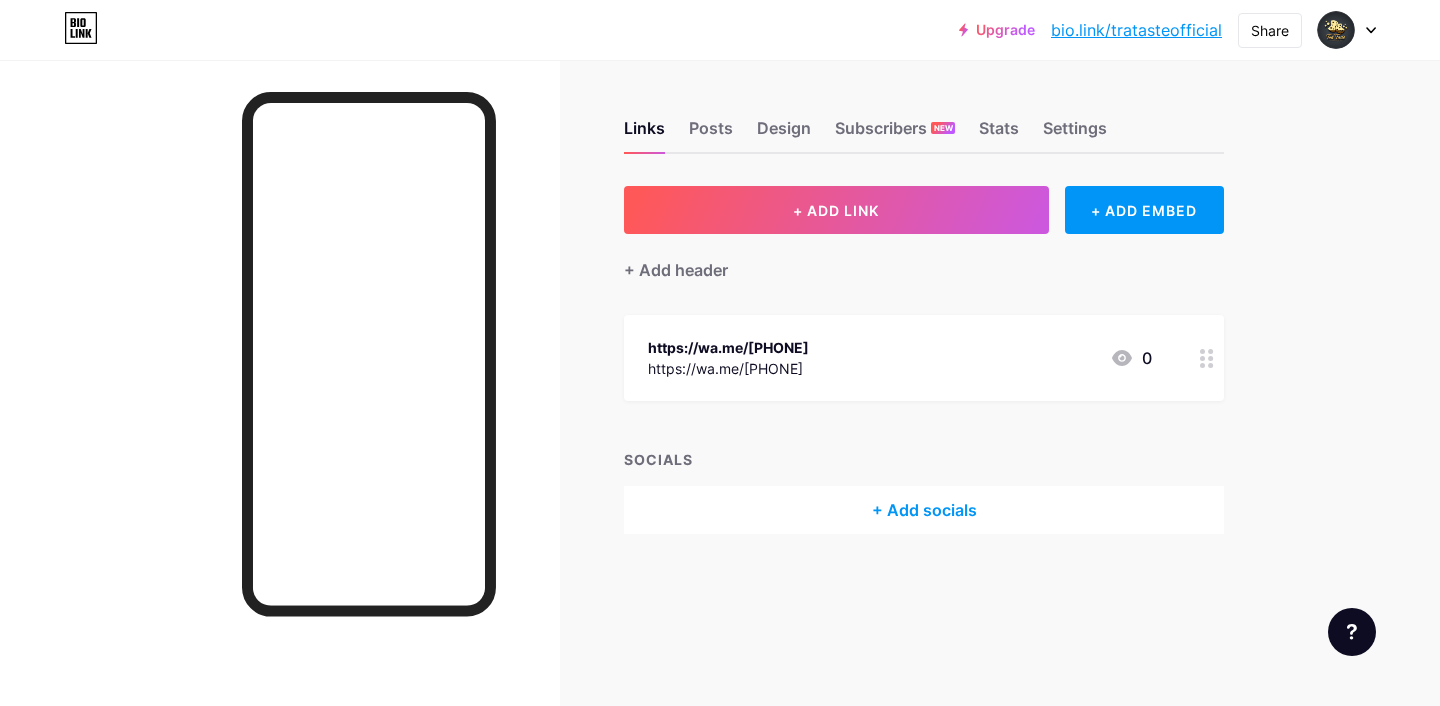 scroll, scrollTop: 0, scrollLeft: 0, axis: both 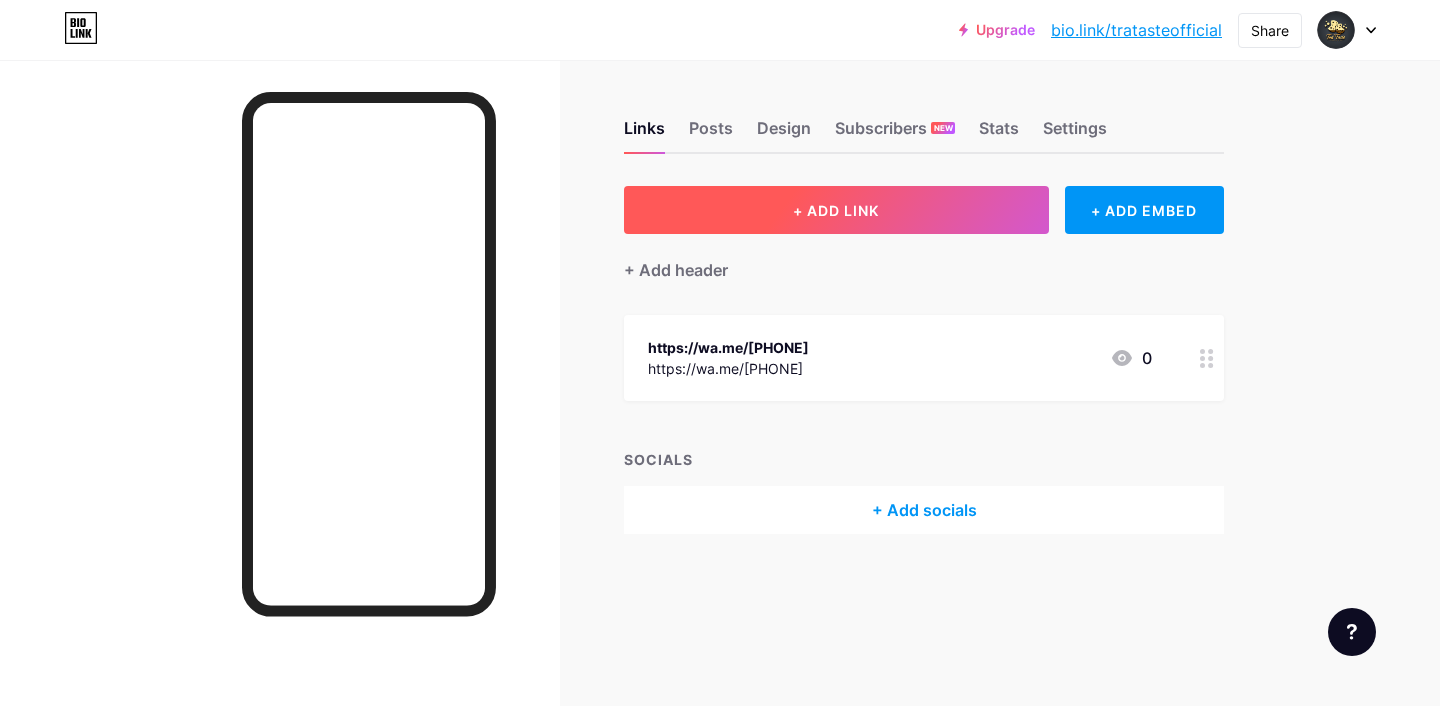 click on "+ ADD LINK" at bounding box center (836, 210) 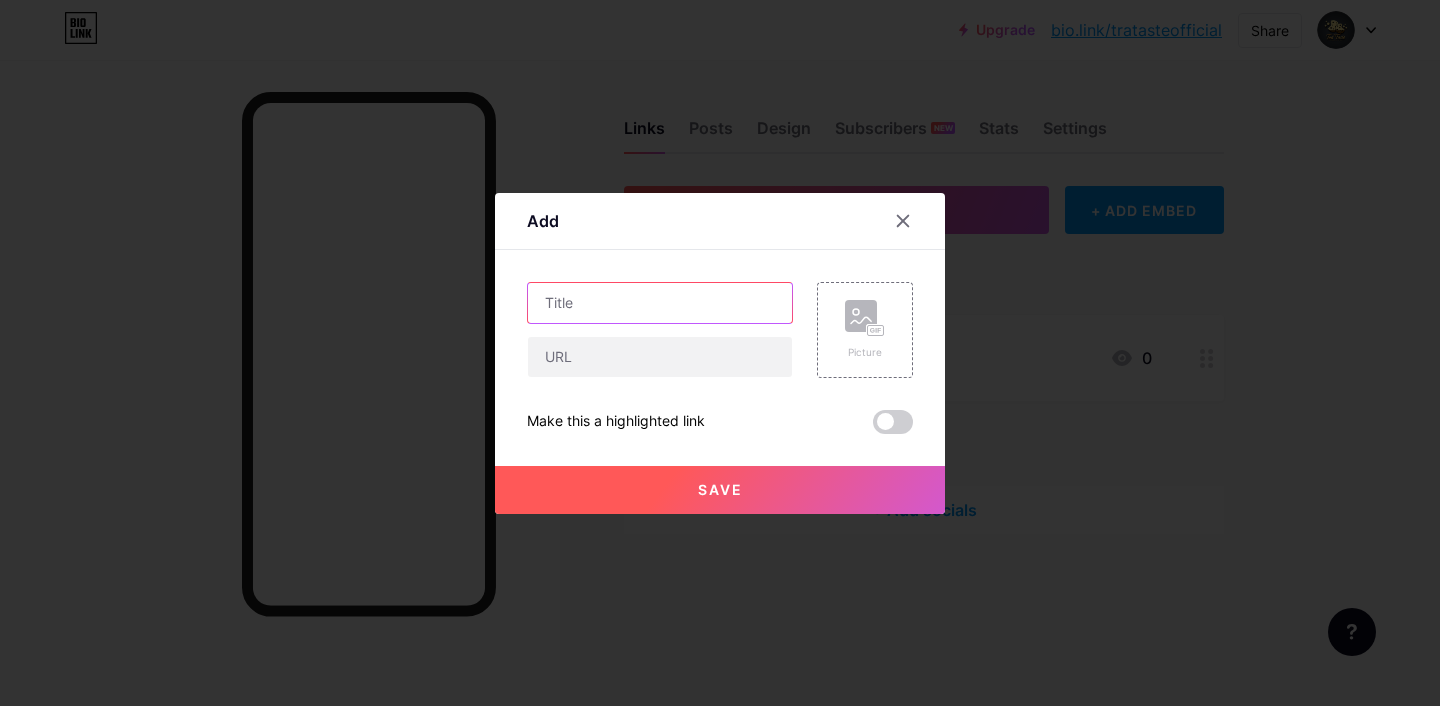 click at bounding box center (660, 303) 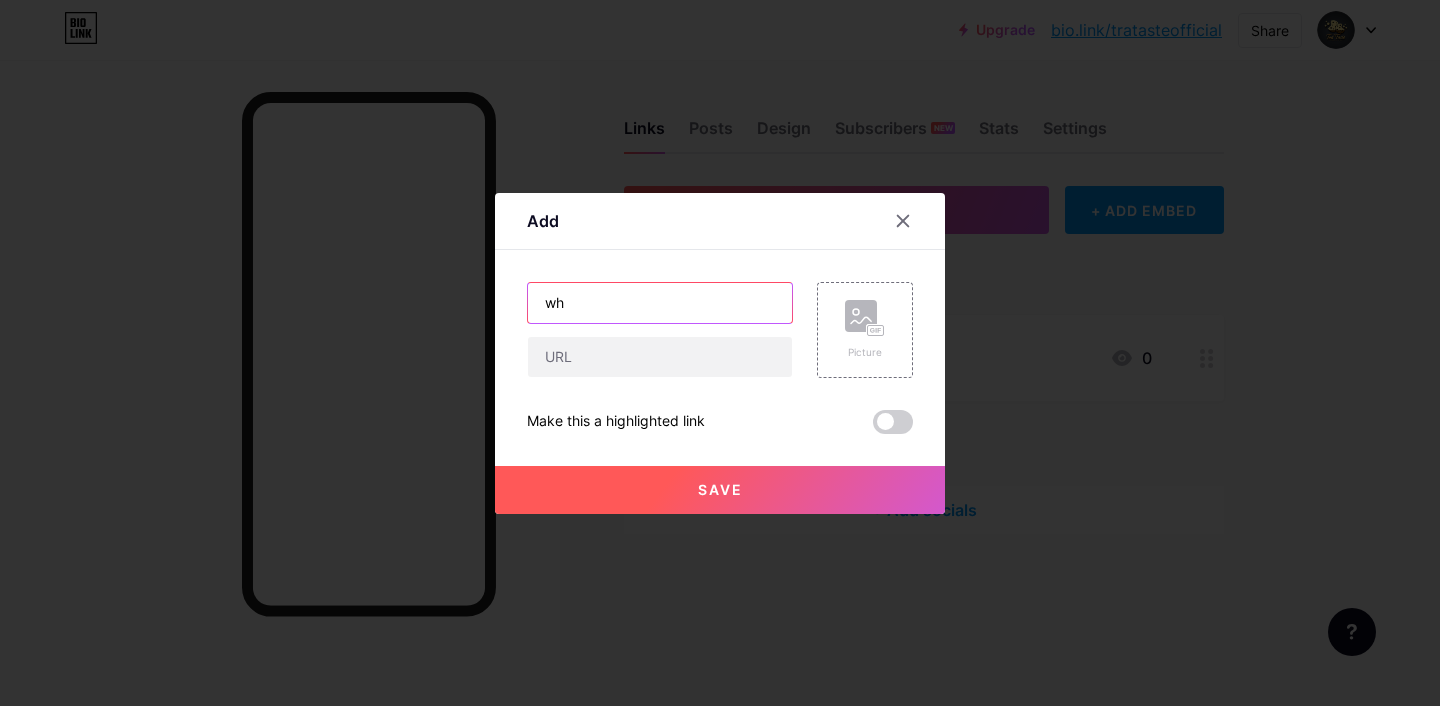 type on "w" 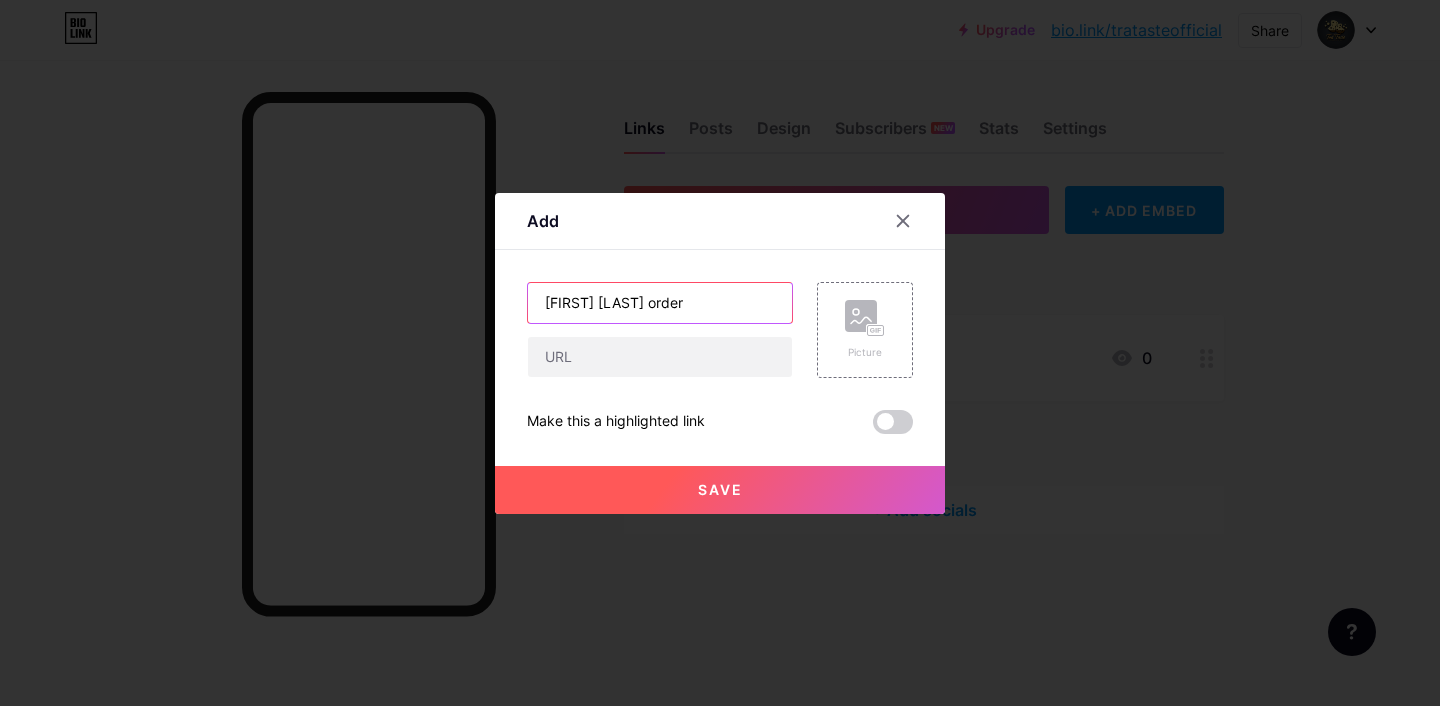 type on "[FIRST] [LAST] order" 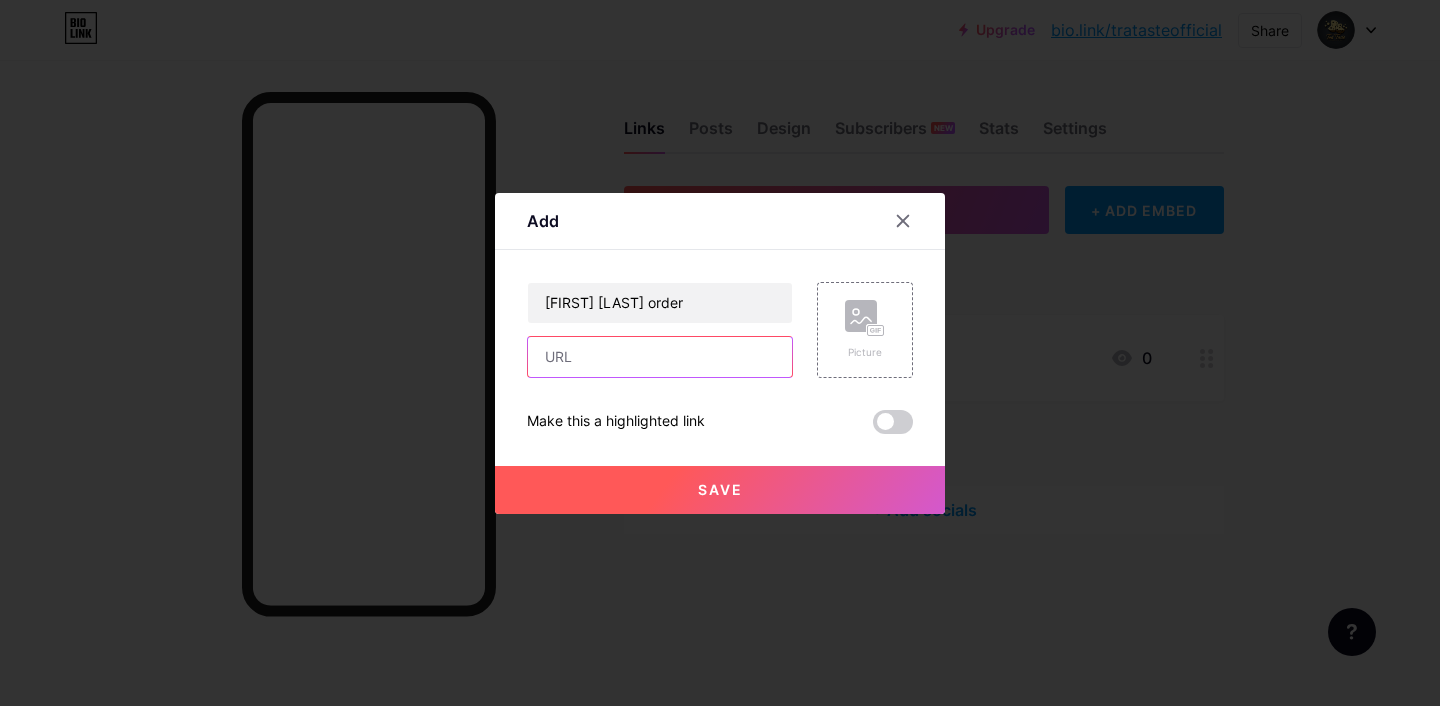 click at bounding box center [660, 357] 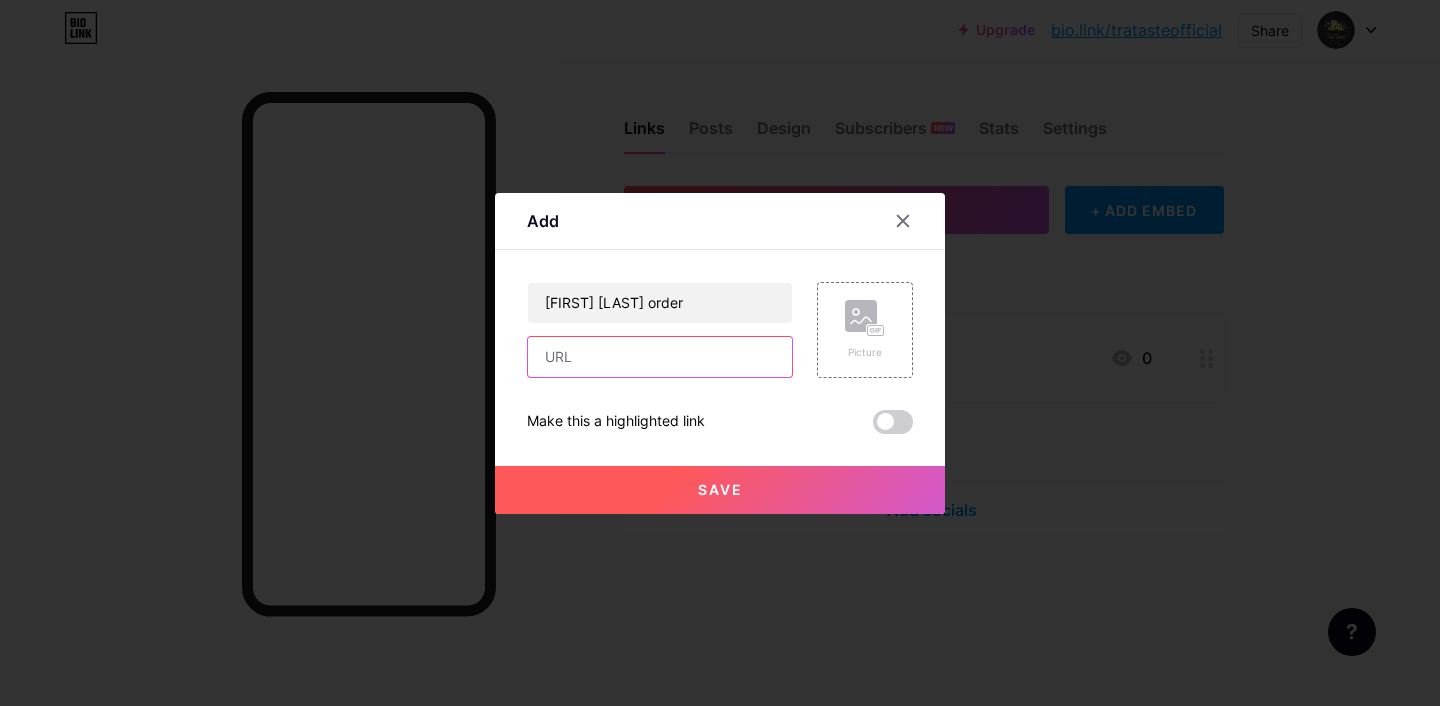 paste on "https://wa.me/[PHONE]" 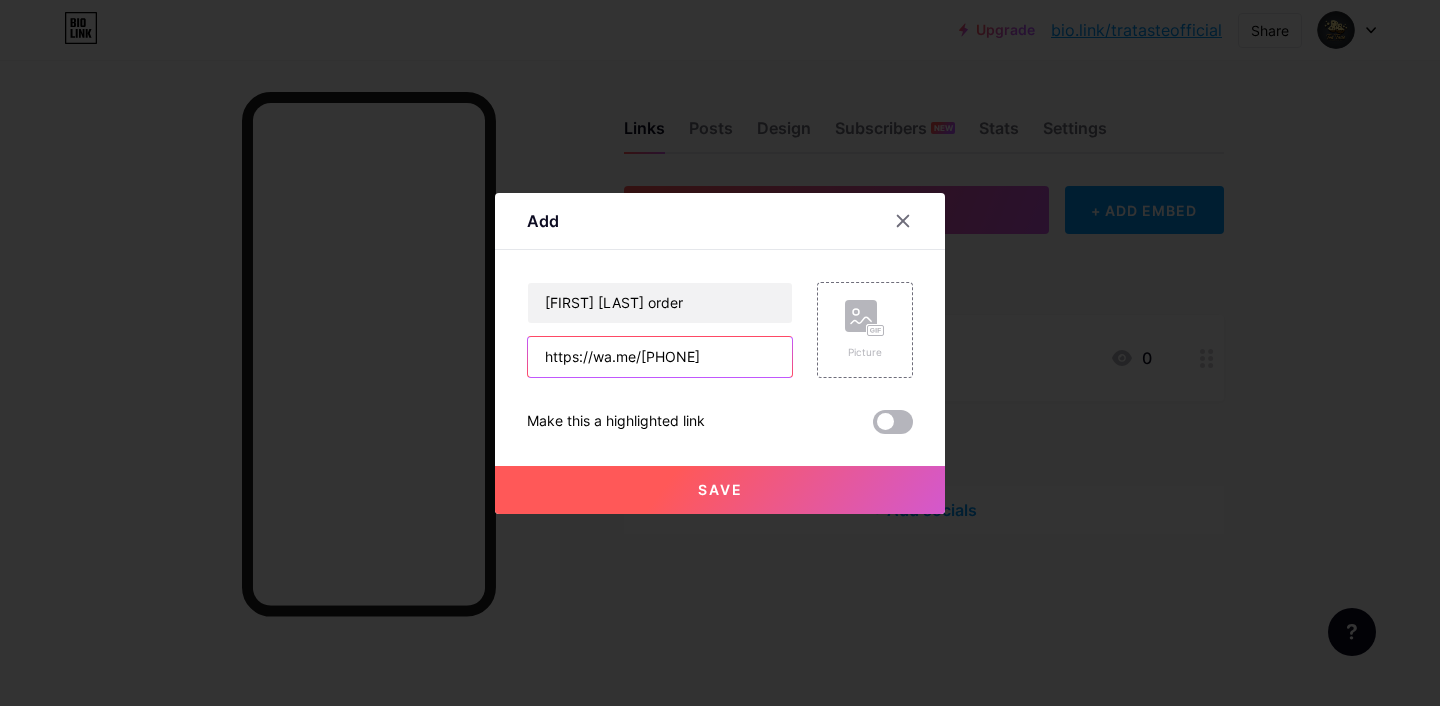 type on "https://wa.me/[PHONE]" 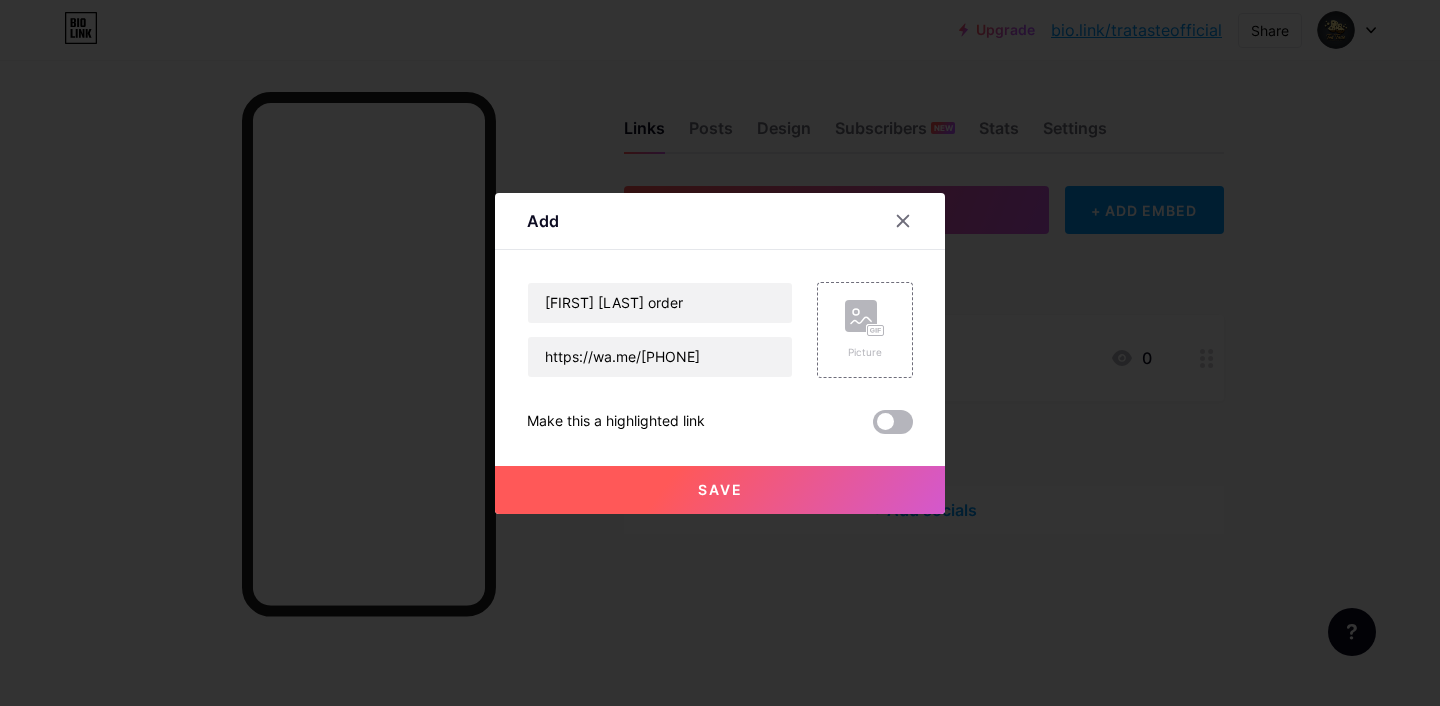 click at bounding box center [893, 422] 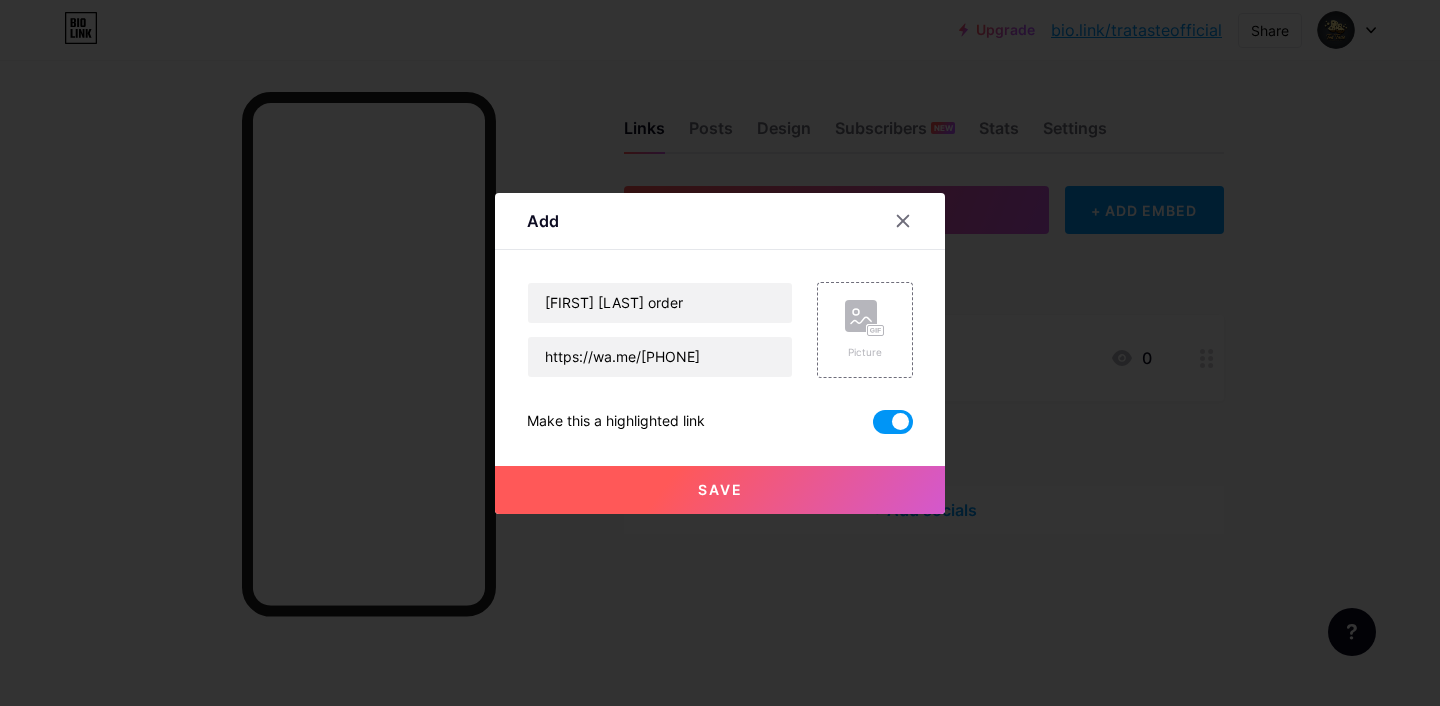 click on "Save" at bounding box center [720, 489] 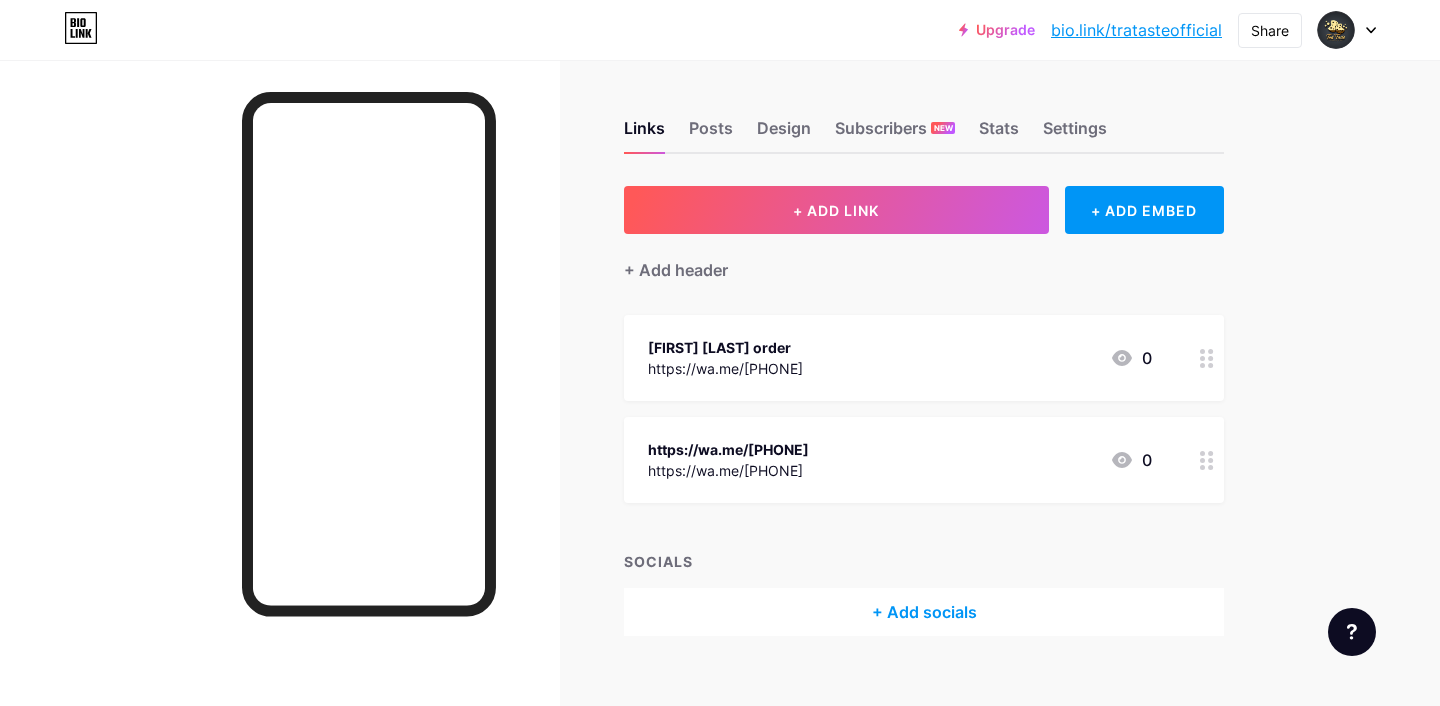 click at bounding box center [1207, 358] 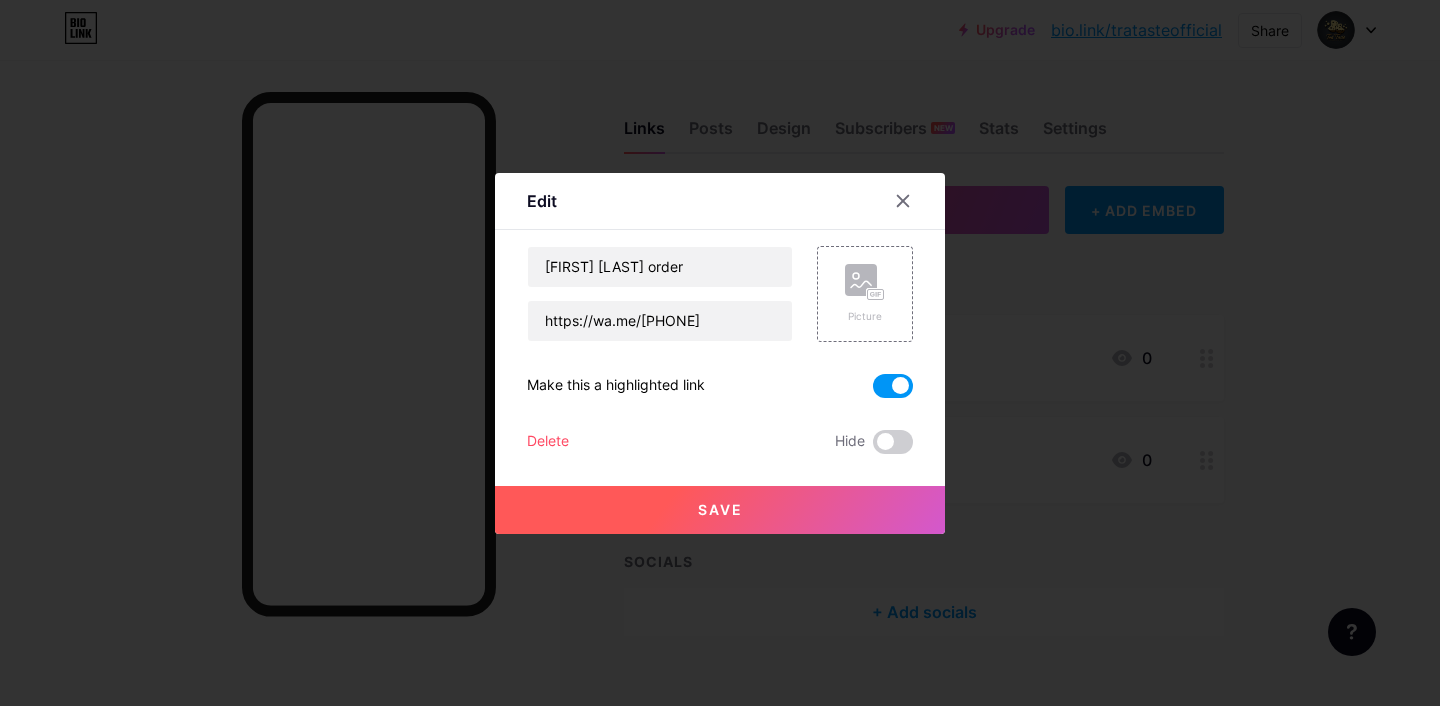 click on "Delete" at bounding box center [548, 442] 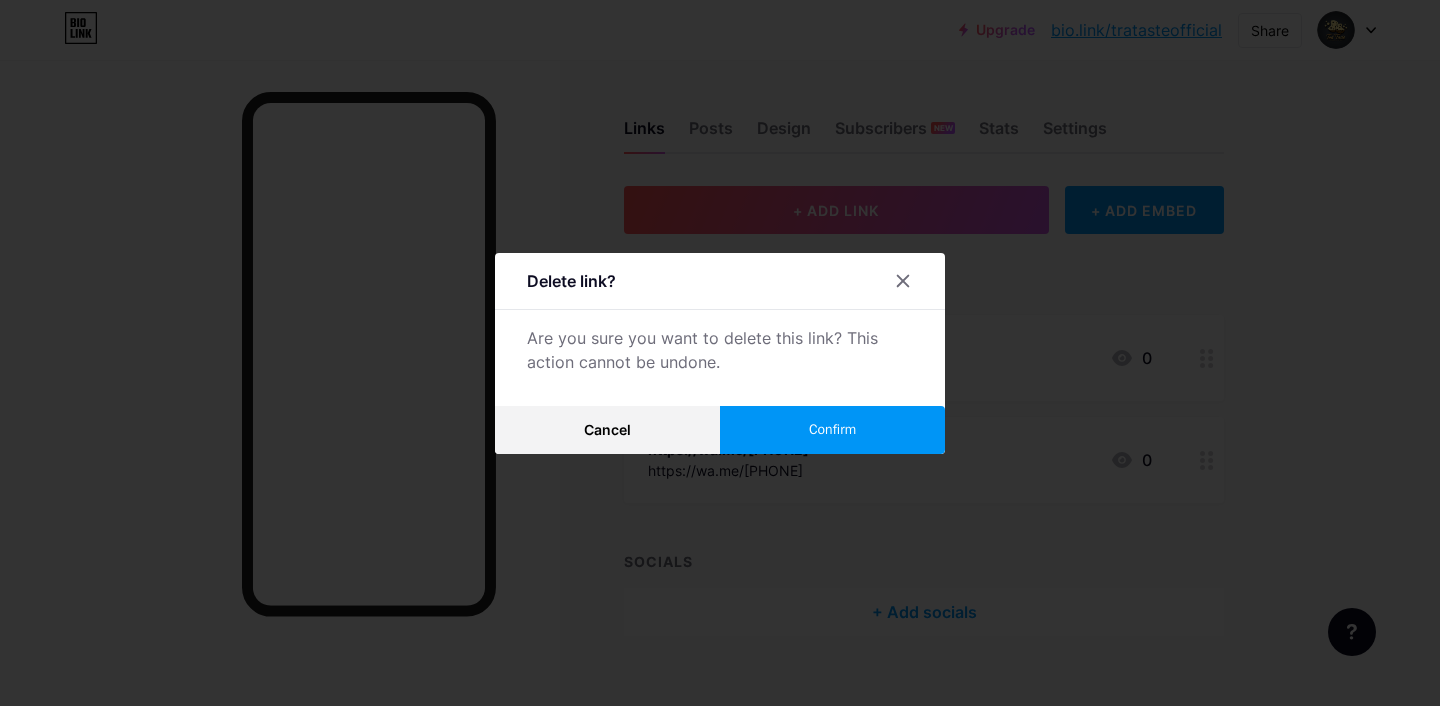 click on "Confirm" at bounding box center (832, 430) 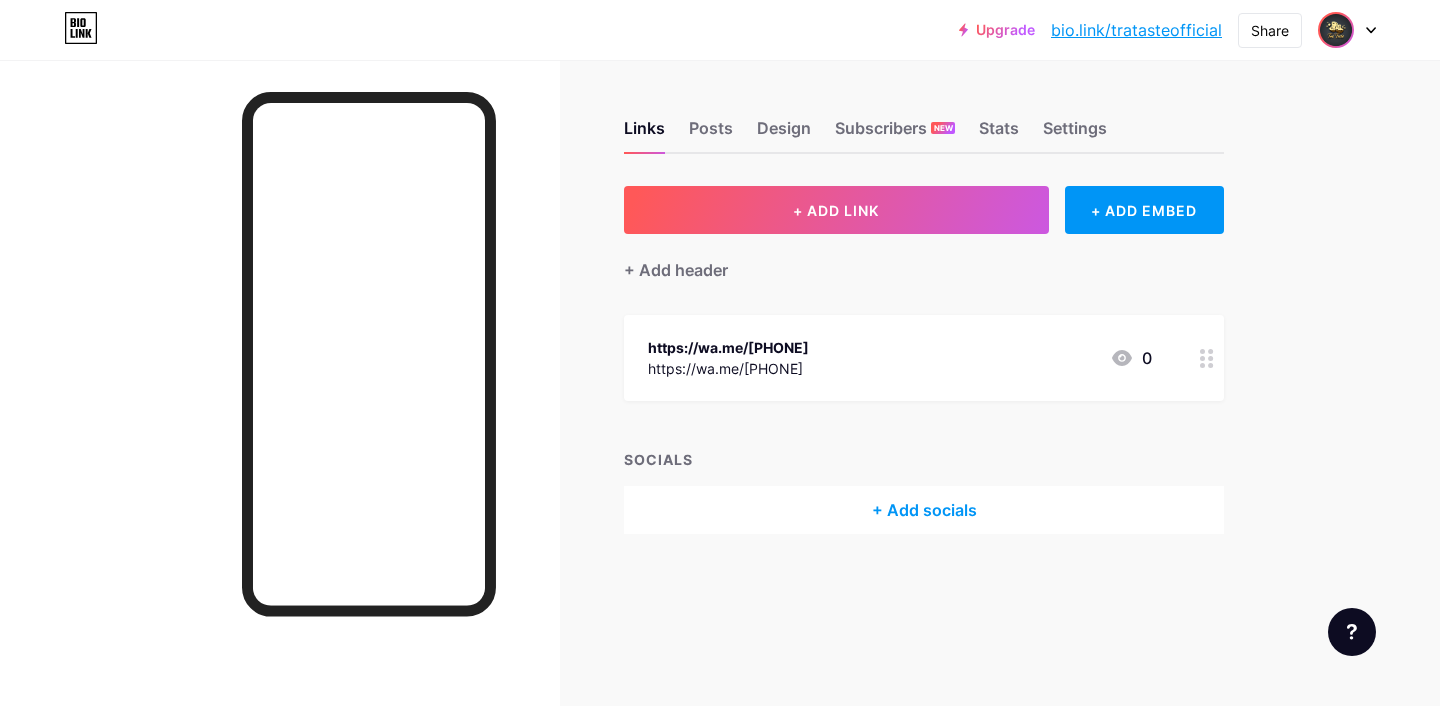 click at bounding box center (1336, 30) 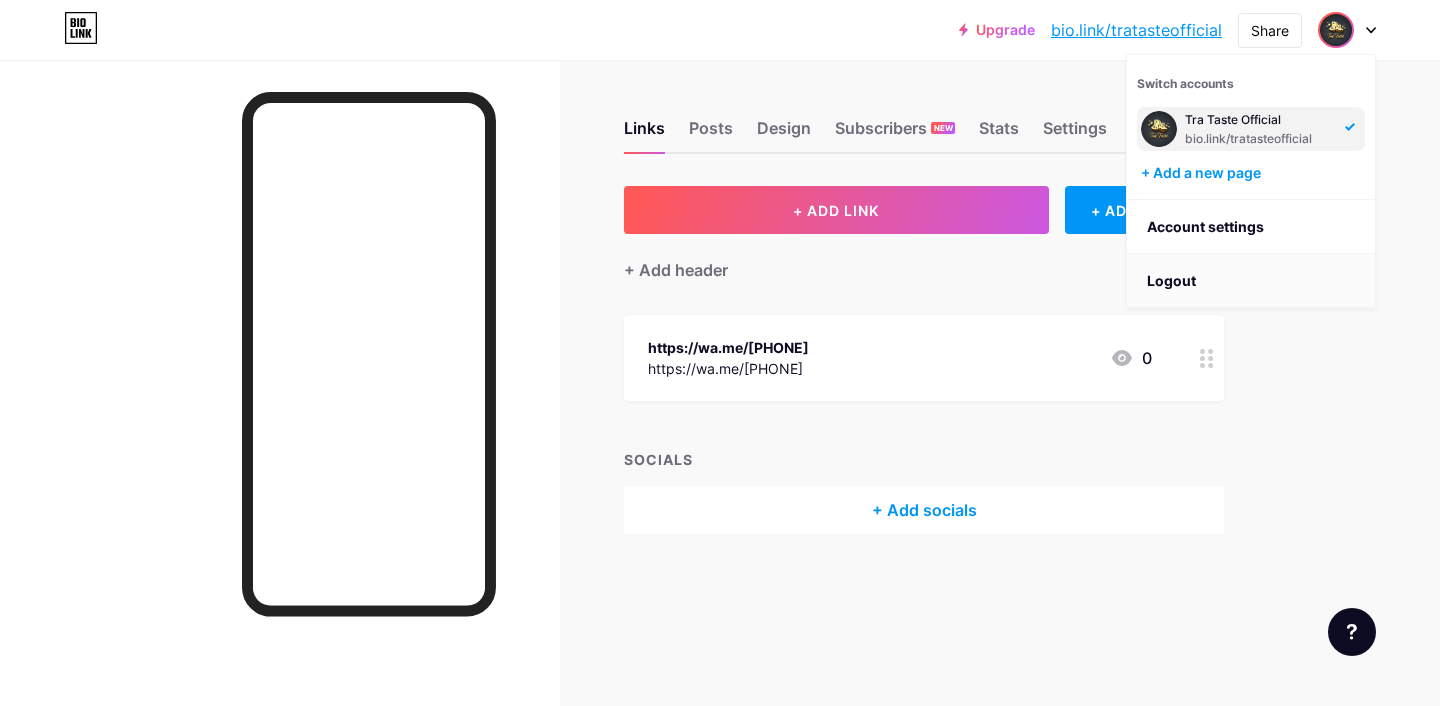 click on "Logout" at bounding box center [1251, 281] 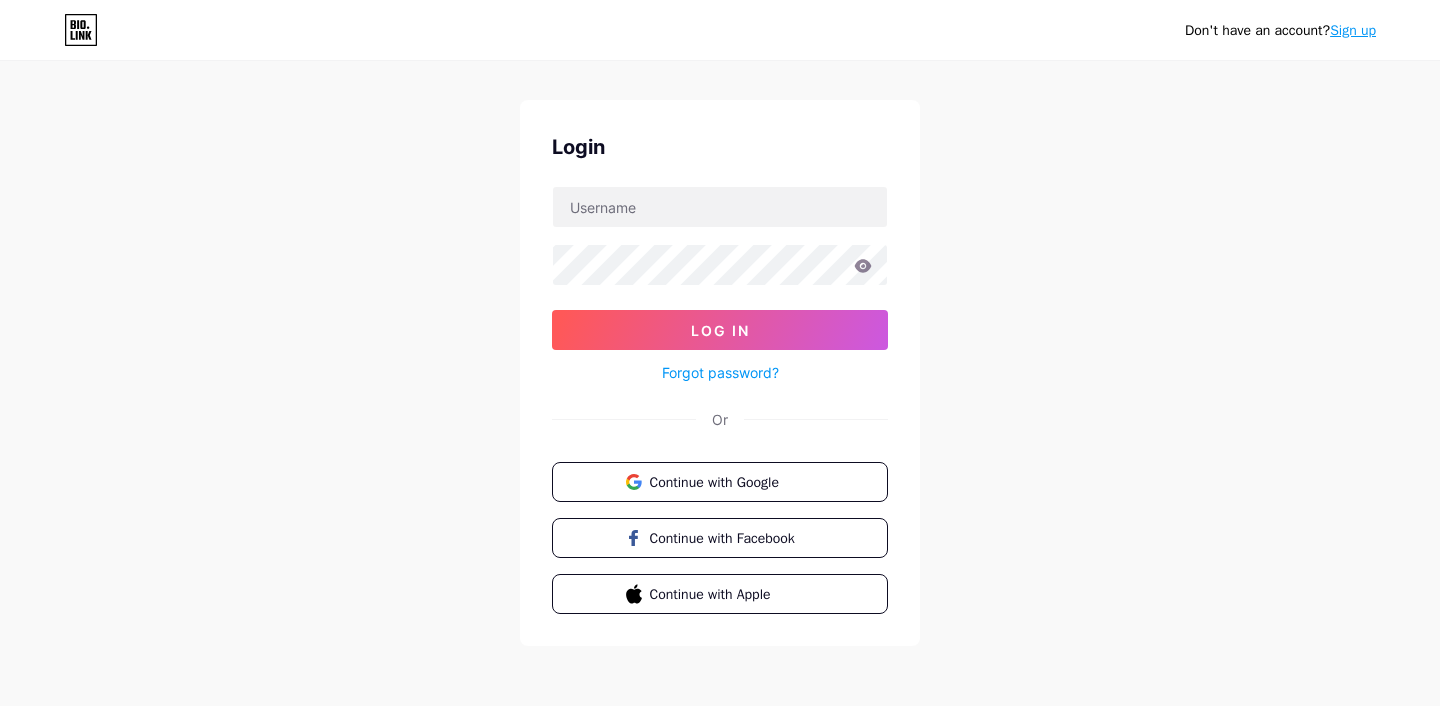 scroll, scrollTop: 30, scrollLeft: 0, axis: vertical 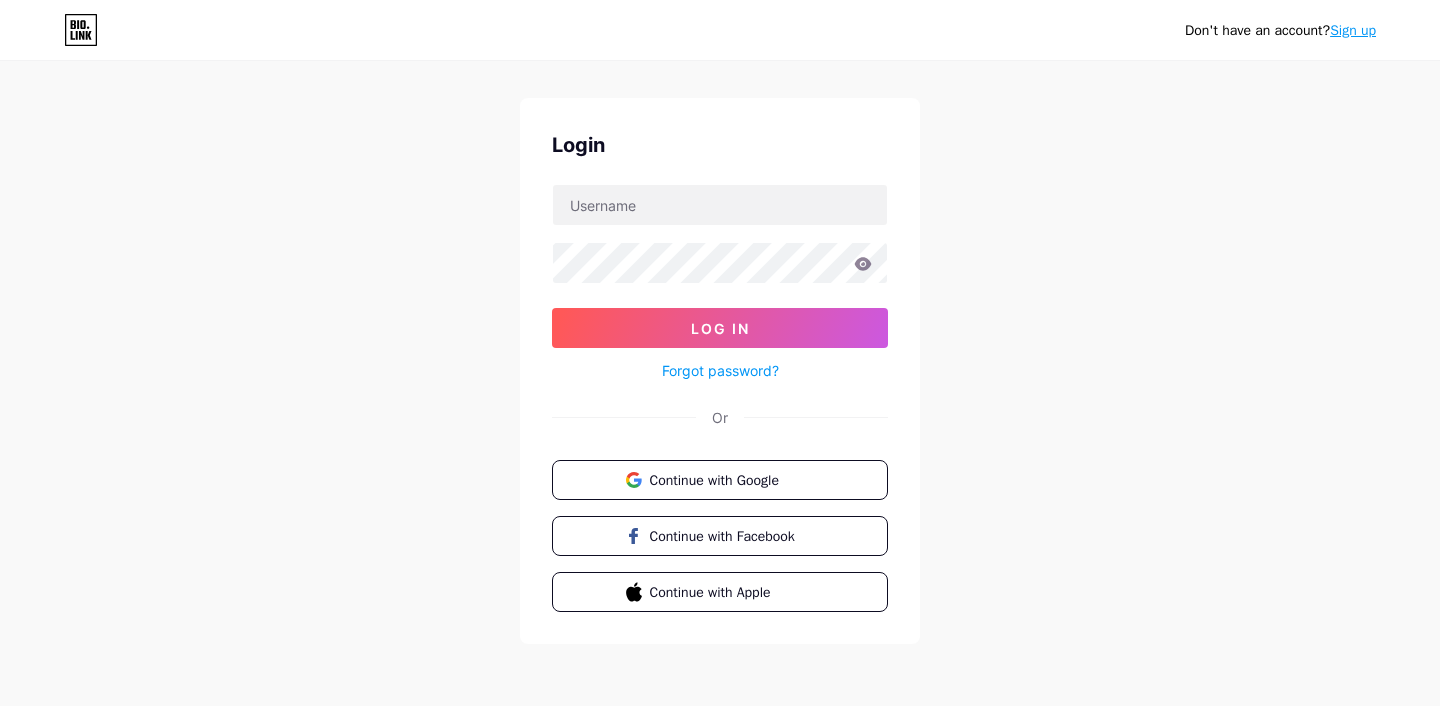 click on "Don't have an account?  Sign up   Login                   Log In
Forgot password?
Or       Continue with Google     Continue with Facebook
Continue with Apple" at bounding box center [720, 339] 